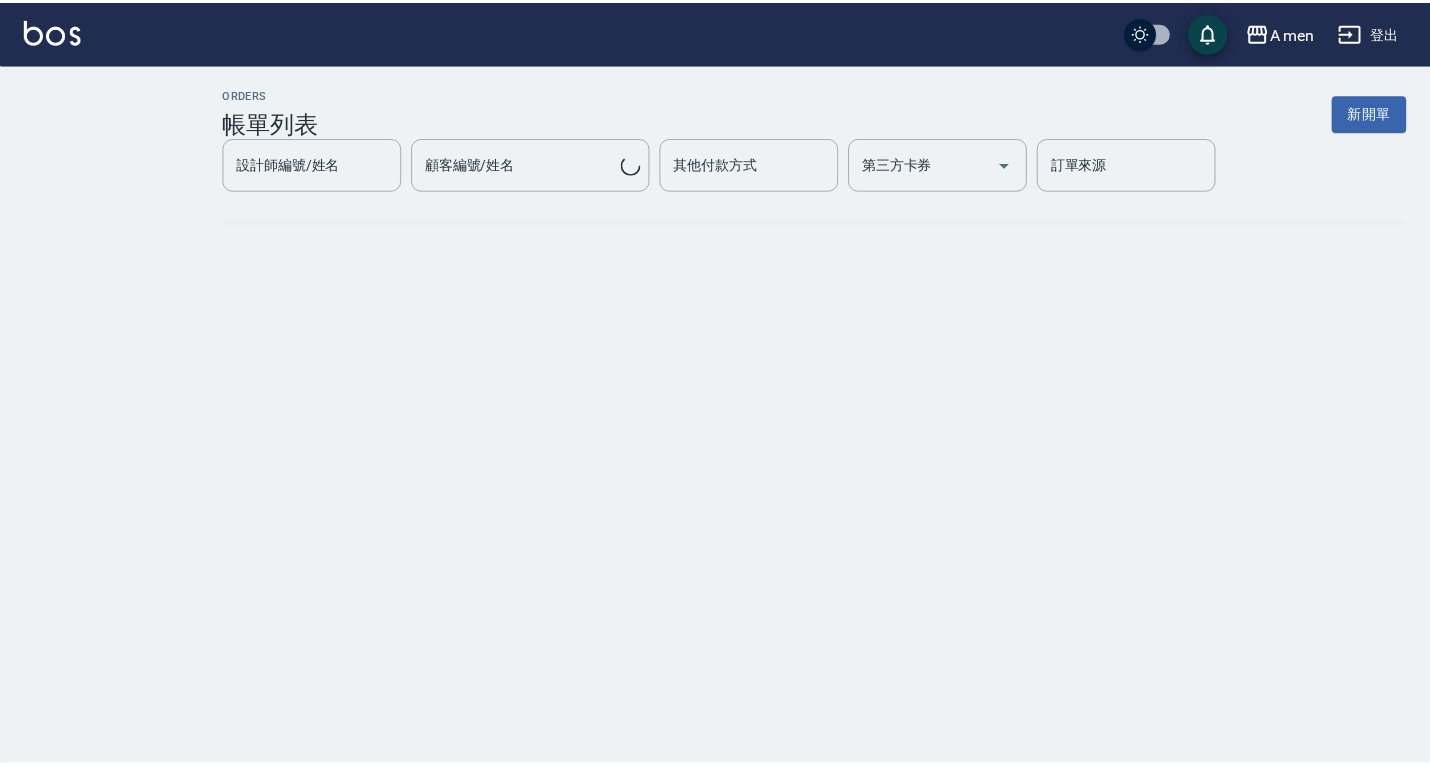 scroll, scrollTop: 0, scrollLeft: 0, axis: both 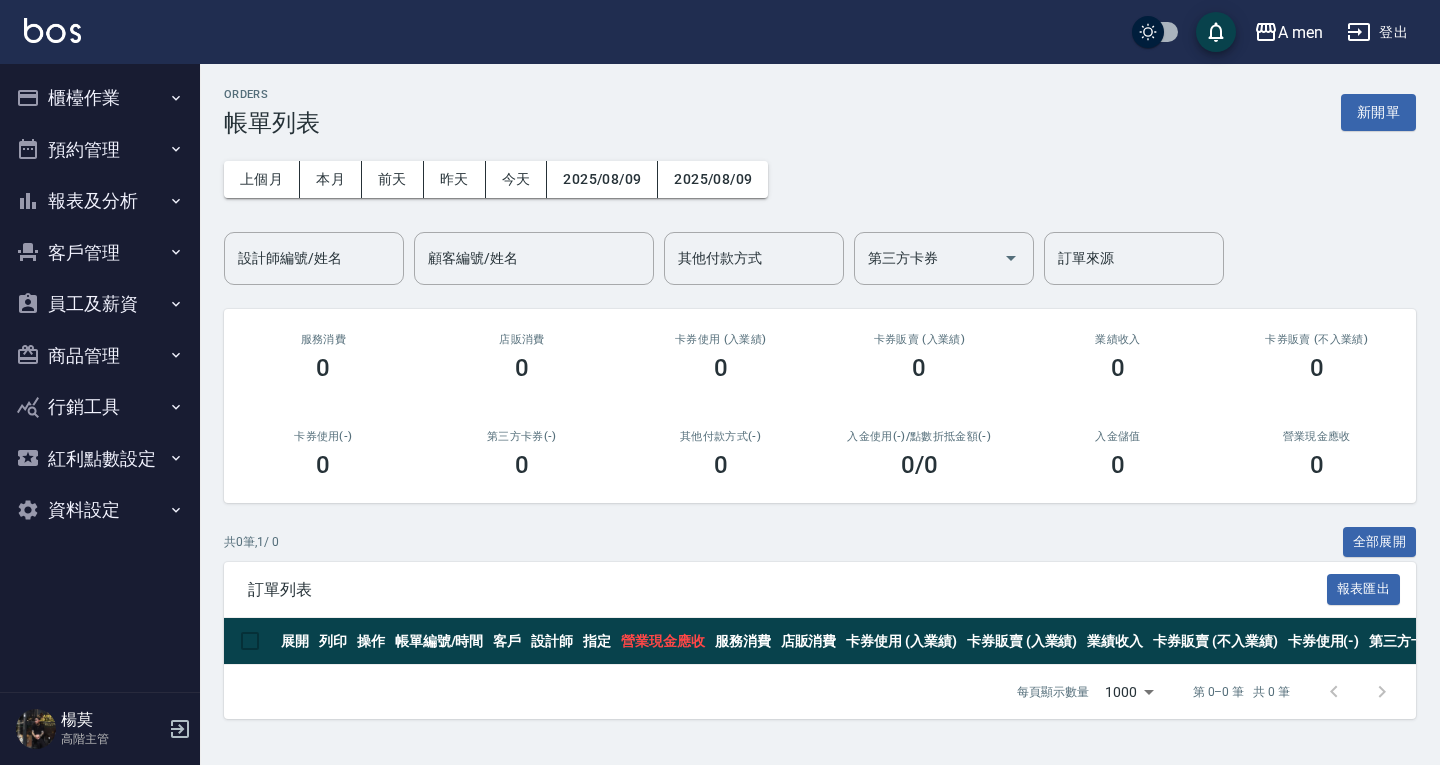 click on "預約管理" at bounding box center [100, 150] 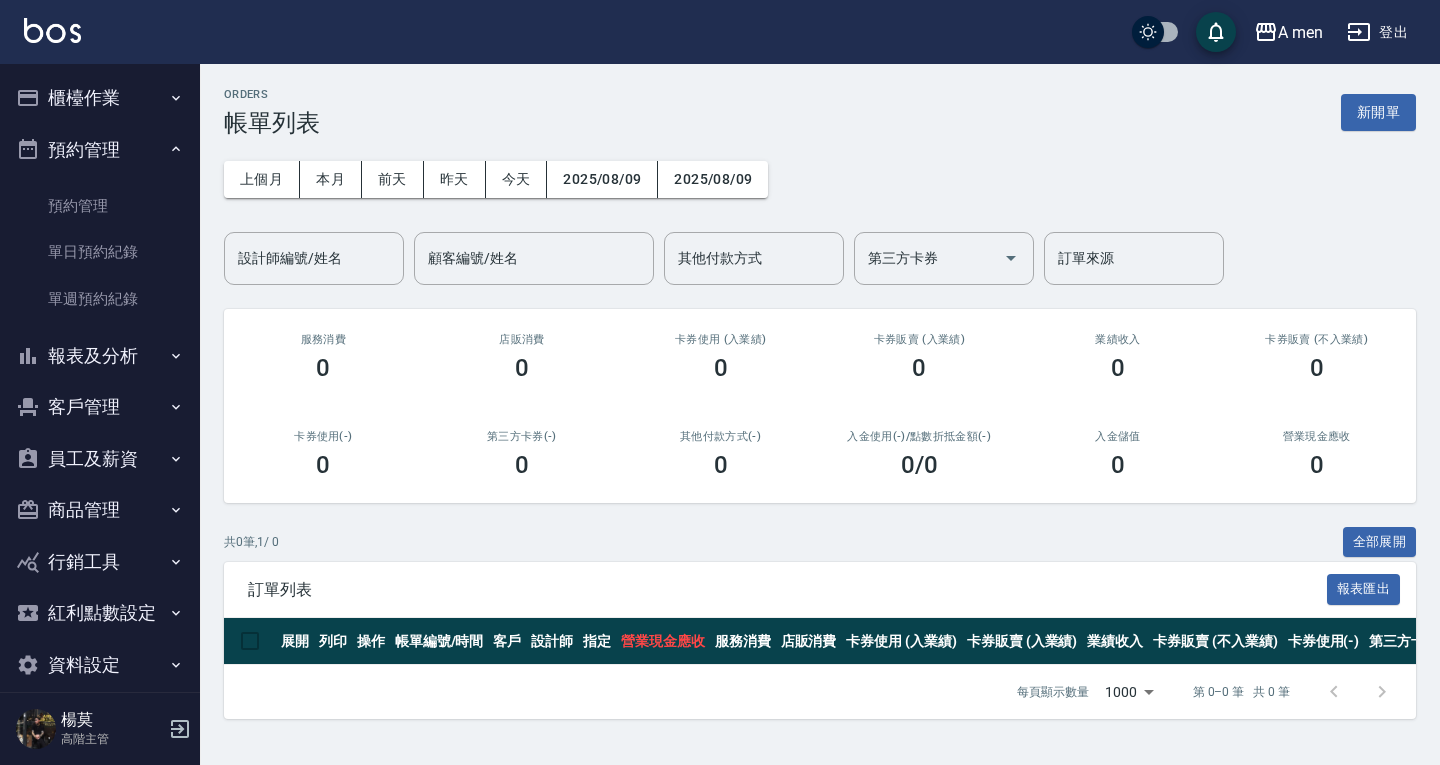 click 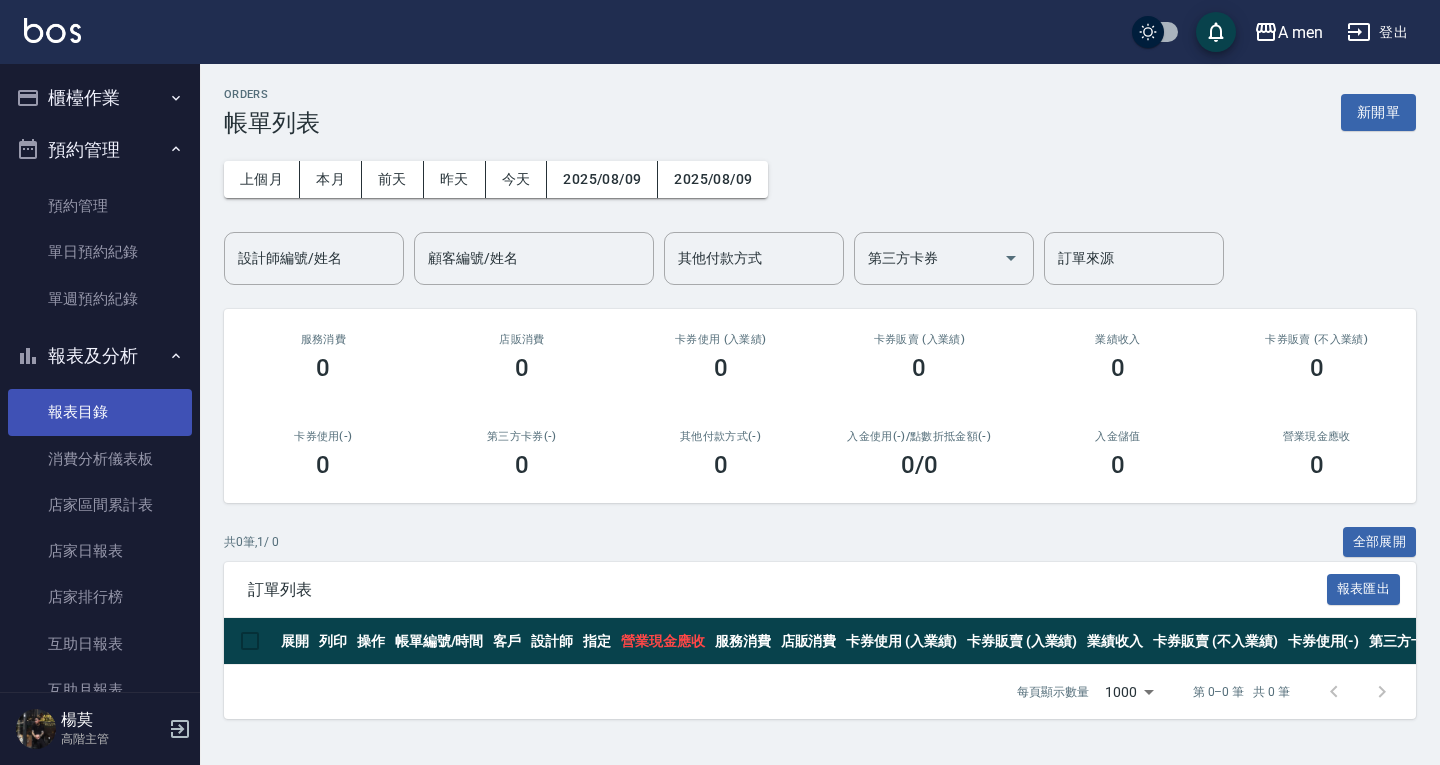 click on "報表目錄" at bounding box center [100, 412] 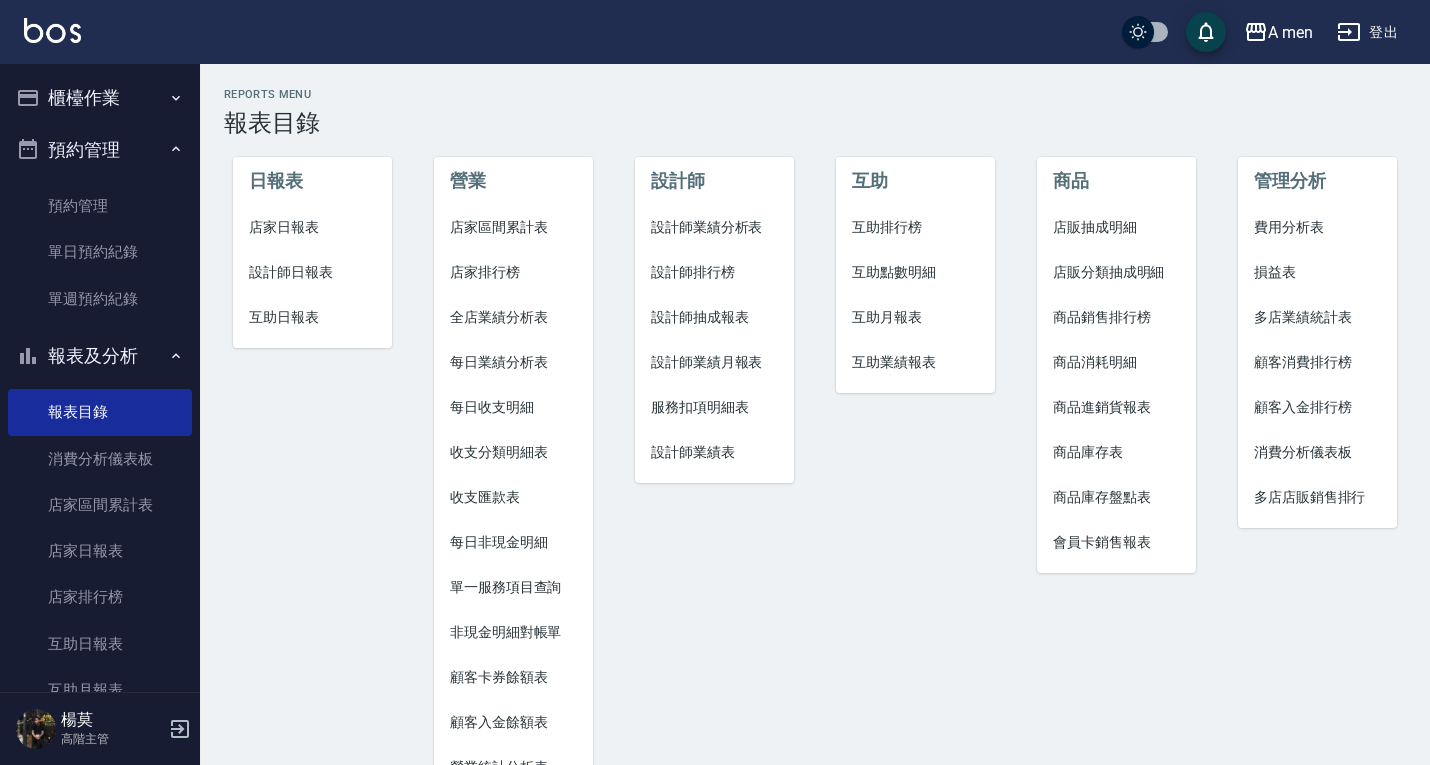 click on "店家區間累計表" at bounding box center (513, 227) 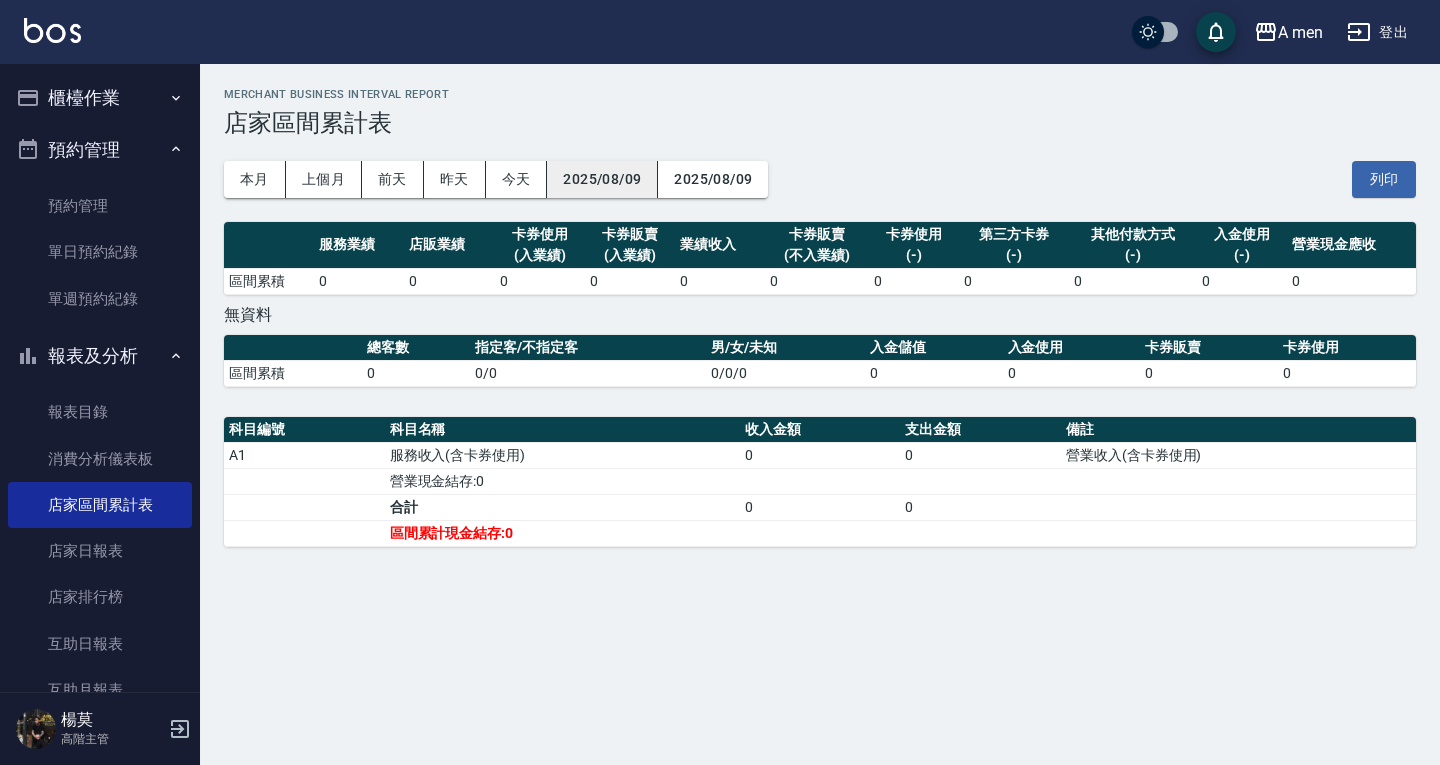click on "2025/08/09" at bounding box center (602, 179) 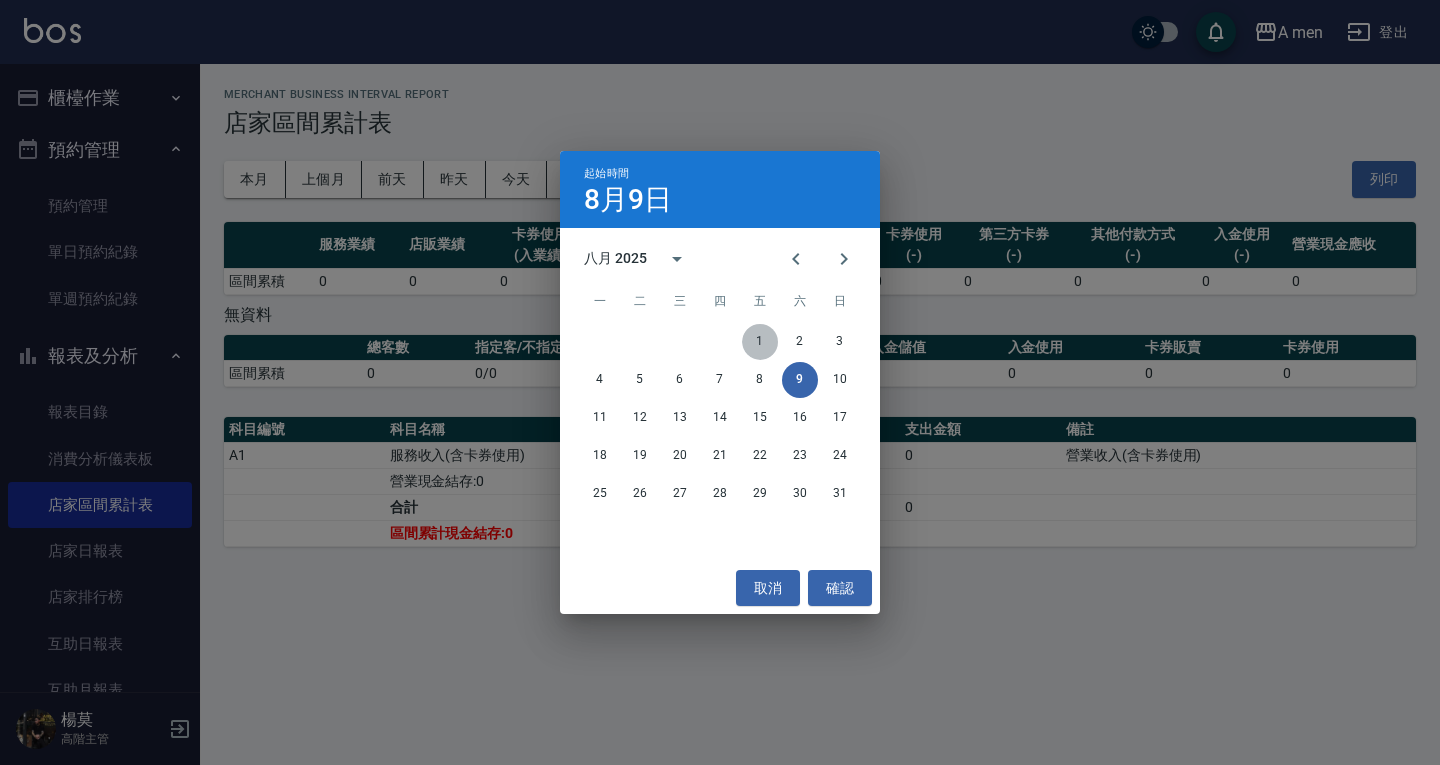 click on "1" at bounding box center (760, 342) 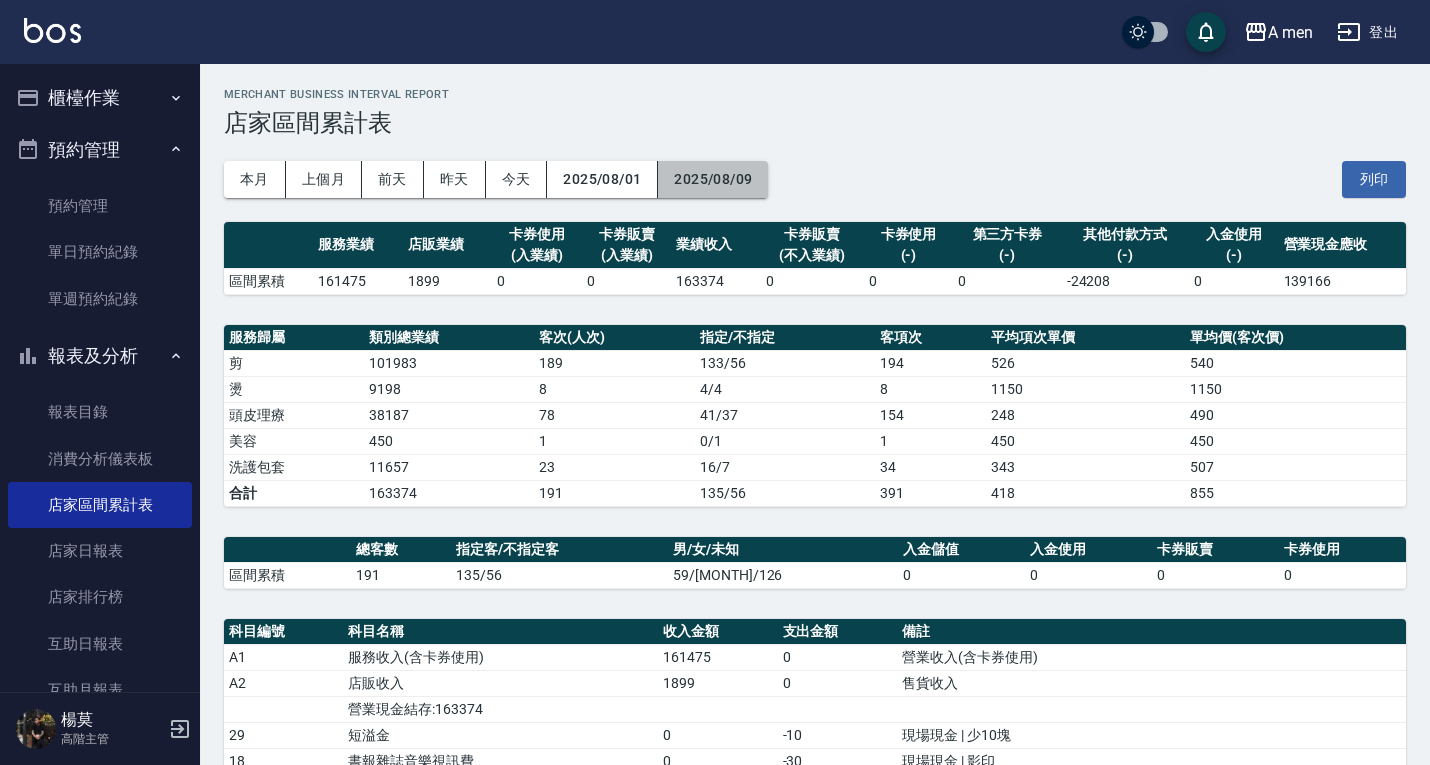 click on "2025/08/09" at bounding box center (713, 179) 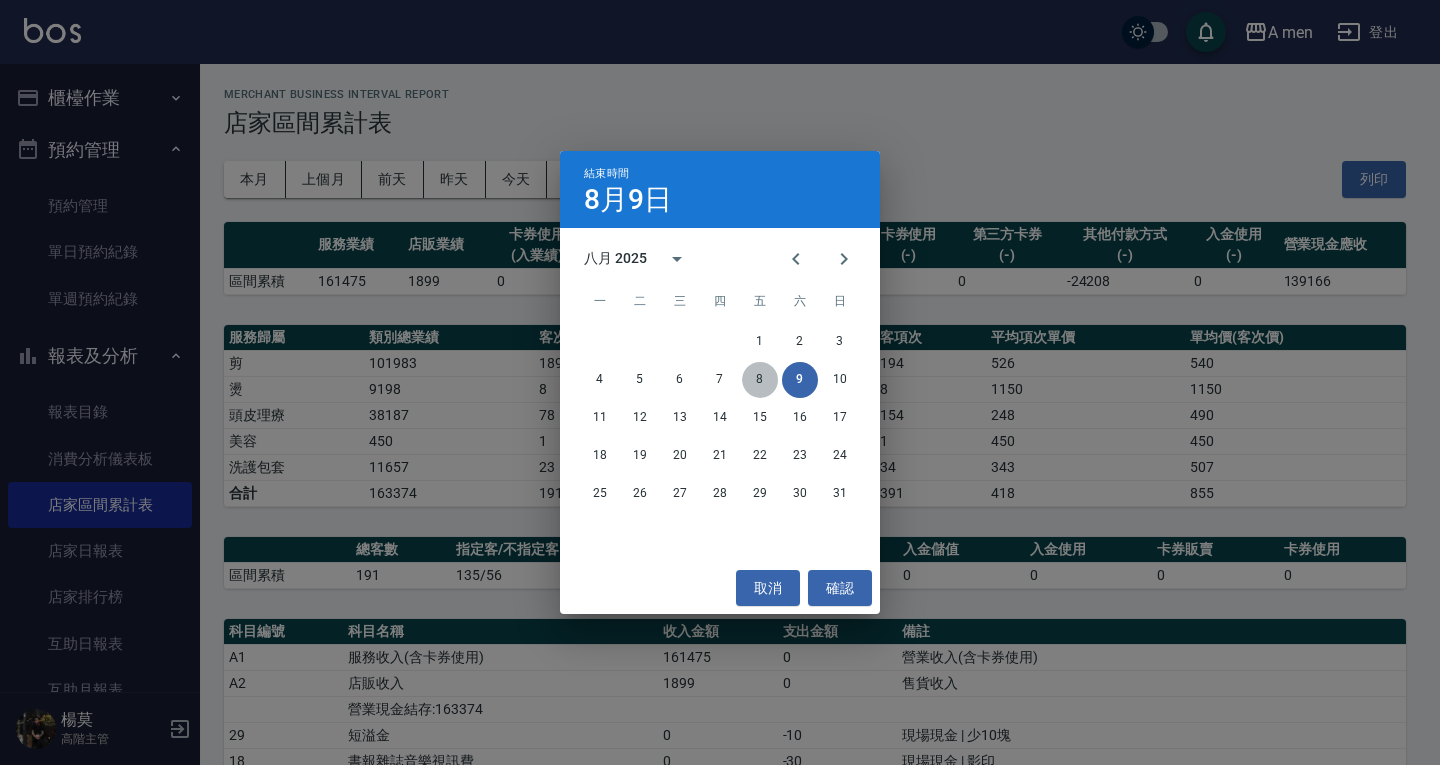 click on "8" at bounding box center (760, 380) 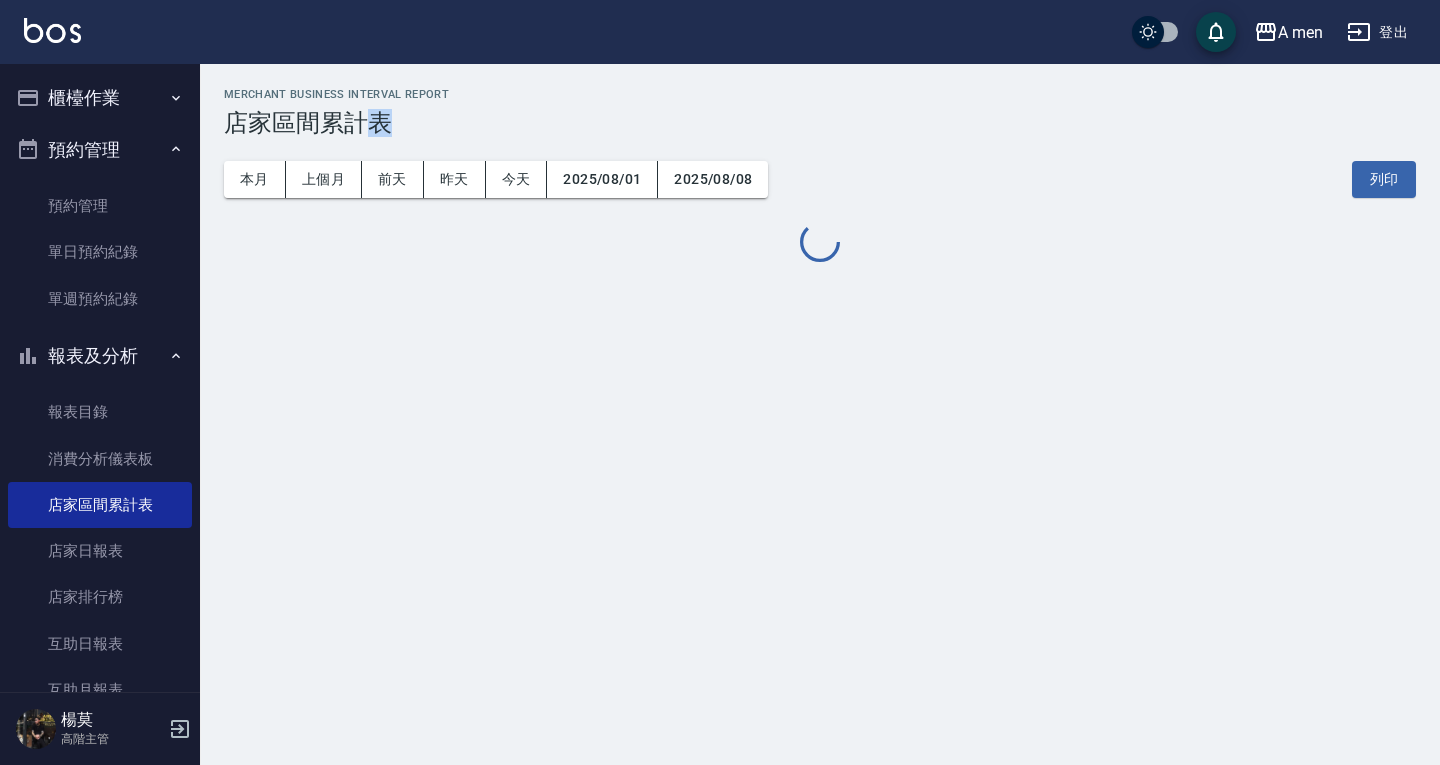 drag, startPoint x: 762, startPoint y: 383, endPoint x: 1027, endPoint y: 470, distance: 278.91577 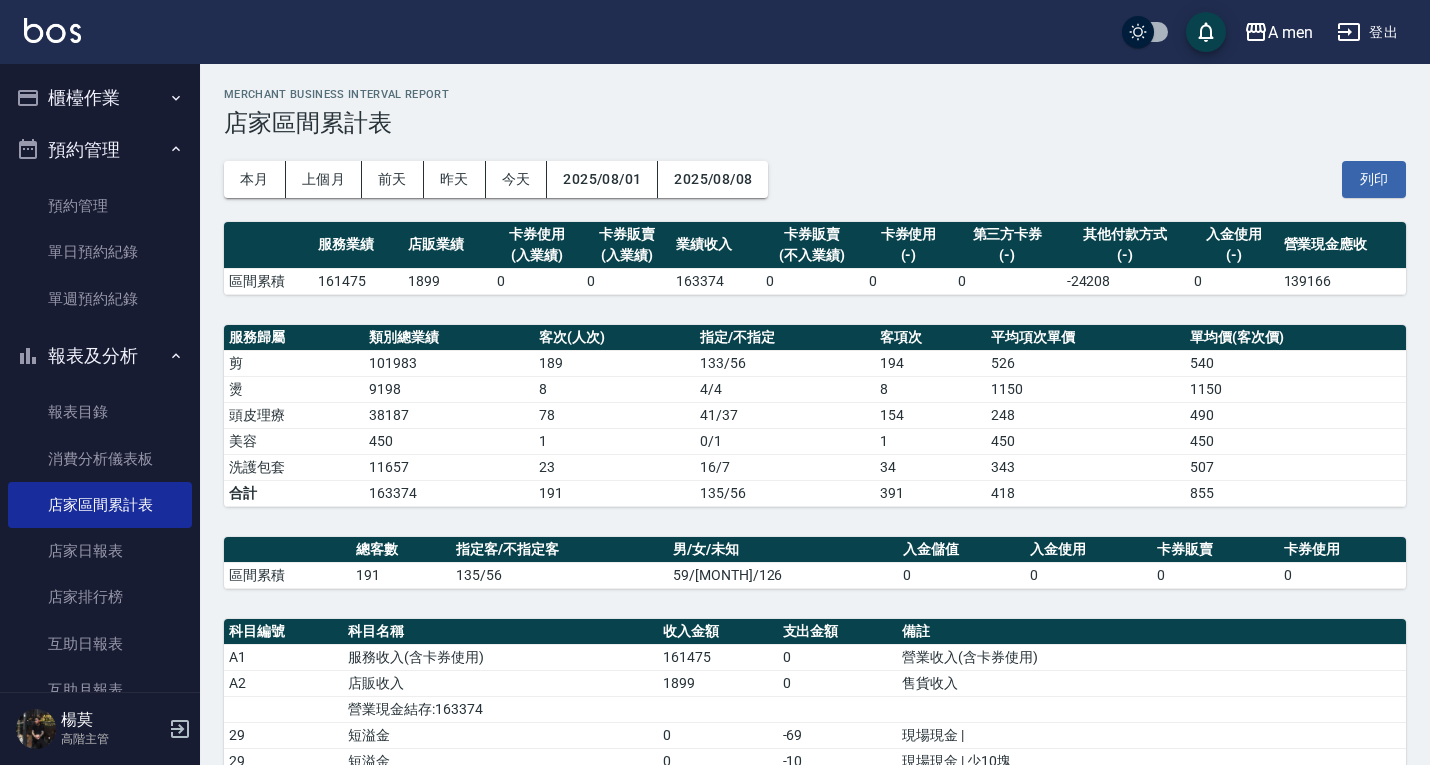 click on "本月 上個月 前天 昨天 今天 2025/08/01 2025/08/08 列印" at bounding box center [815, 179] 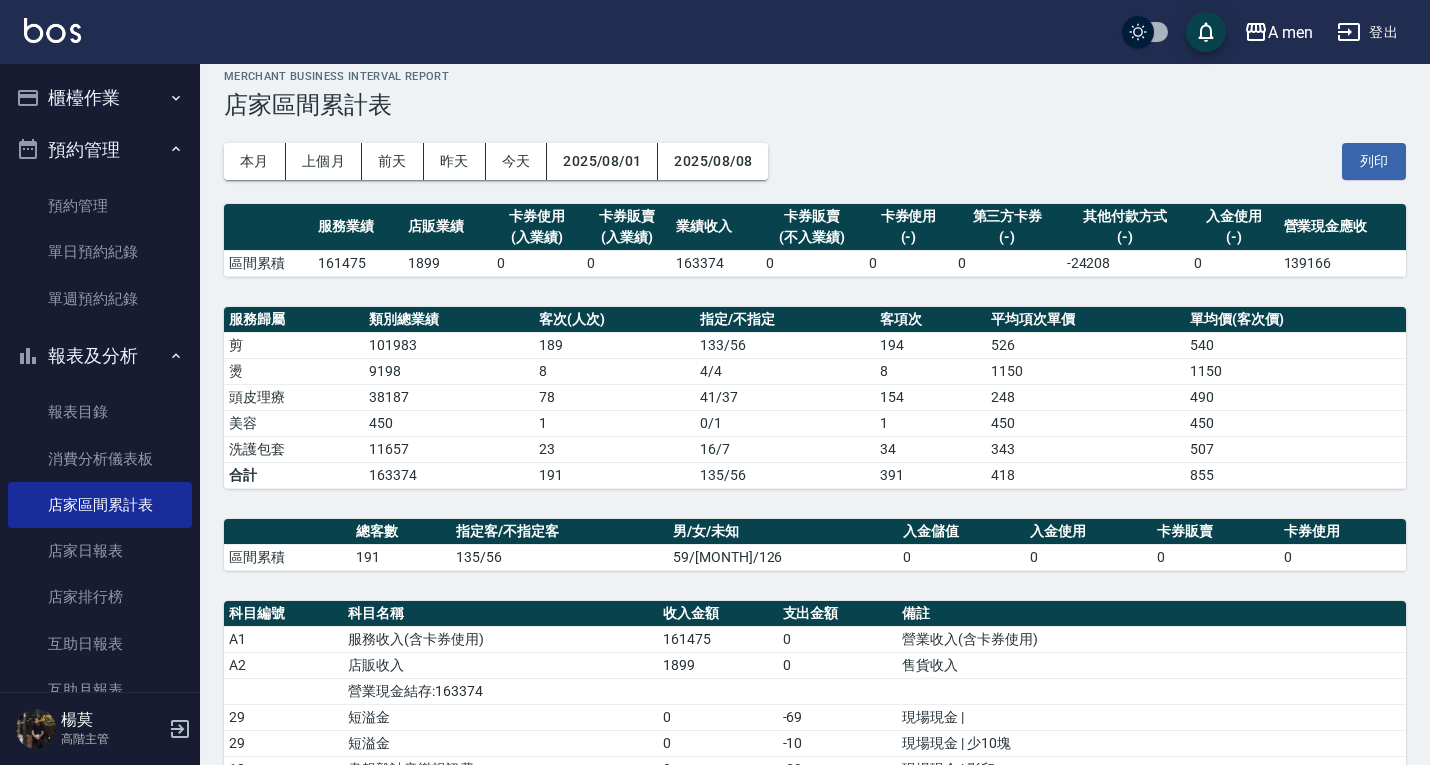 scroll, scrollTop: 0, scrollLeft: 0, axis: both 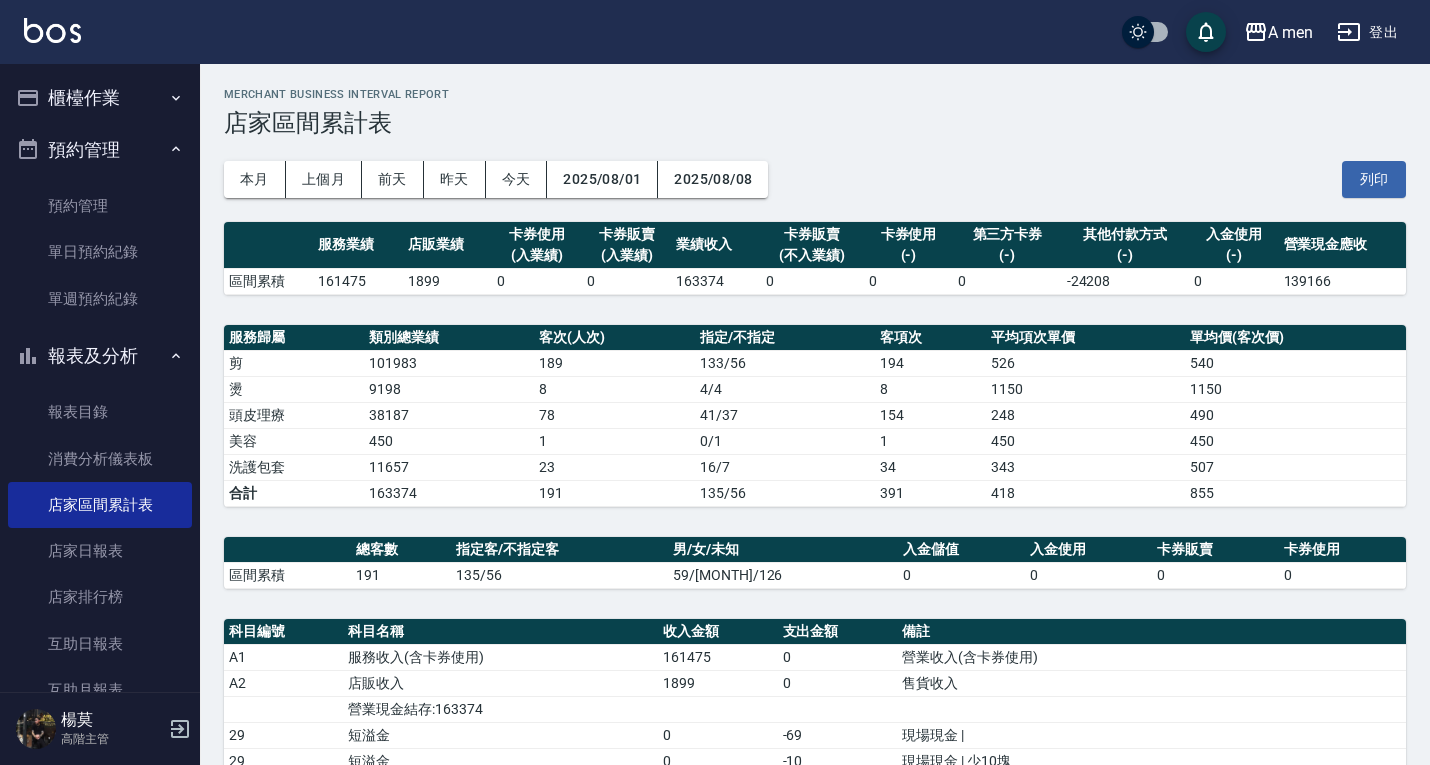 click on "189" at bounding box center (614, 363) 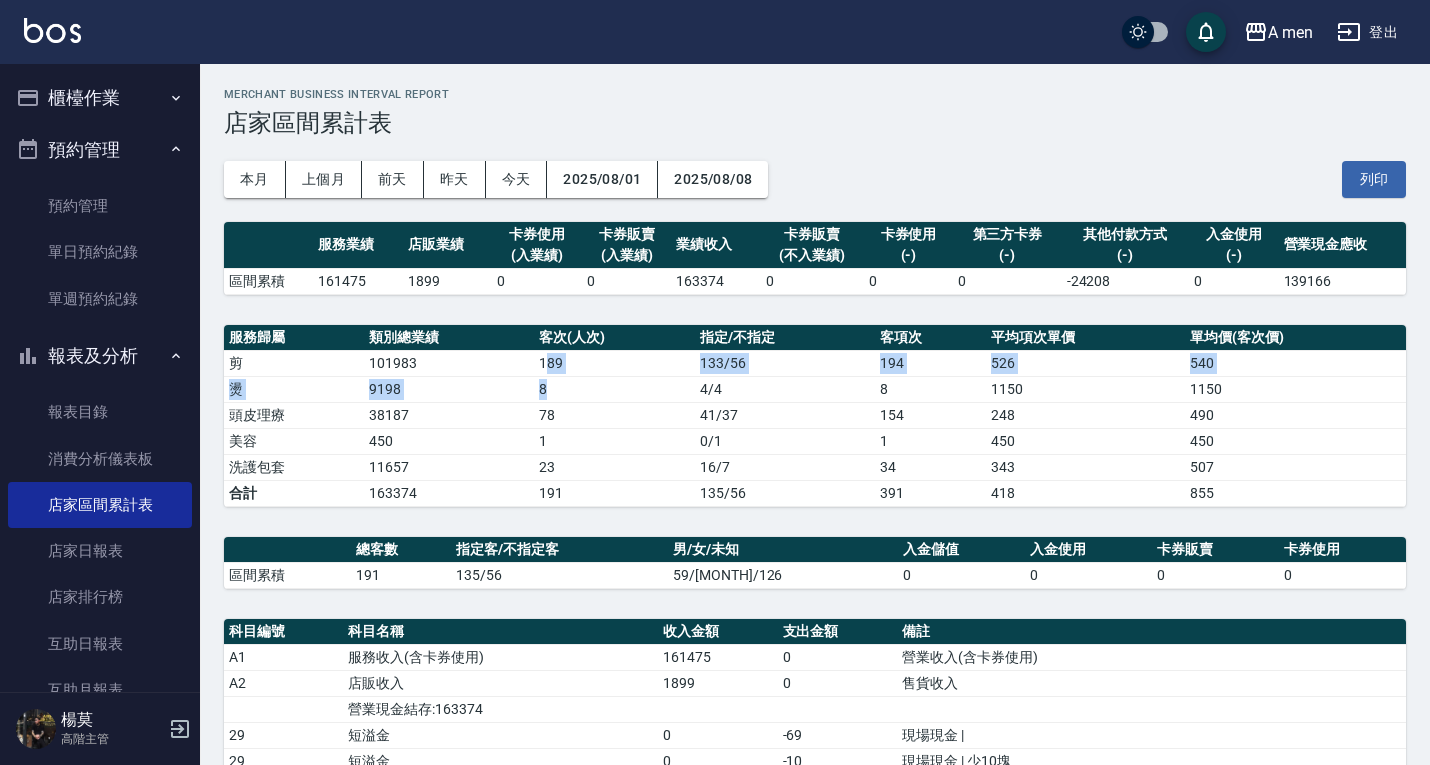 drag, startPoint x: 543, startPoint y: 362, endPoint x: 565, endPoint y: 395, distance: 39.661064 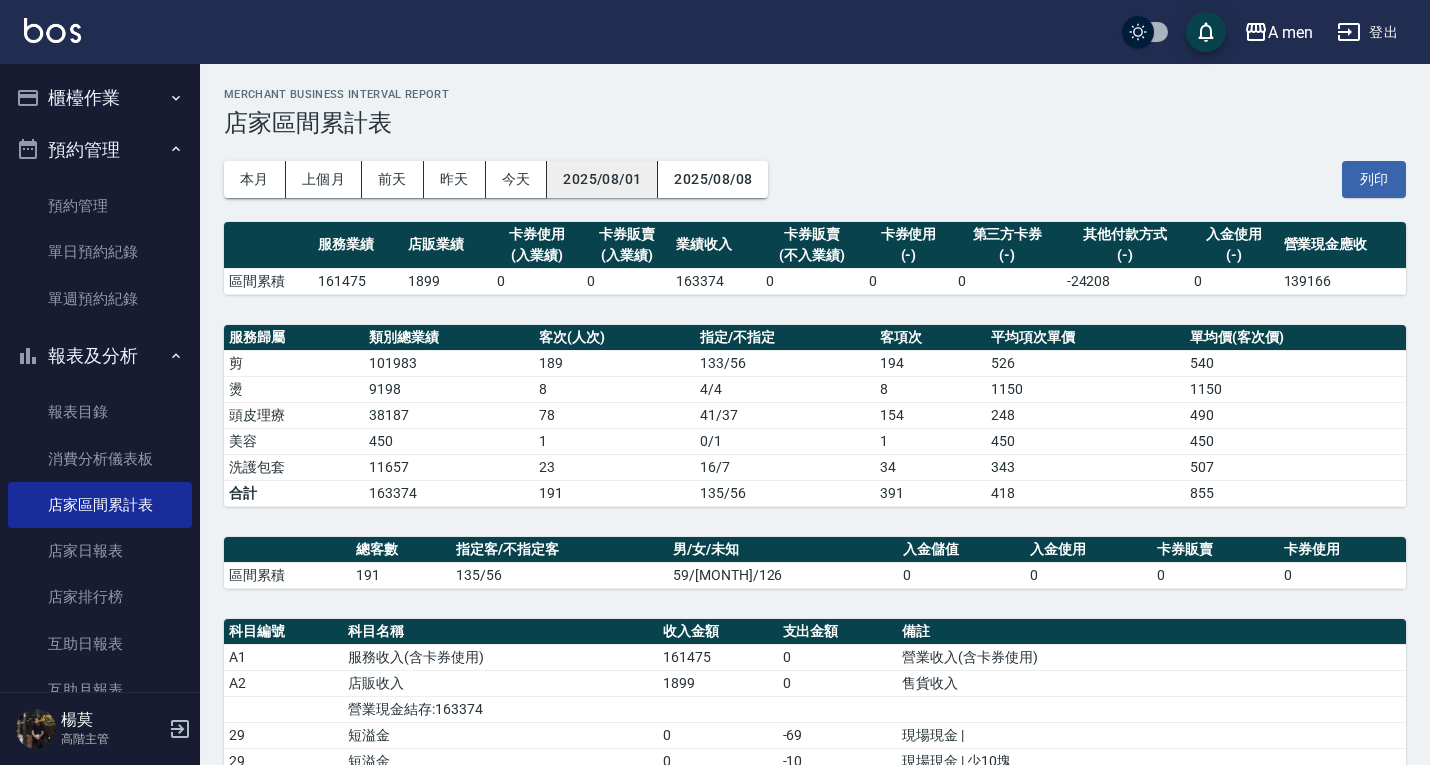 click on "2025/08/01" at bounding box center (602, 179) 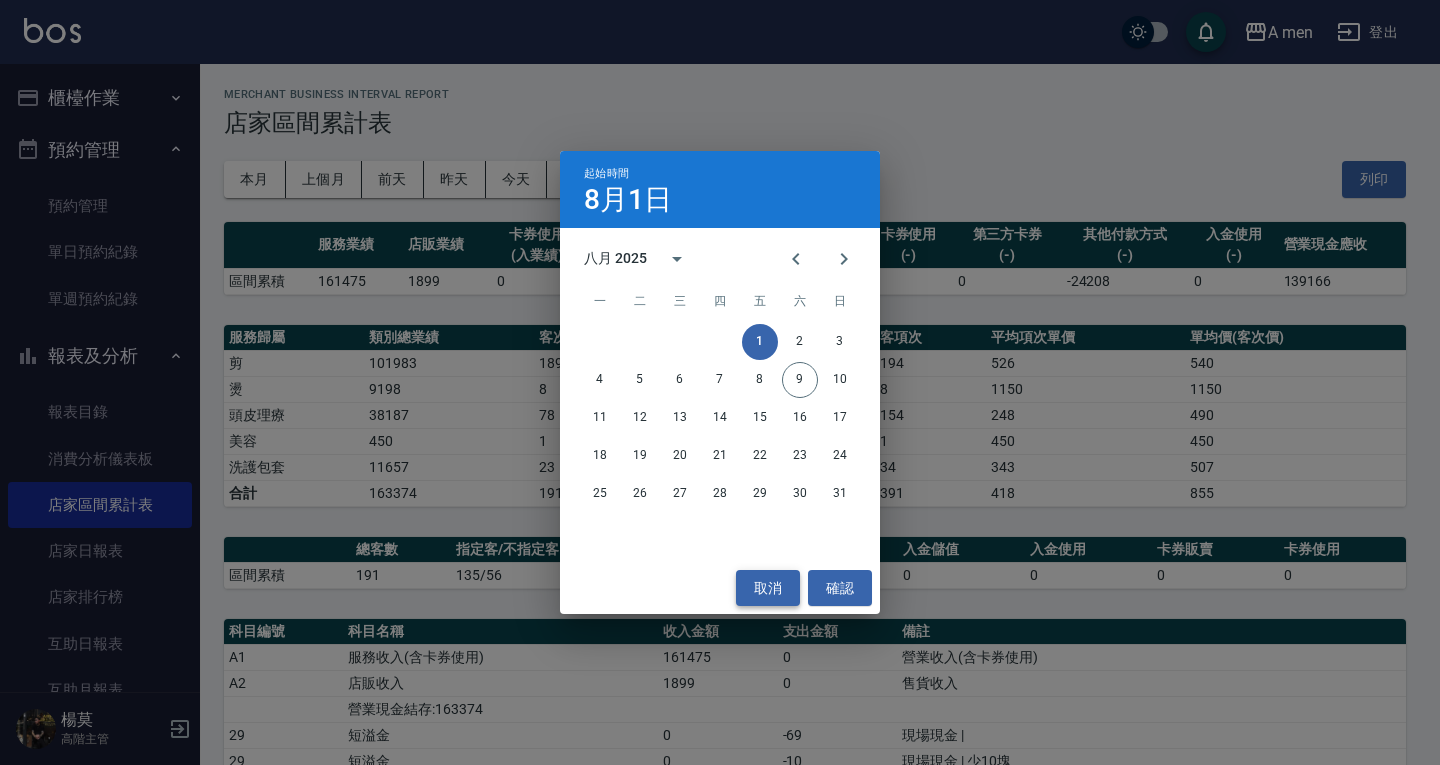 click on "取消" at bounding box center [768, 588] 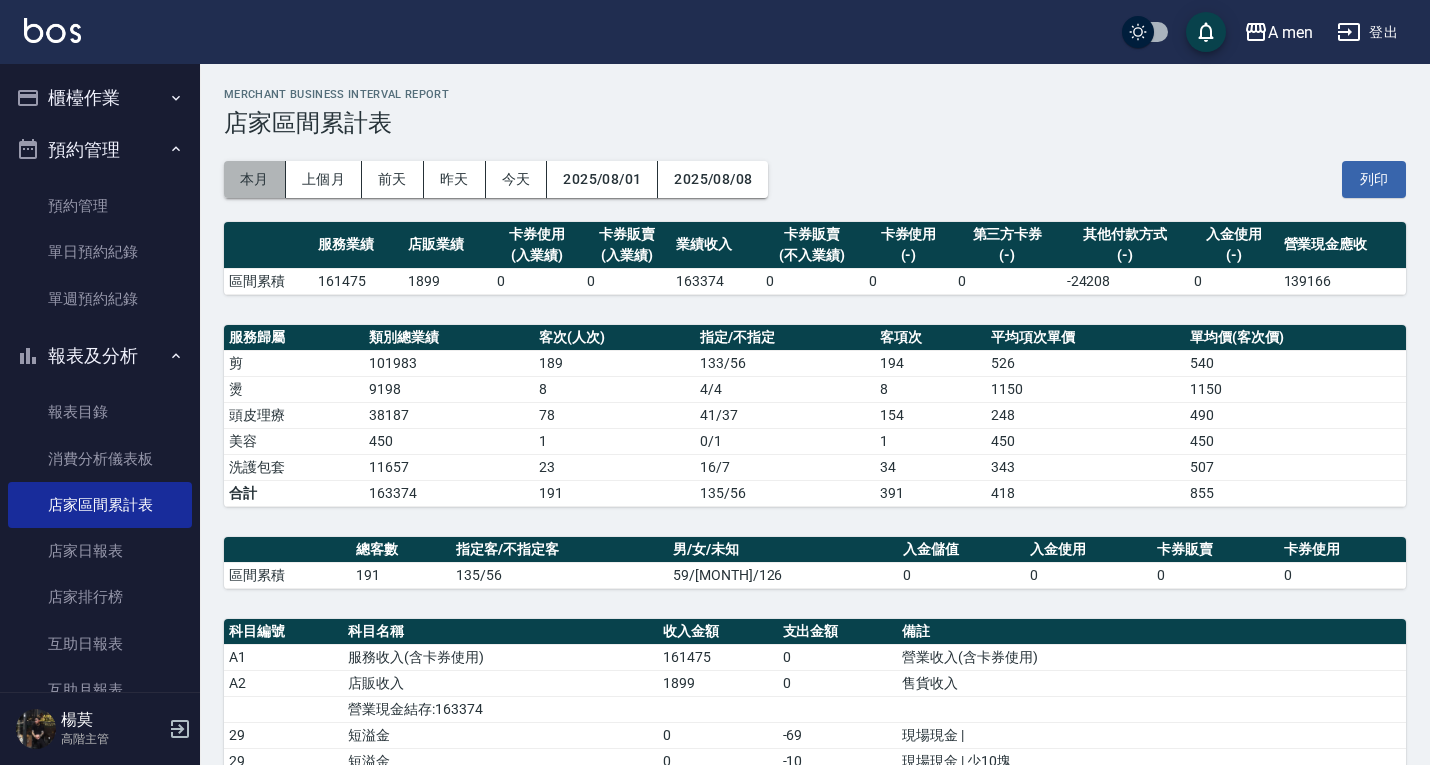 click on "本月" at bounding box center [255, 179] 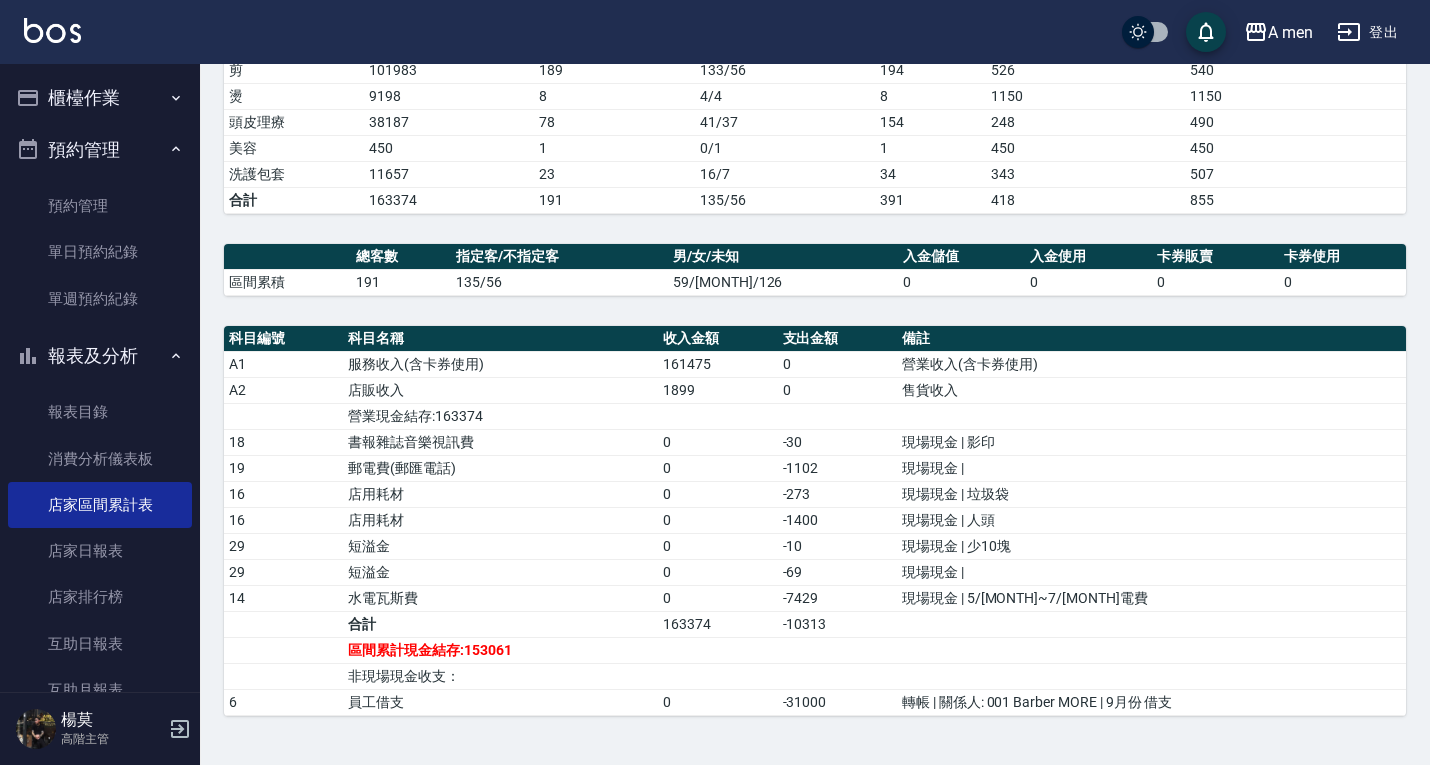 scroll, scrollTop: 294, scrollLeft: 0, axis: vertical 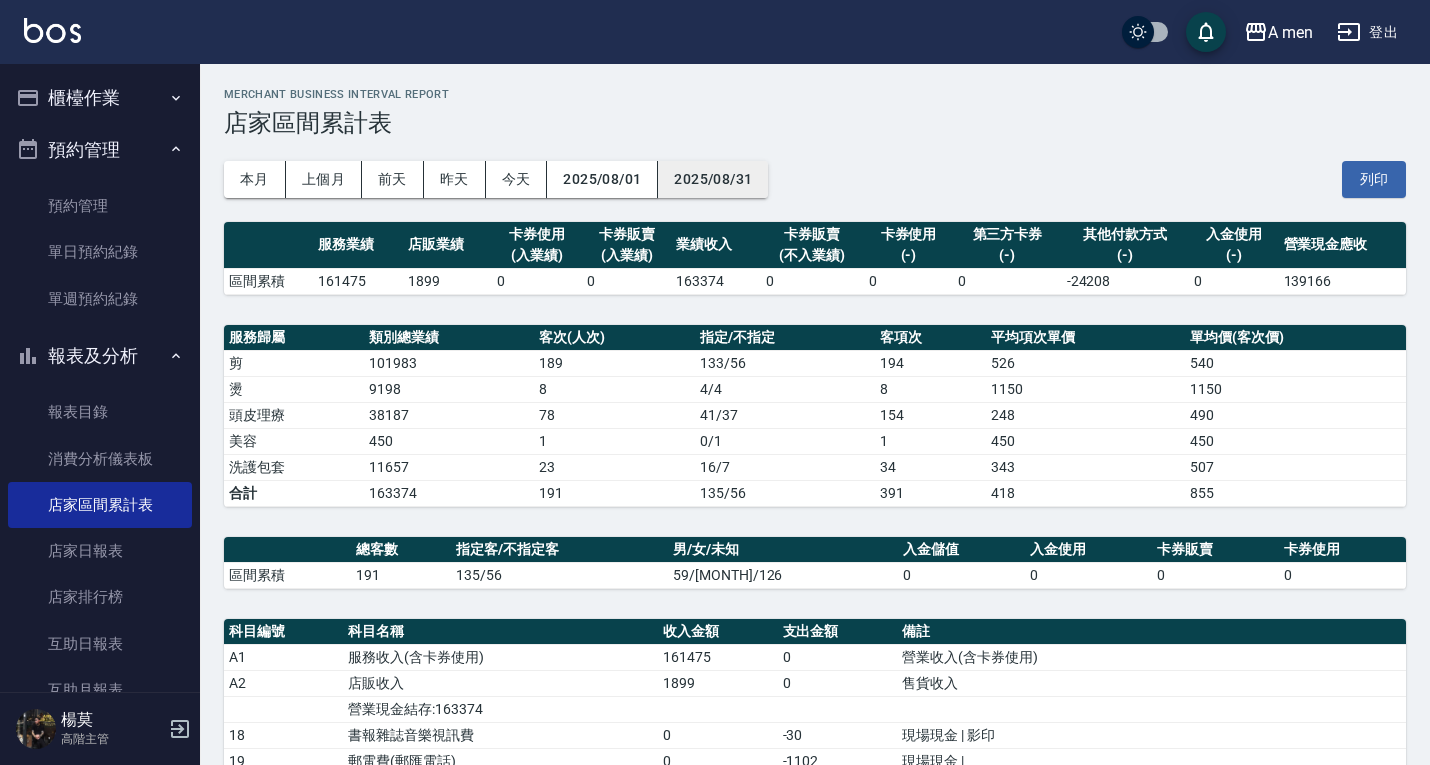 click on "2025/08/31" at bounding box center [713, 179] 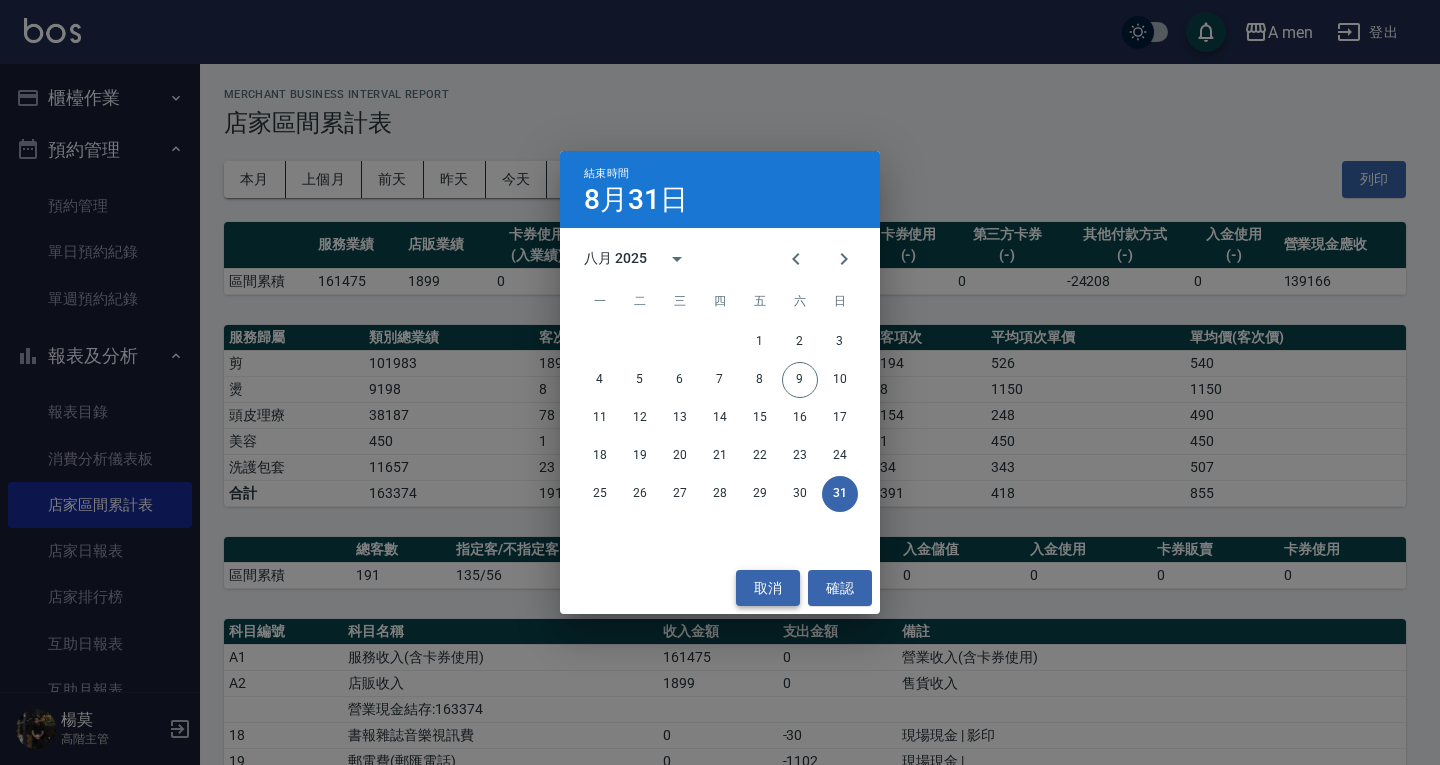 click on "取消" at bounding box center [768, 588] 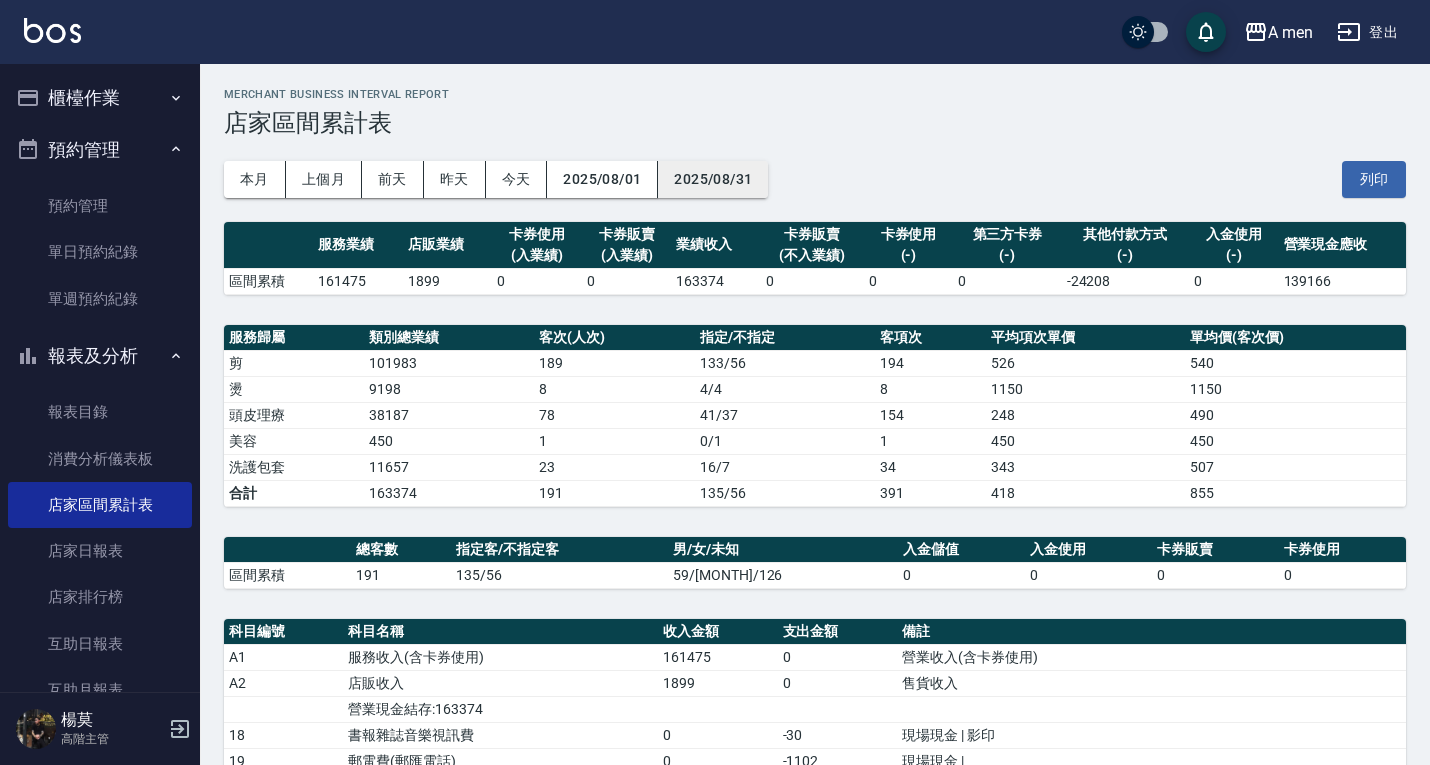 click on "2025/08/31" at bounding box center (713, 179) 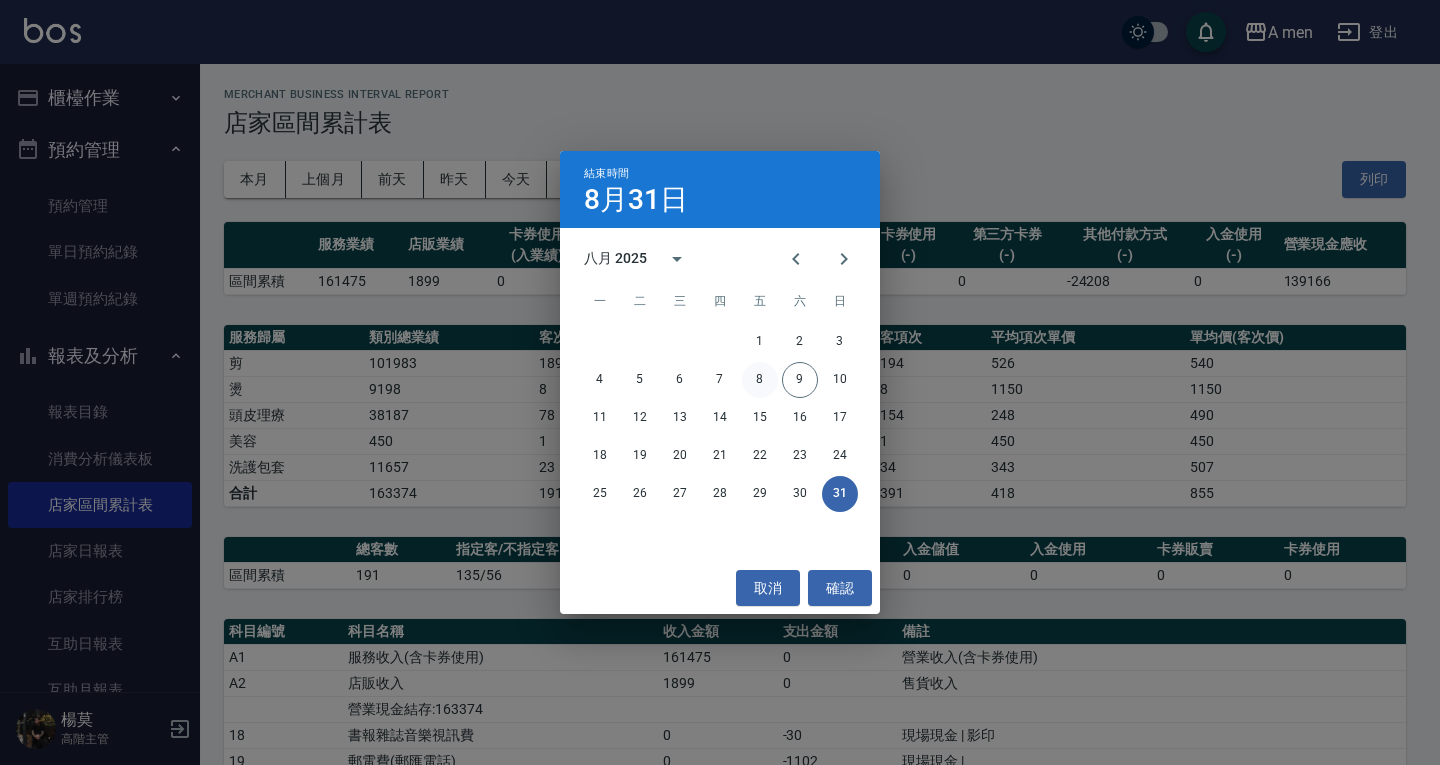 click on "8" at bounding box center [760, 380] 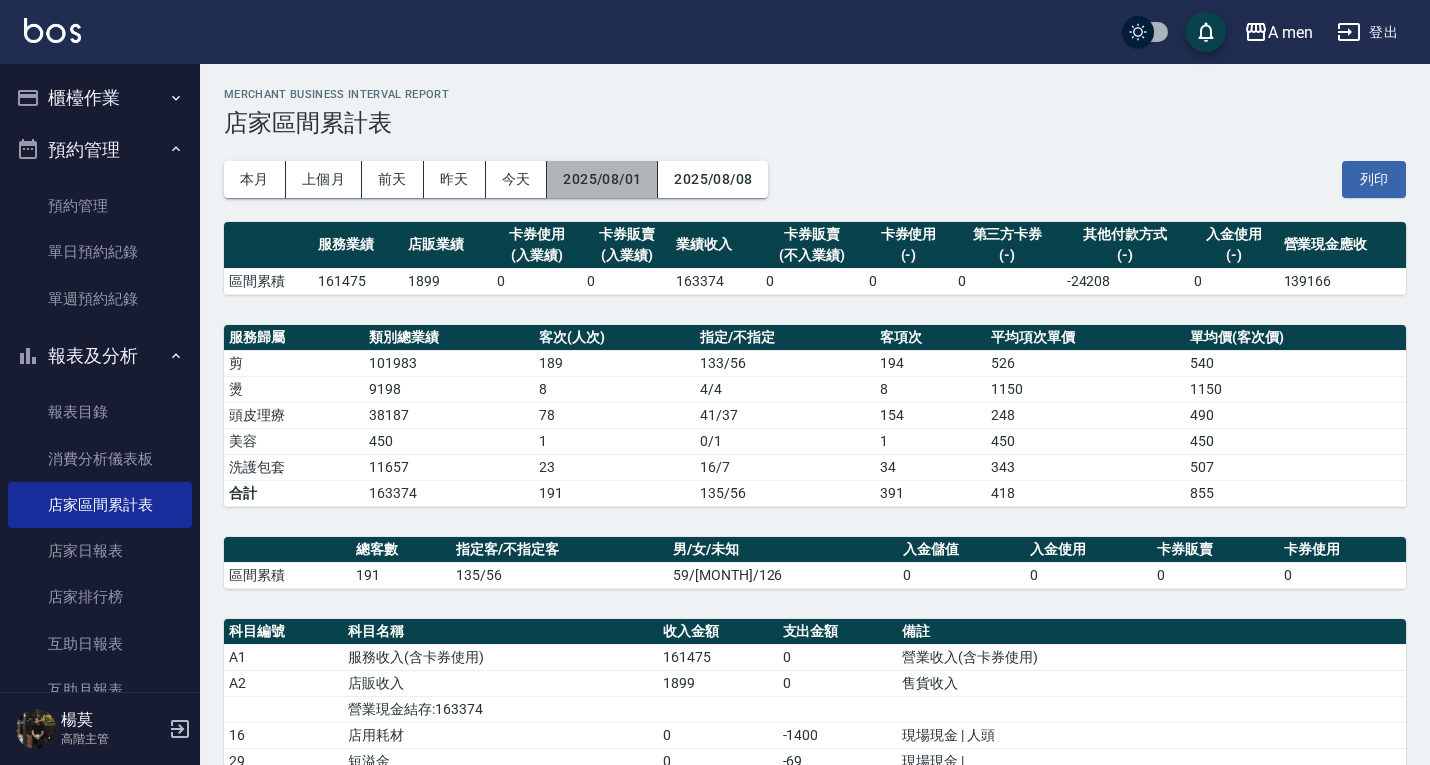click on "2025/08/01" at bounding box center (602, 179) 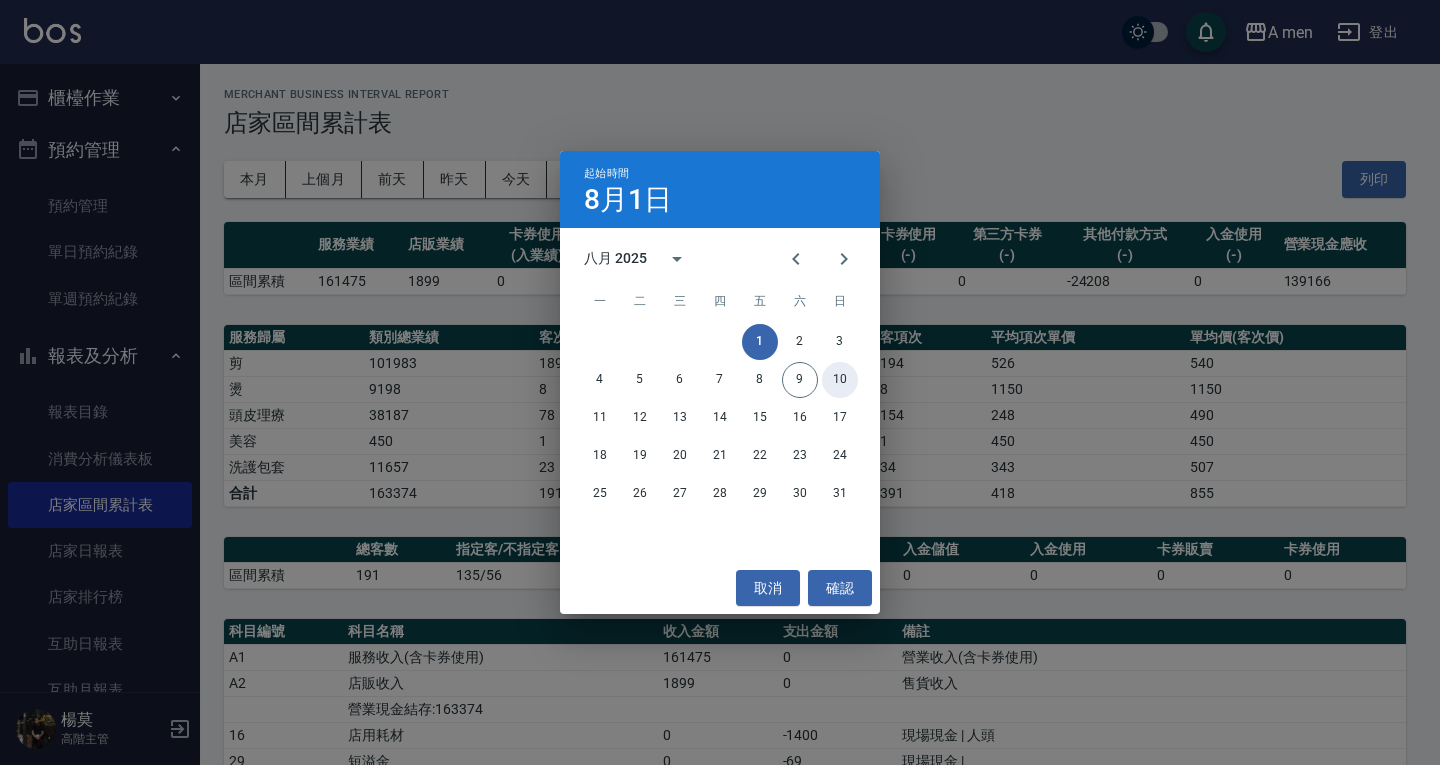 drag, startPoint x: 845, startPoint y: 381, endPoint x: 841, endPoint y: 397, distance: 16.492422 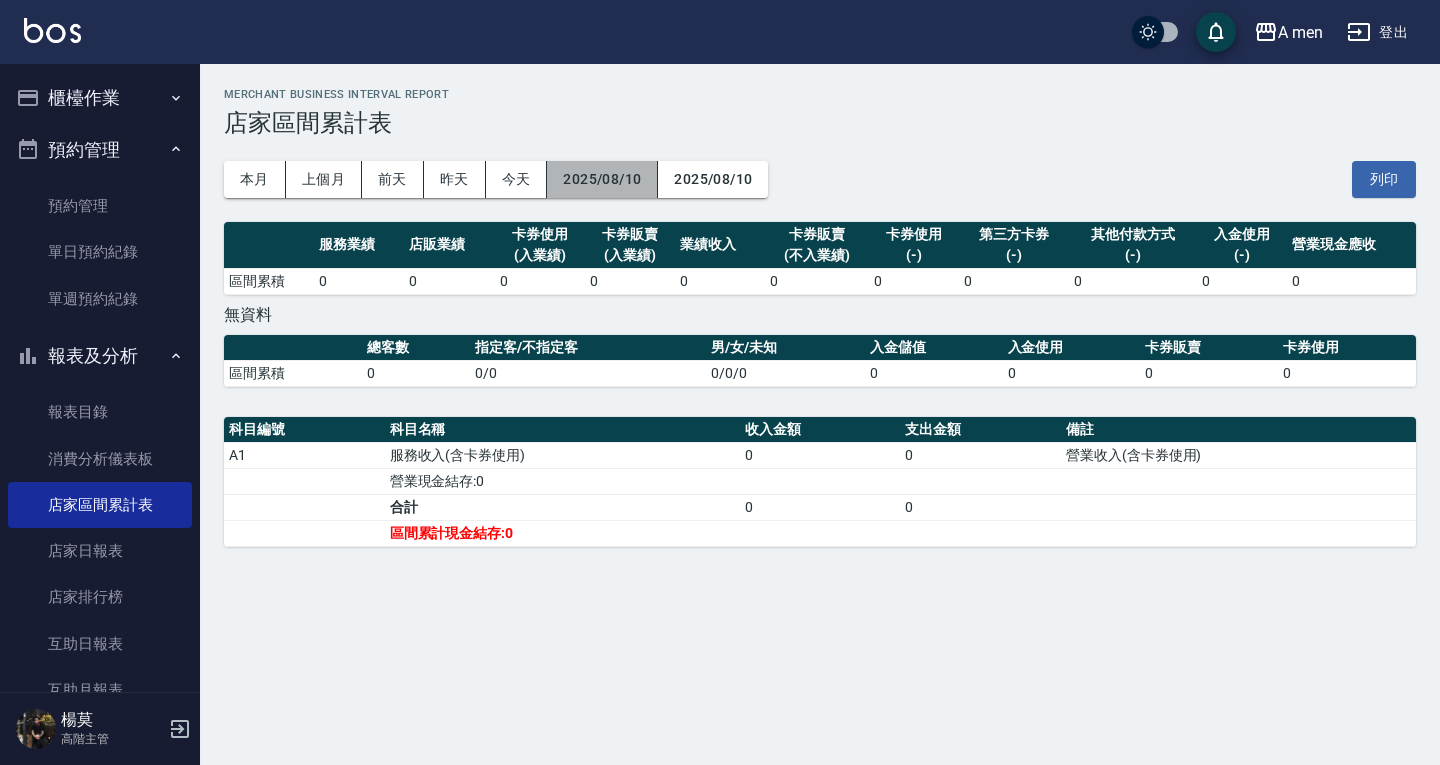 click on "2025/08/10" at bounding box center [602, 179] 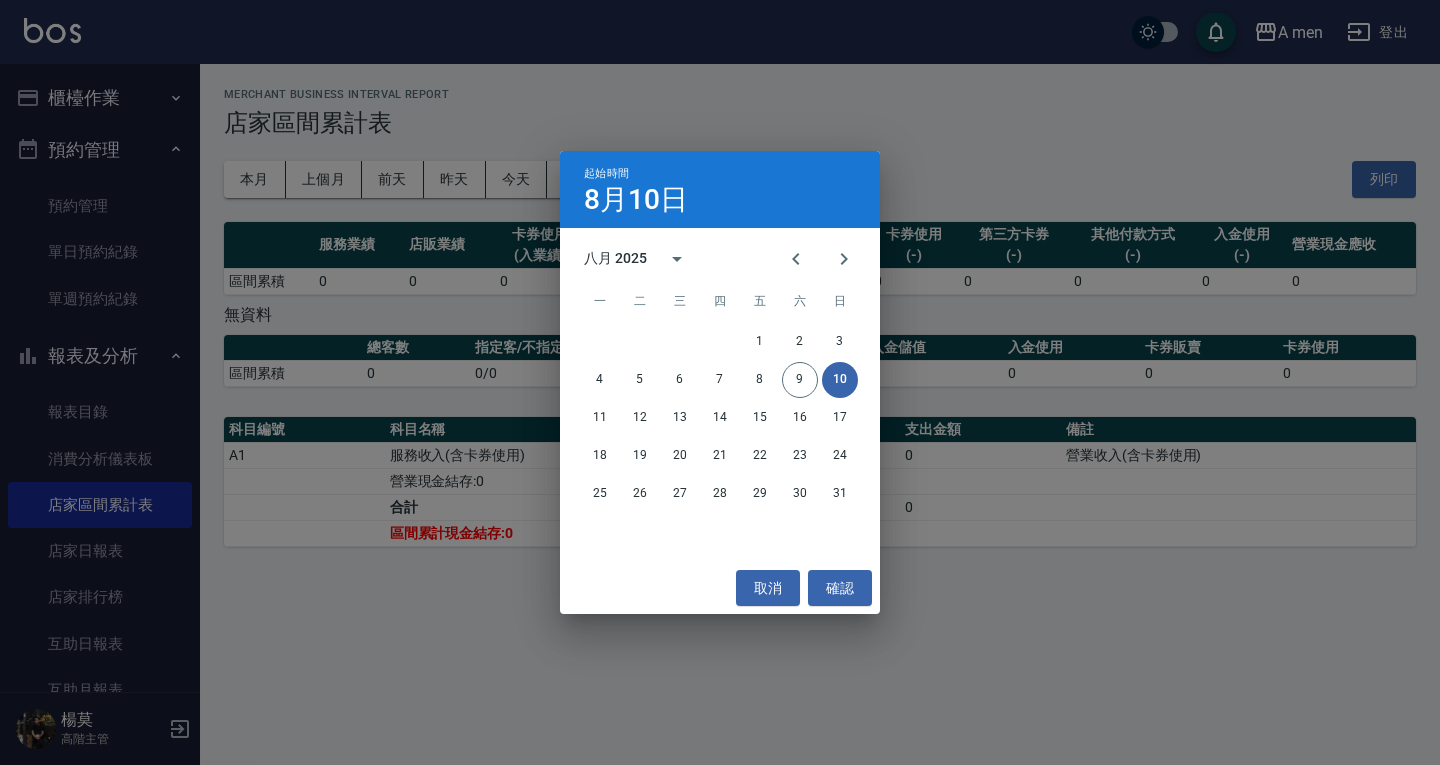 click on "1 2 3" at bounding box center [720, 342] 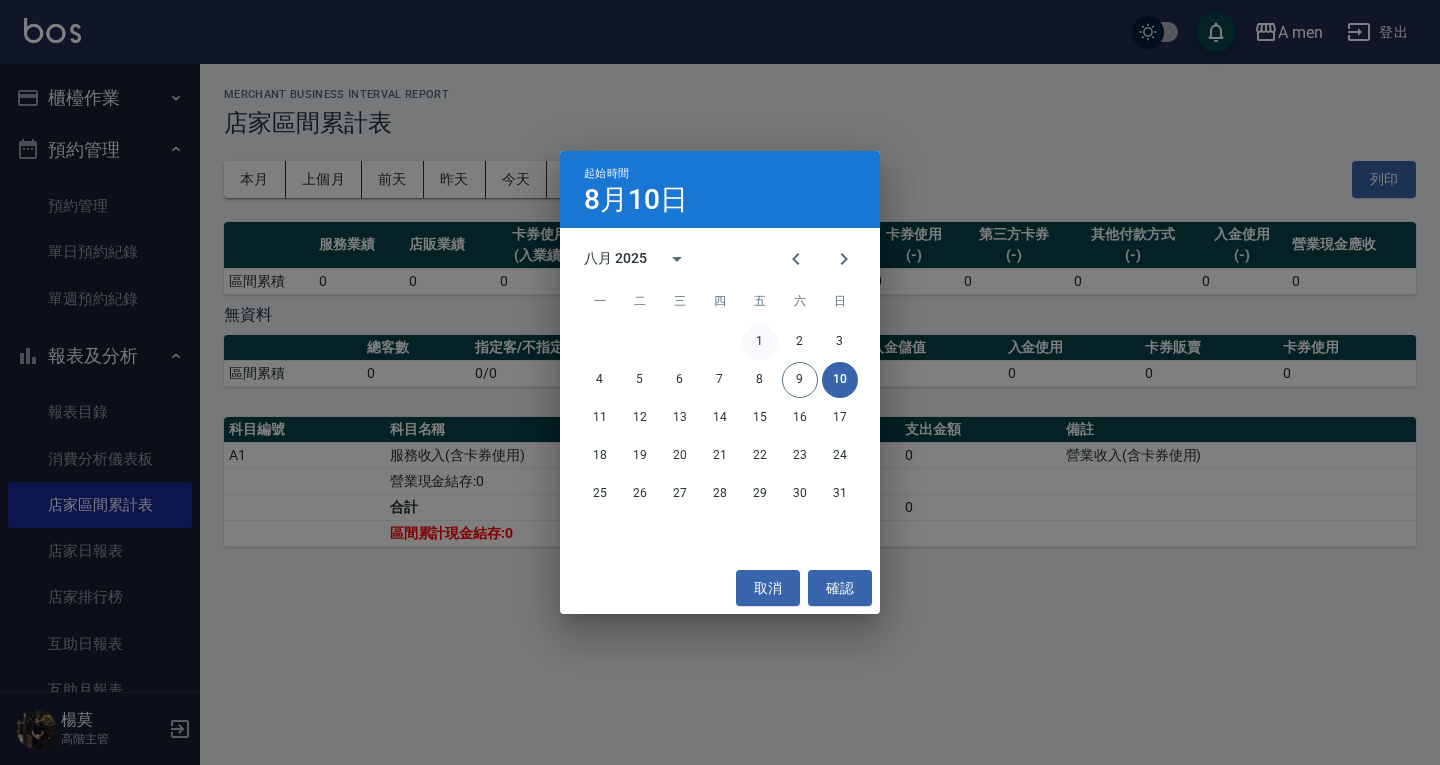 click on "1" at bounding box center [760, 342] 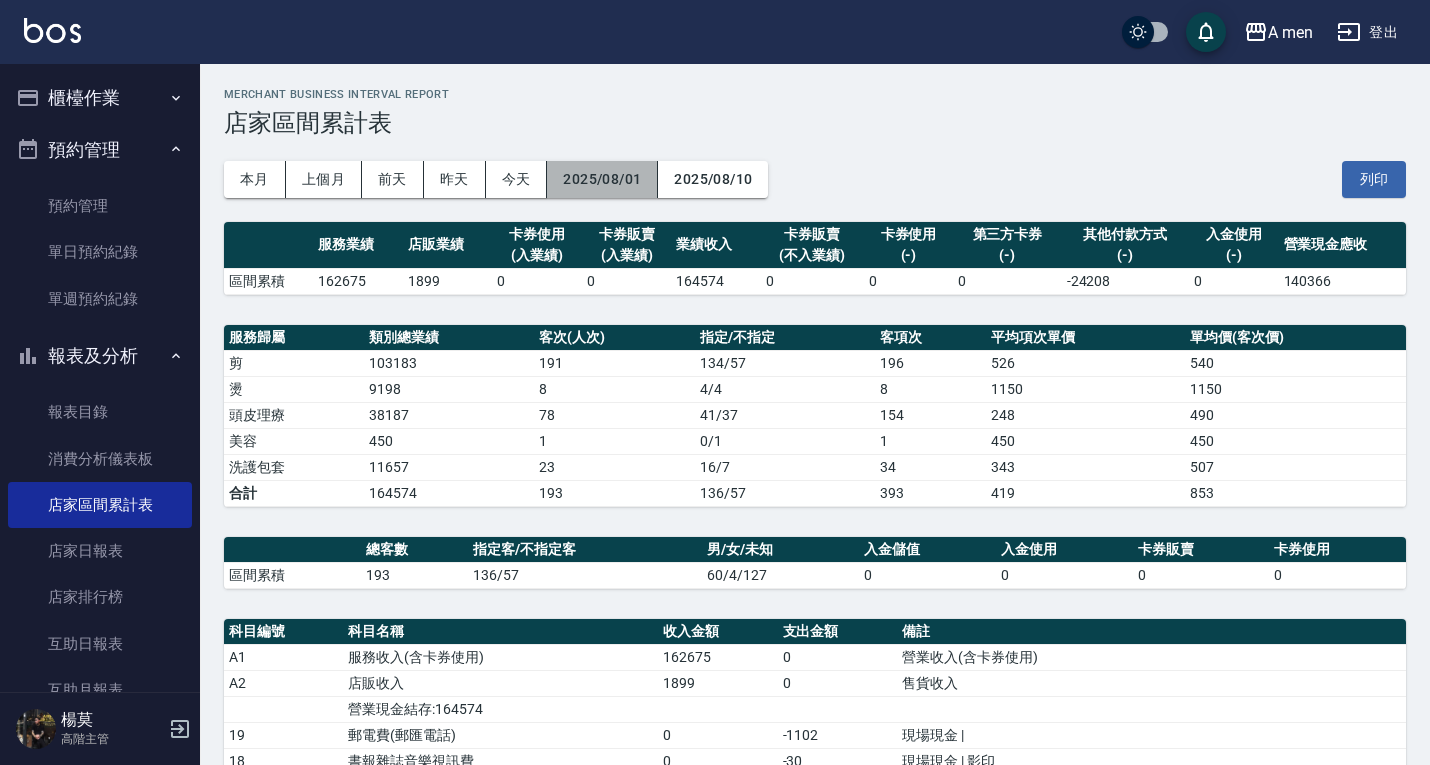 click on "2025/08/01" at bounding box center (602, 179) 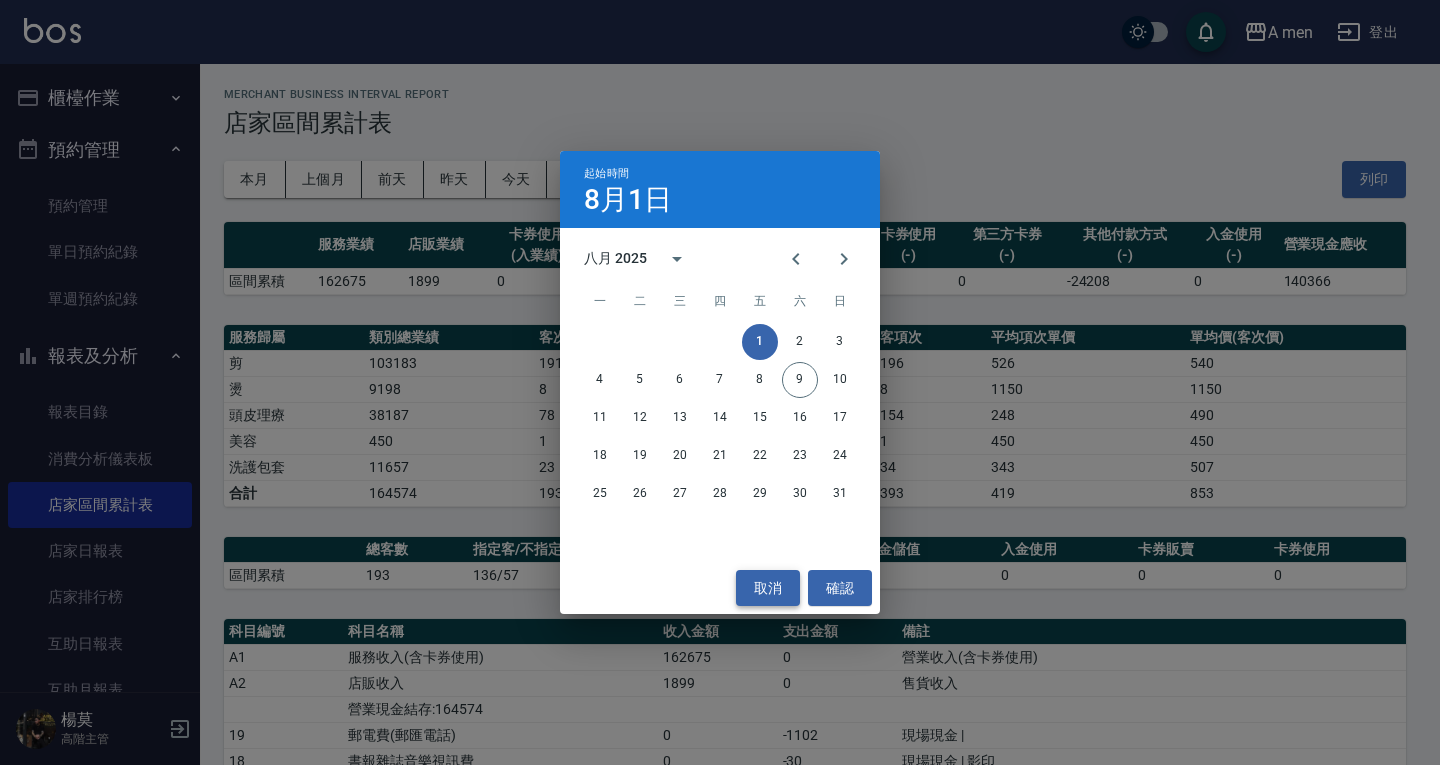click on "取消" at bounding box center (768, 588) 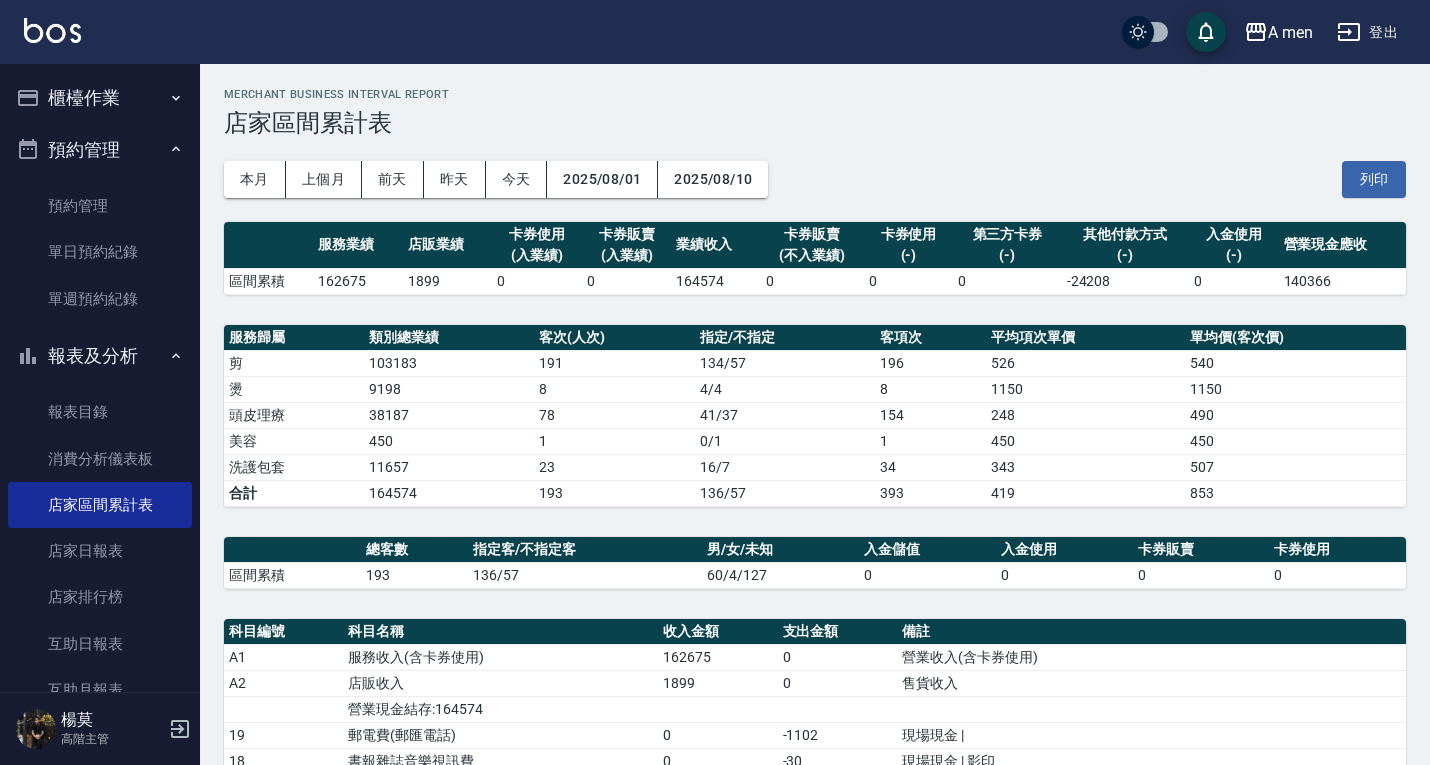 click on "本月 上個月 前天 昨天 今天 2025/08/01 2025/08/10 列印" at bounding box center (815, 179) 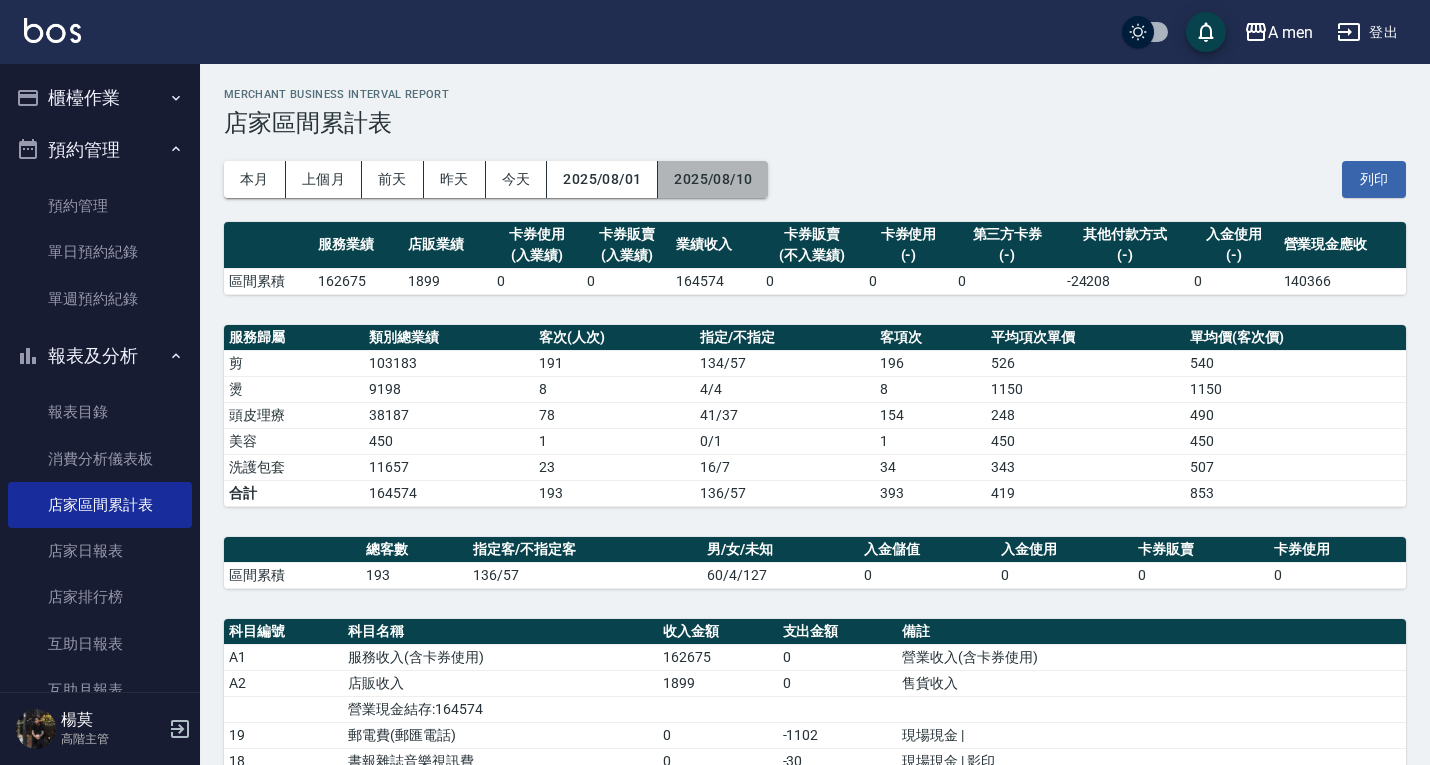 click on "2025/08/10" at bounding box center (713, 179) 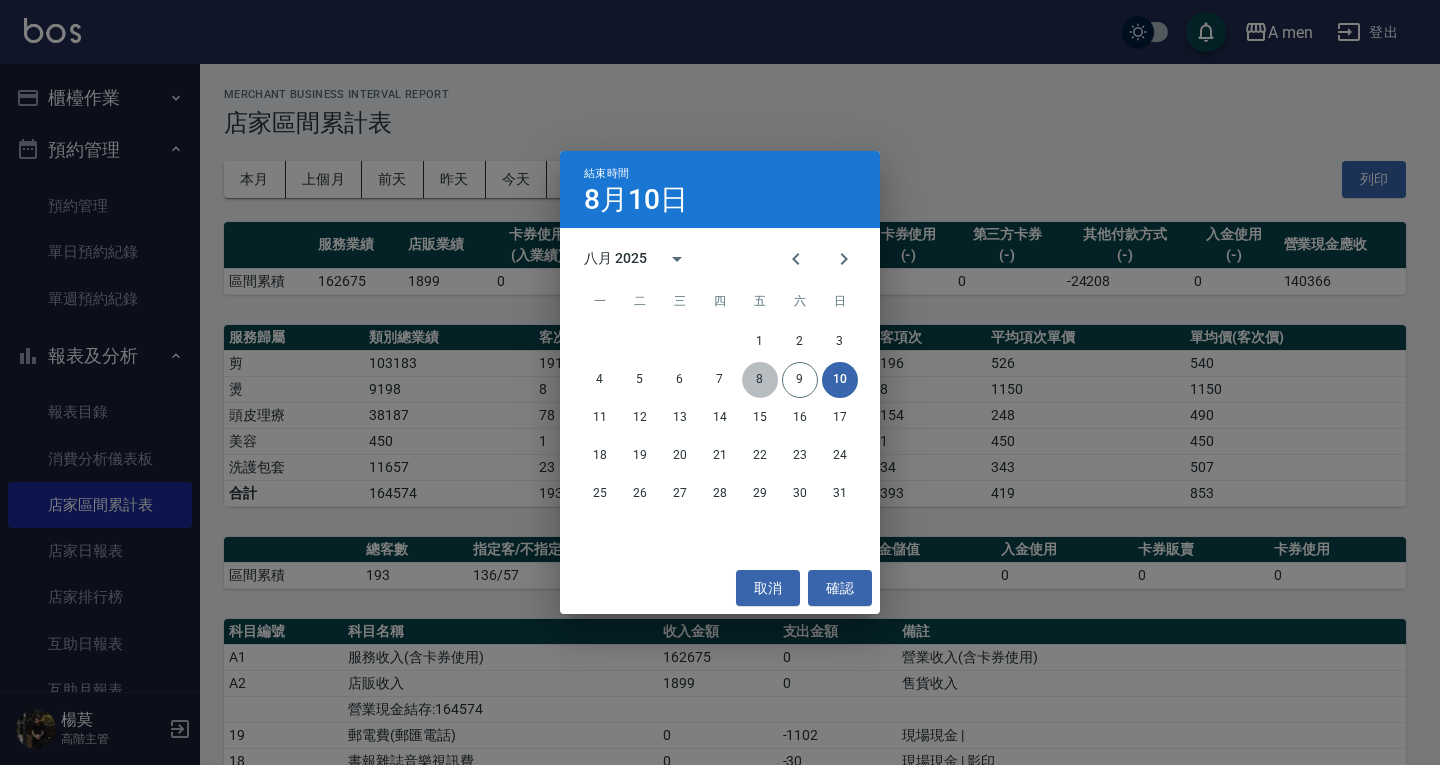 click on "8" at bounding box center (760, 380) 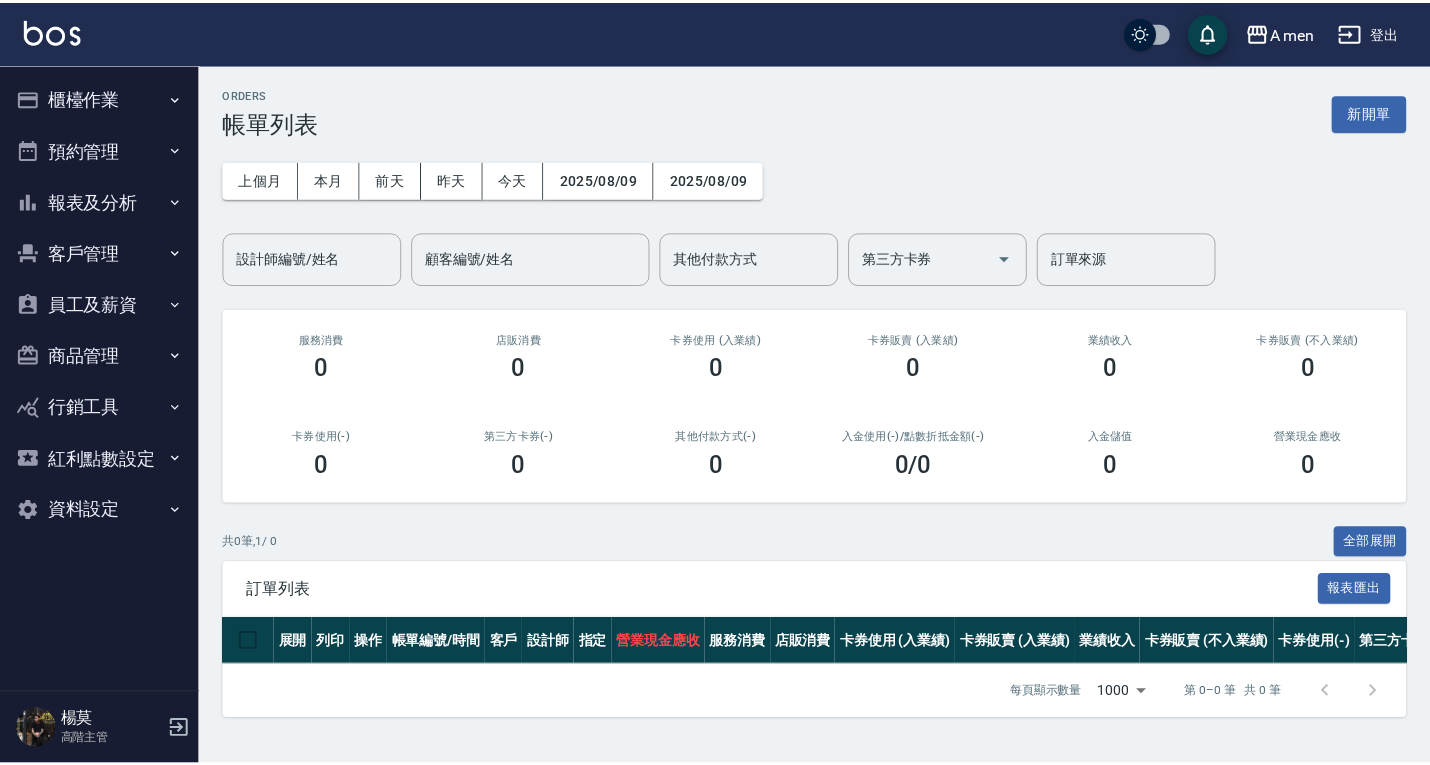 scroll, scrollTop: 0, scrollLeft: 0, axis: both 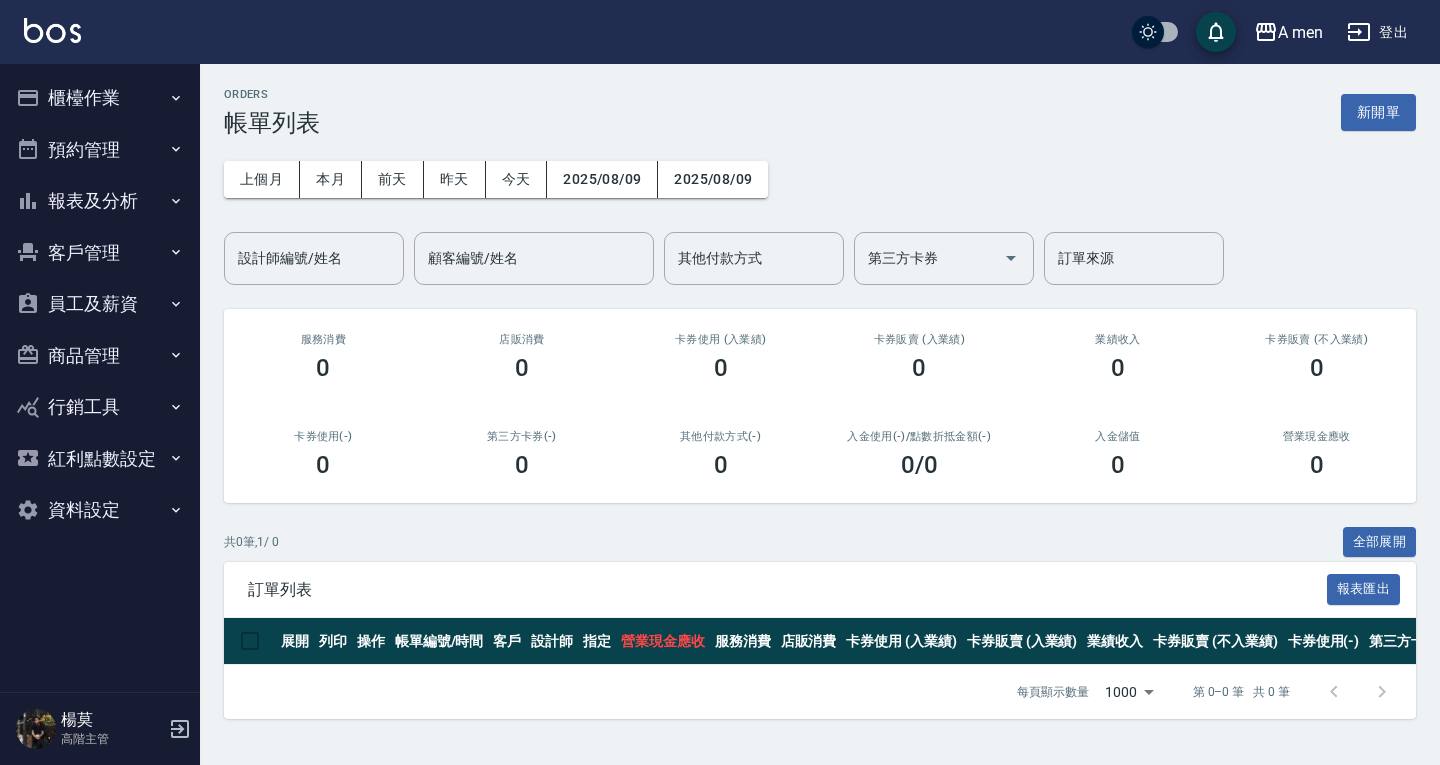 click on "報表及分析" at bounding box center (100, 201) 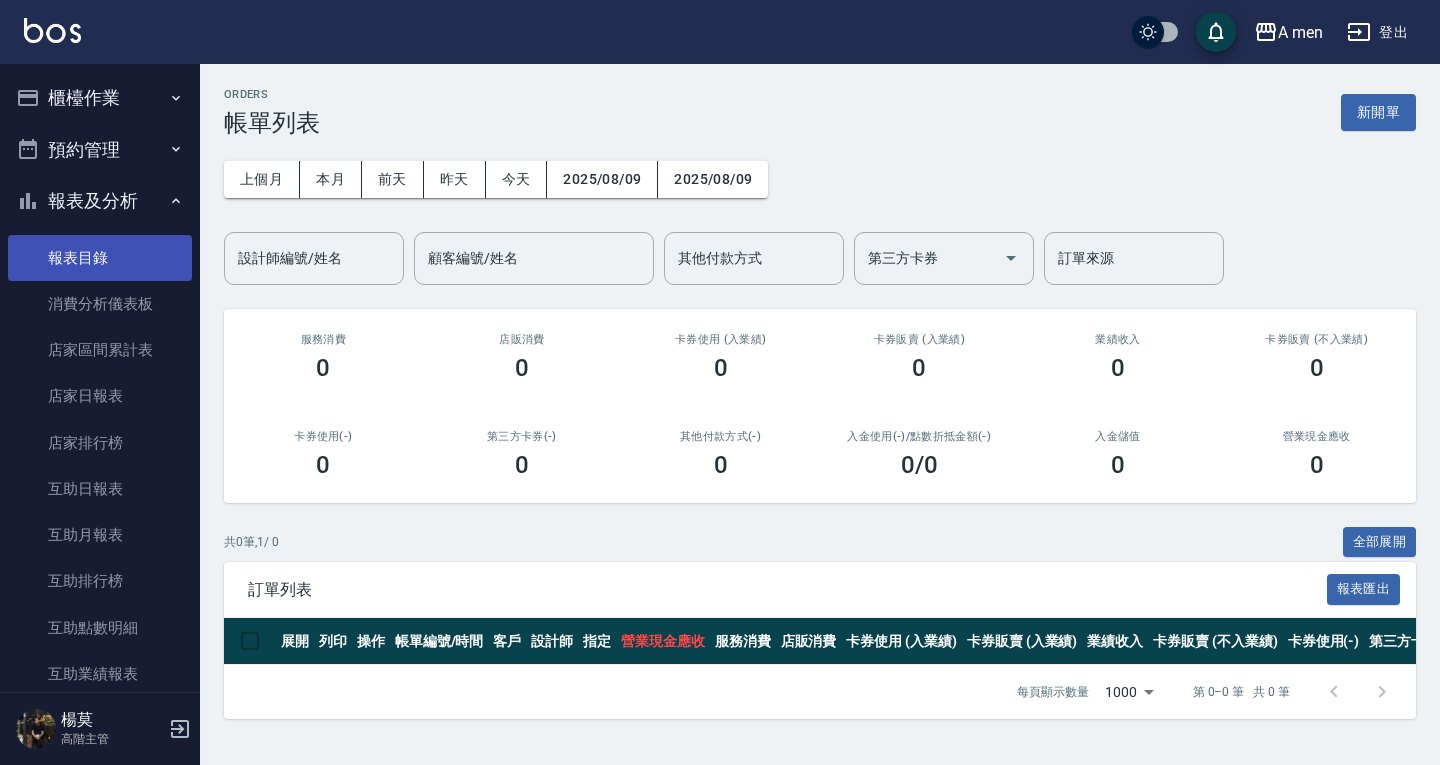 click on "報表目錄" at bounding box center (100, 258) 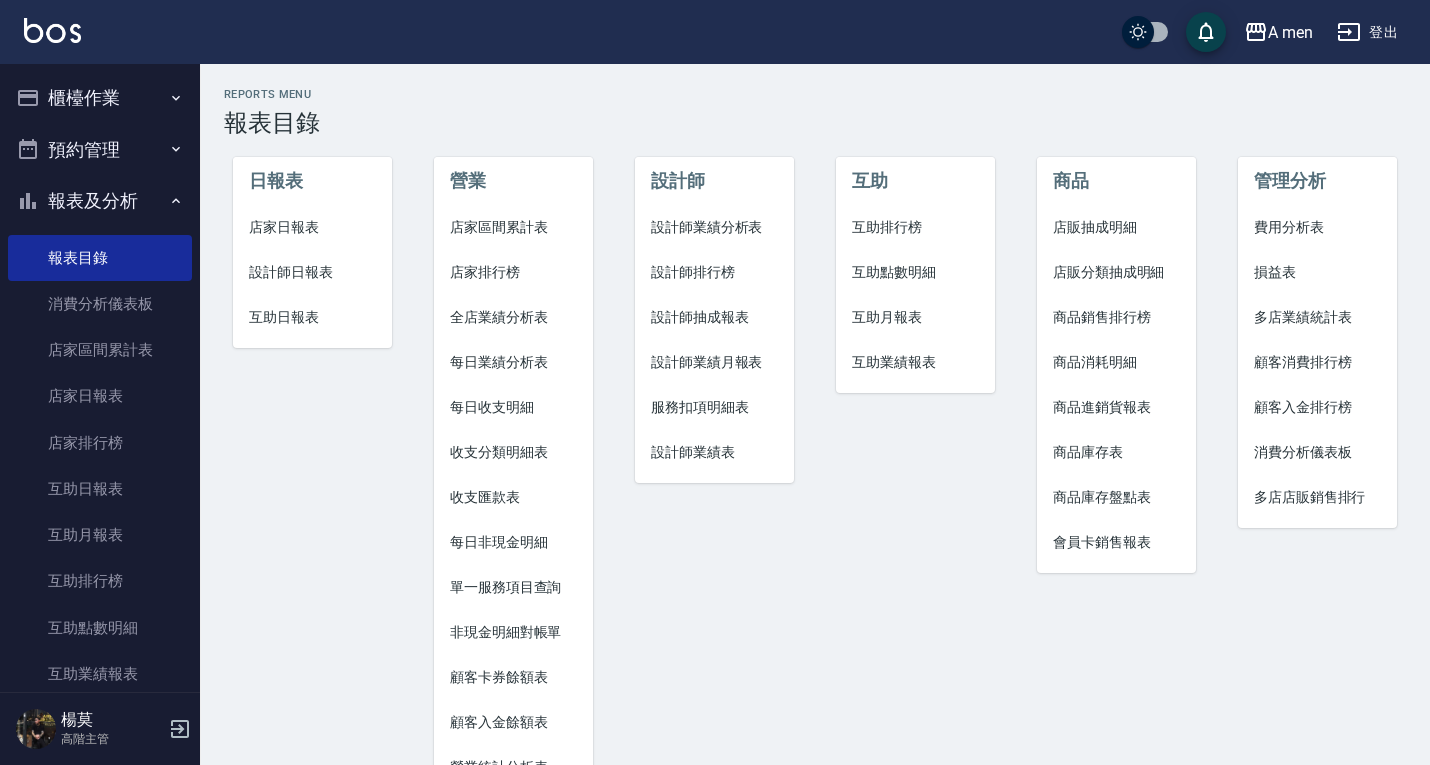 click on "店家區間累計表" at bounding box center (513, 227) 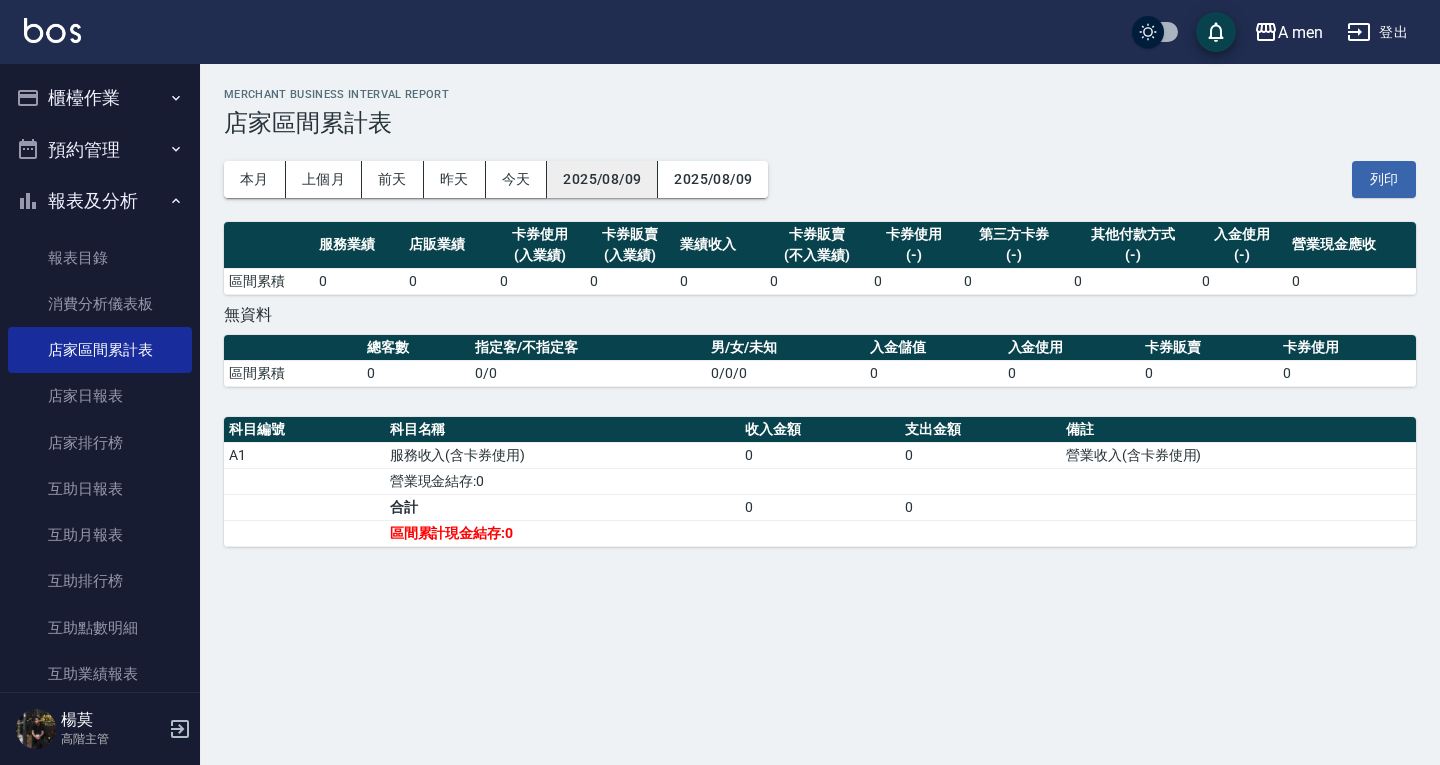 click on "2025/08/09" at bounding box center (602, 179) 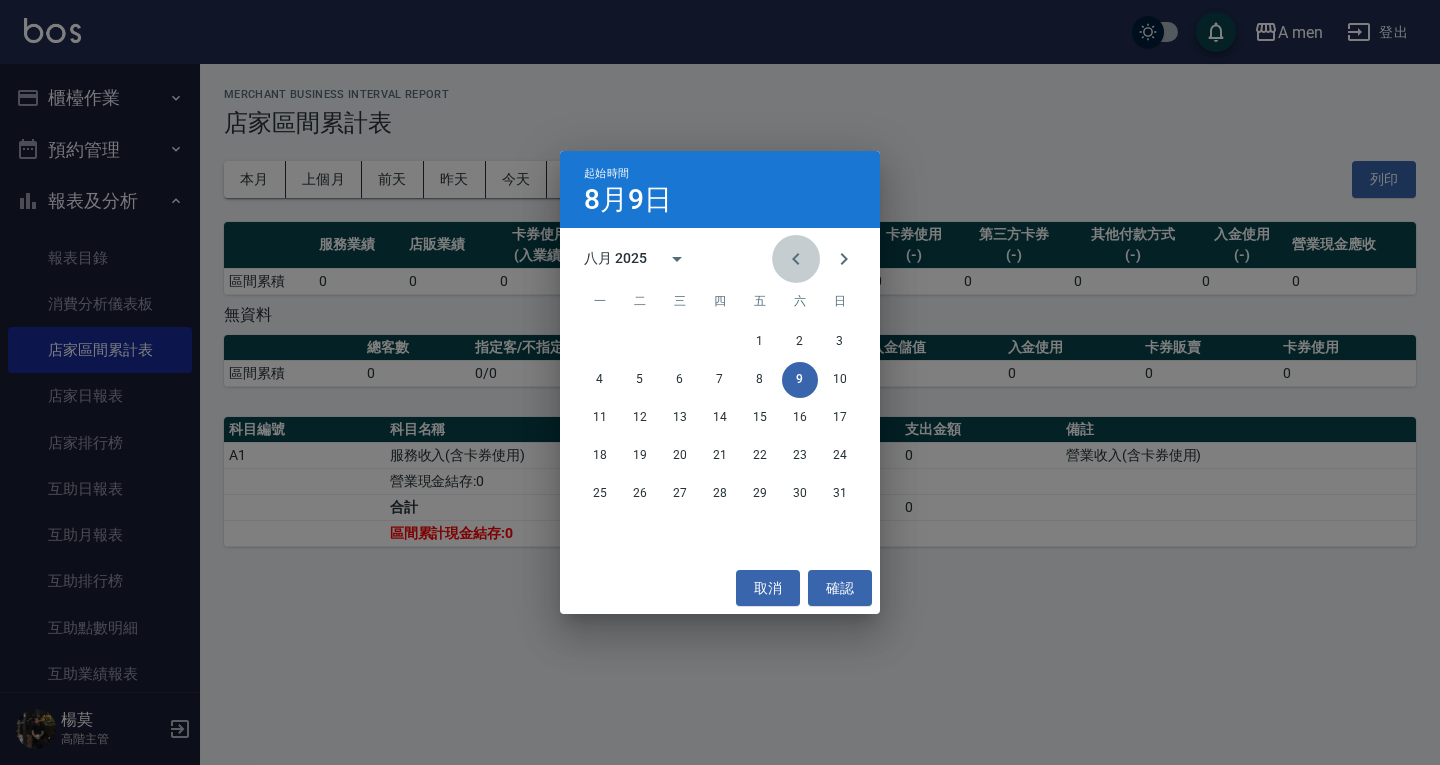 click 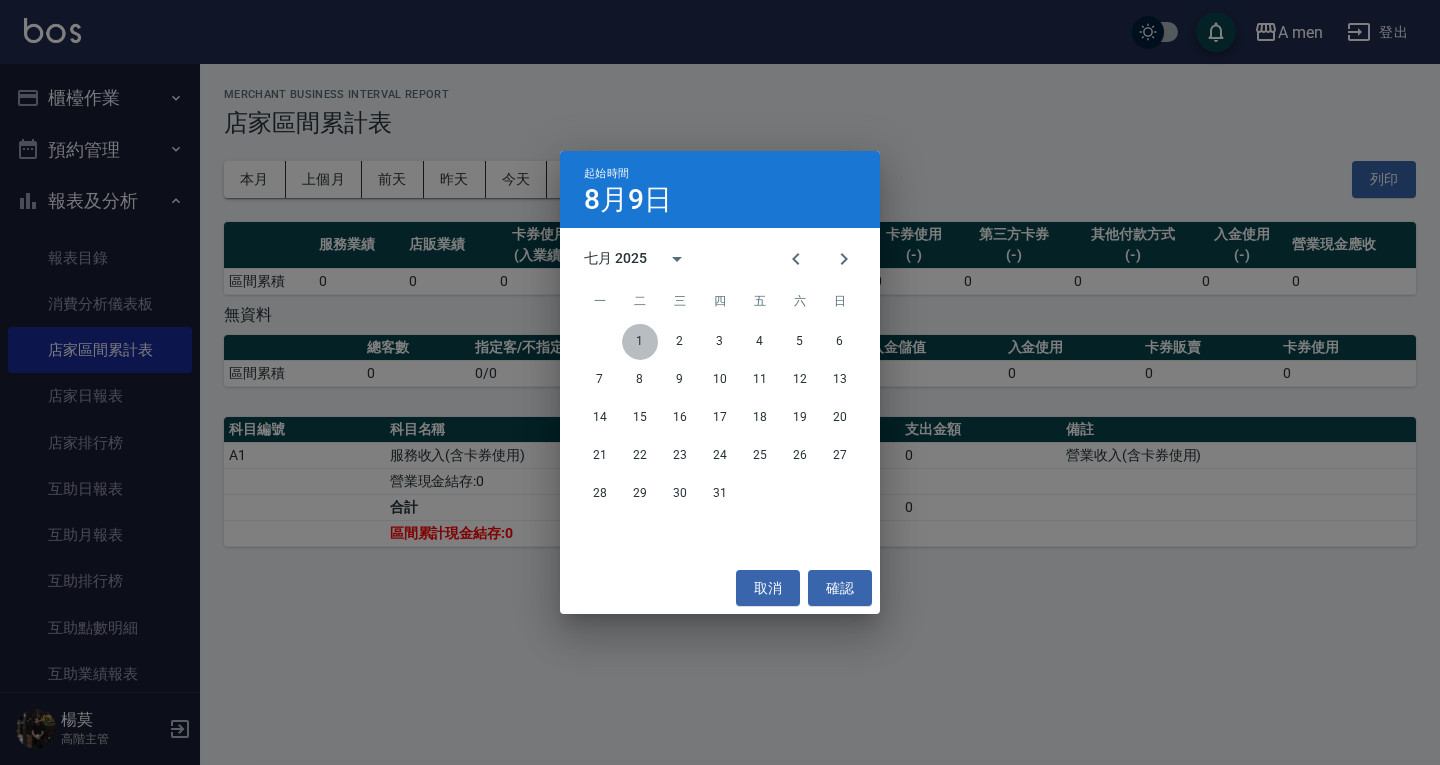 click on "1" at bounding box center (640, 342) 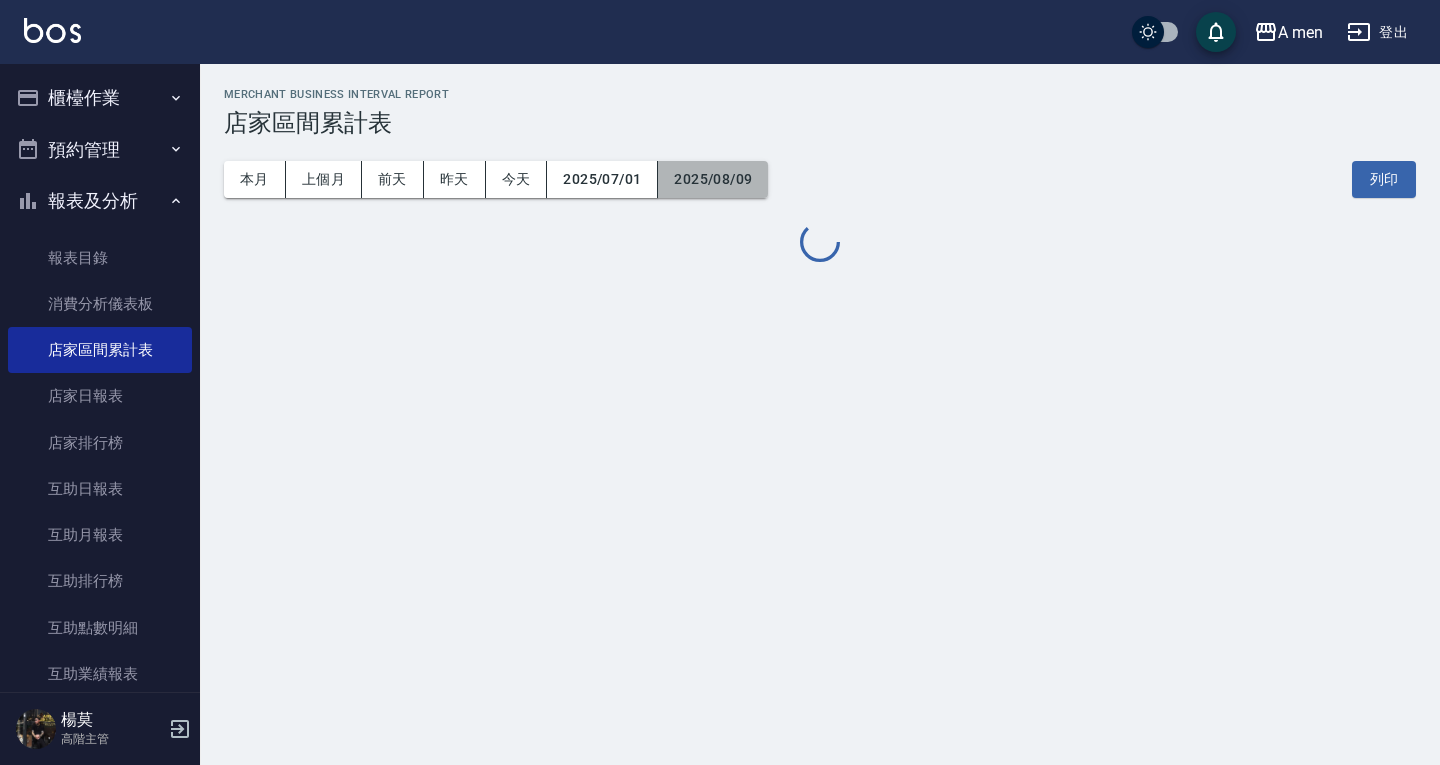 click on "2025/08/09" at bounding box center (713, 179) 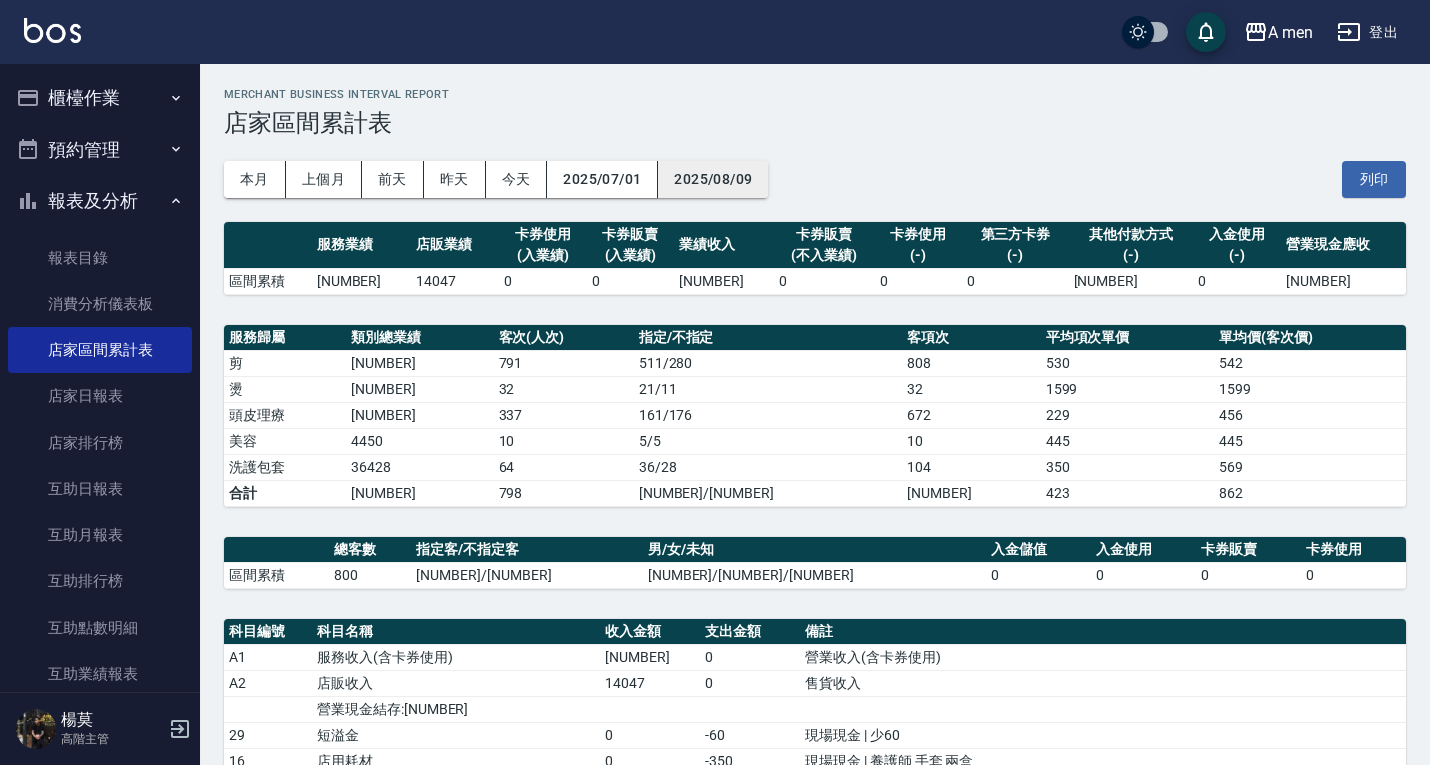 click on "2025/08/09" at bounding box center (713, 179) 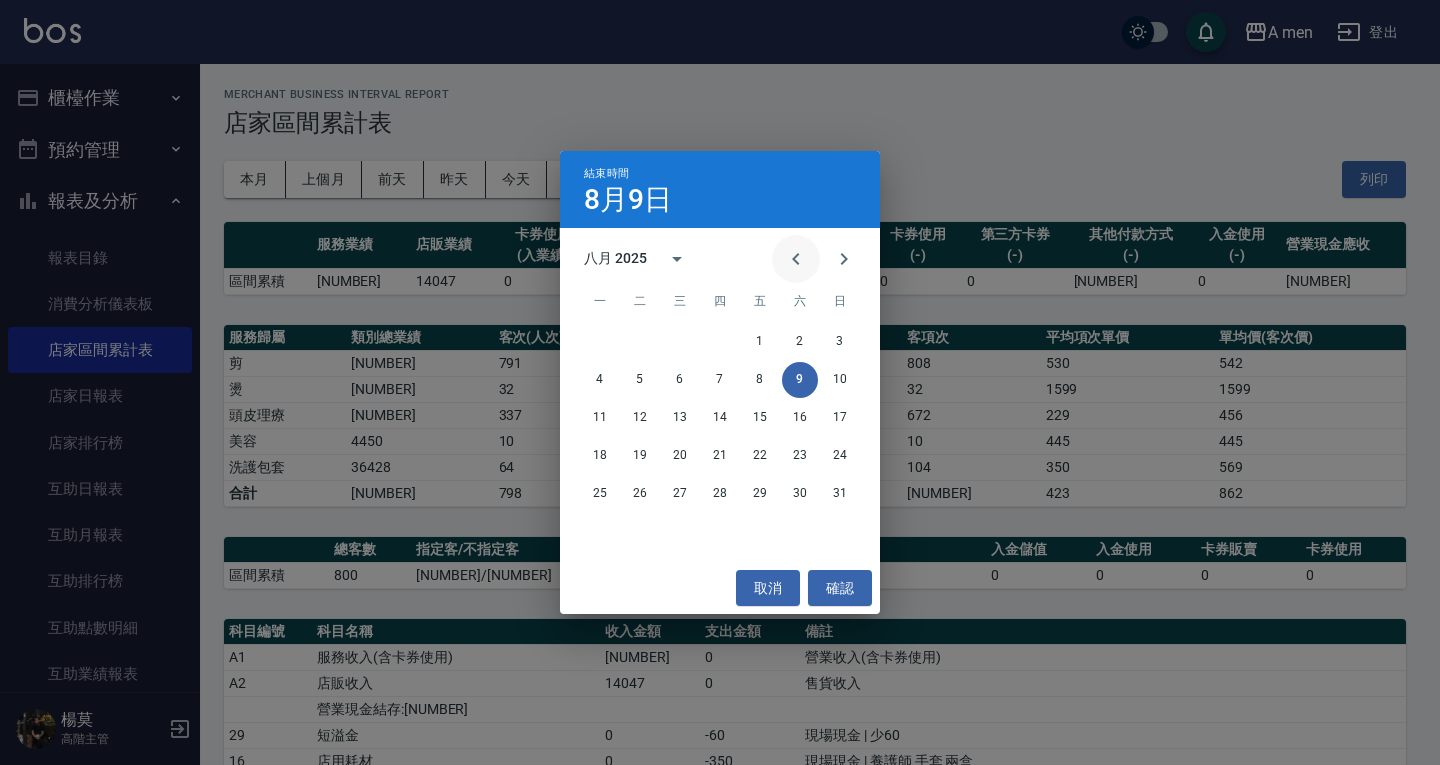 click 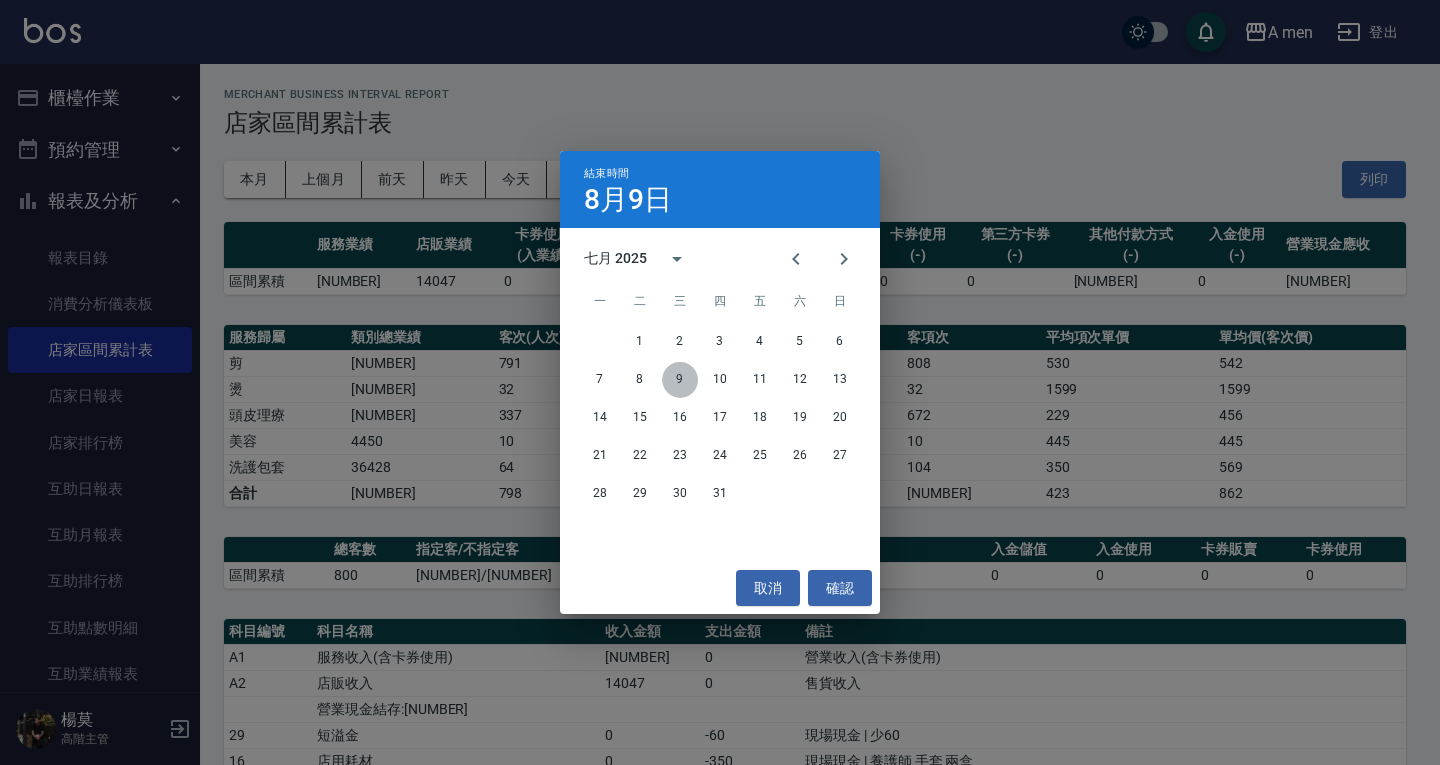 click on "9" at bounding box center (680, 380) 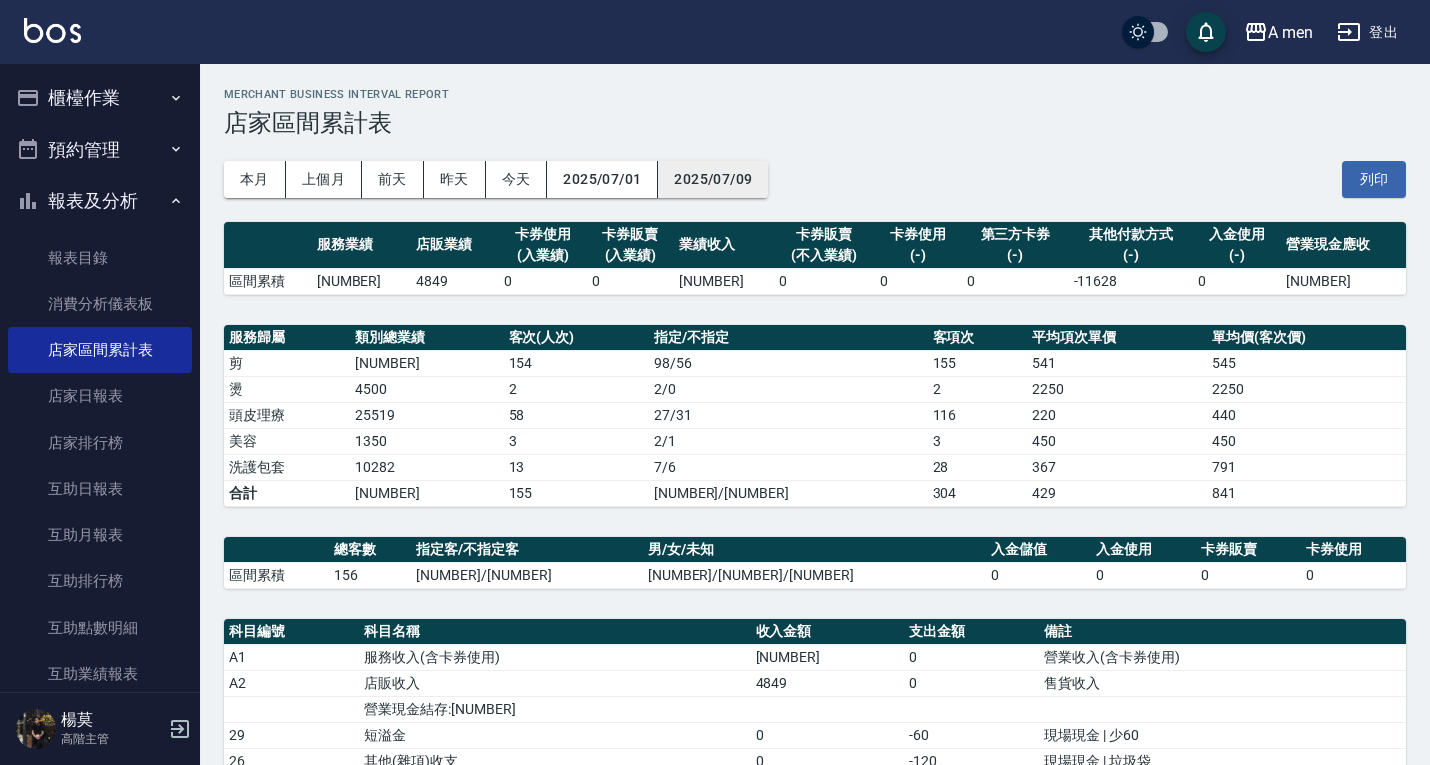 click on "2025/07/09" at bounding box center [713, 179] 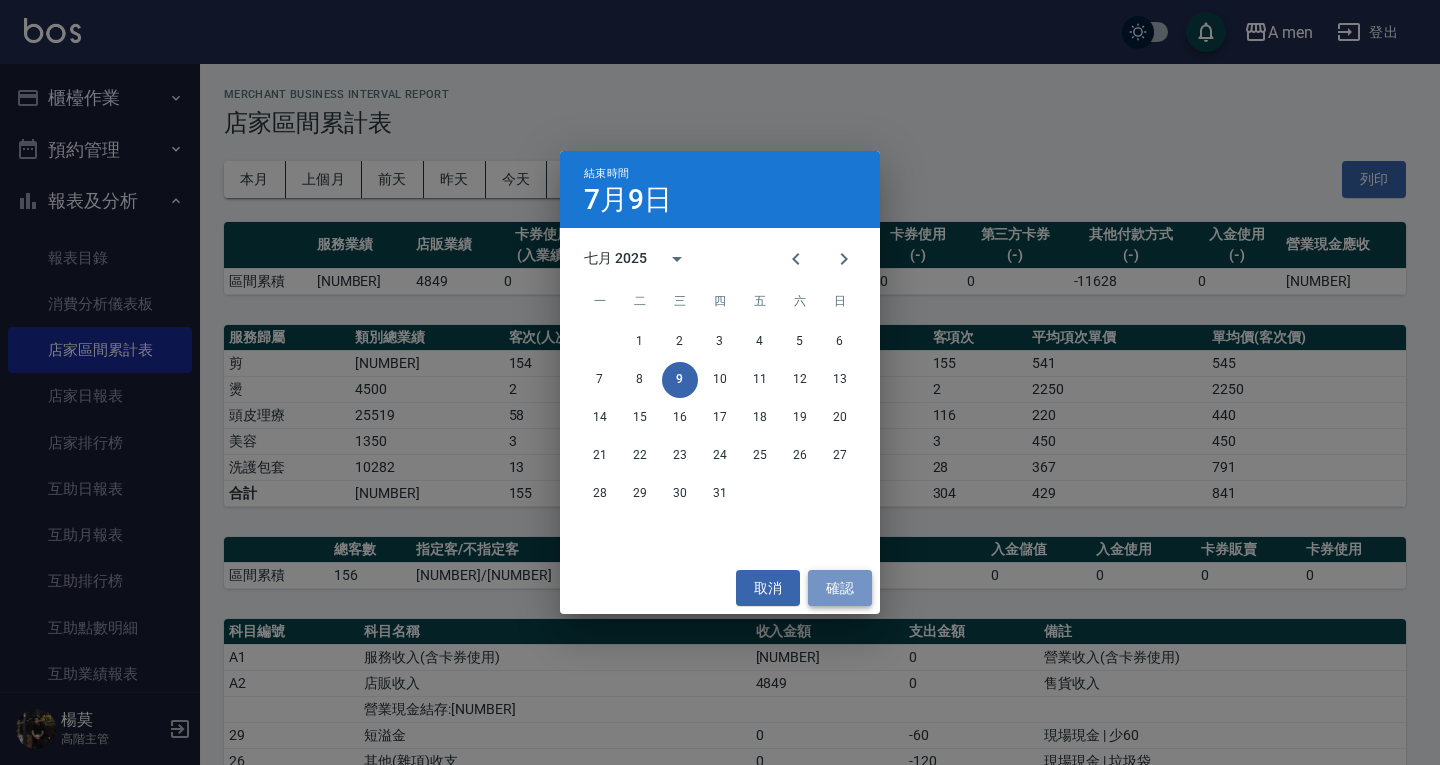 click on "確認" at bounding box center [840, 588] 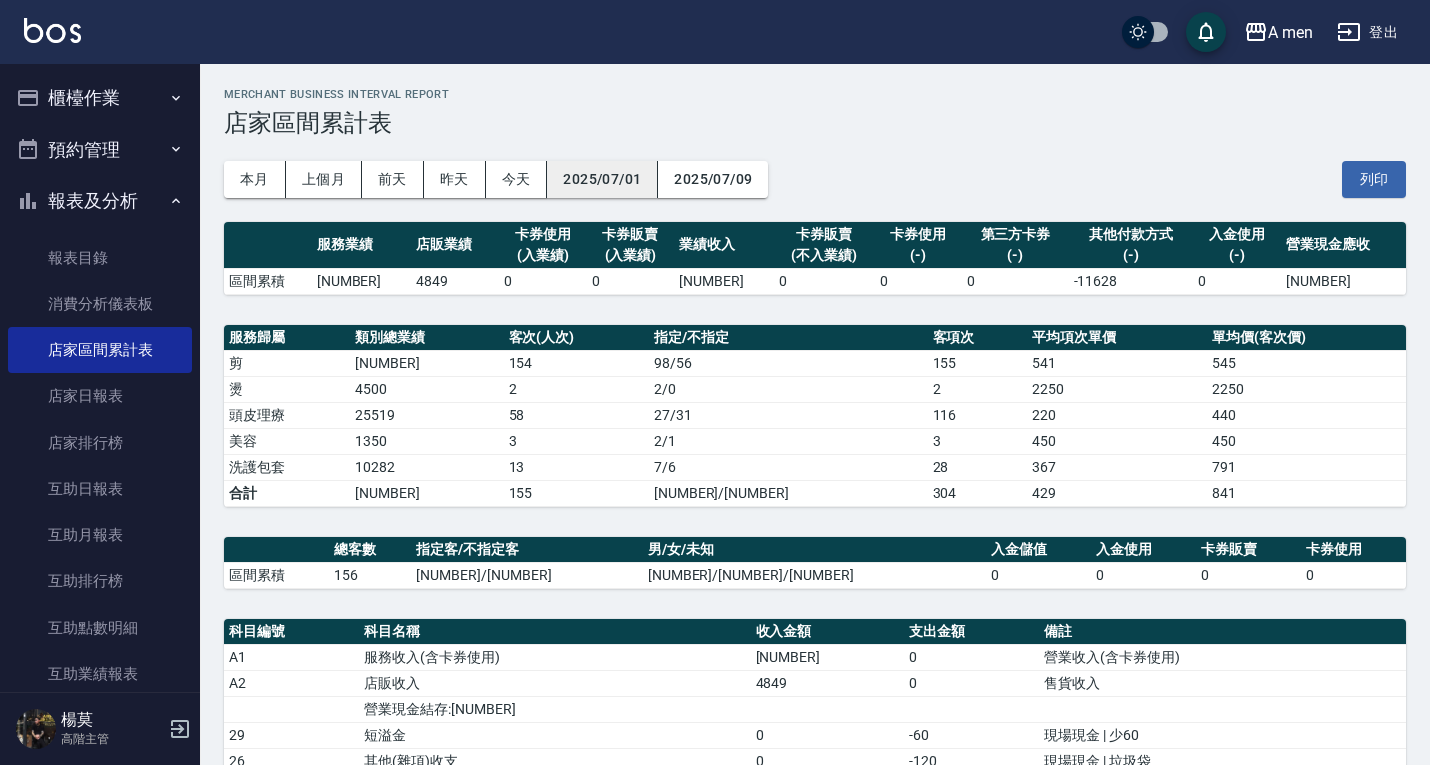 click on "2025/07/01" at bounding box center [602, 179] 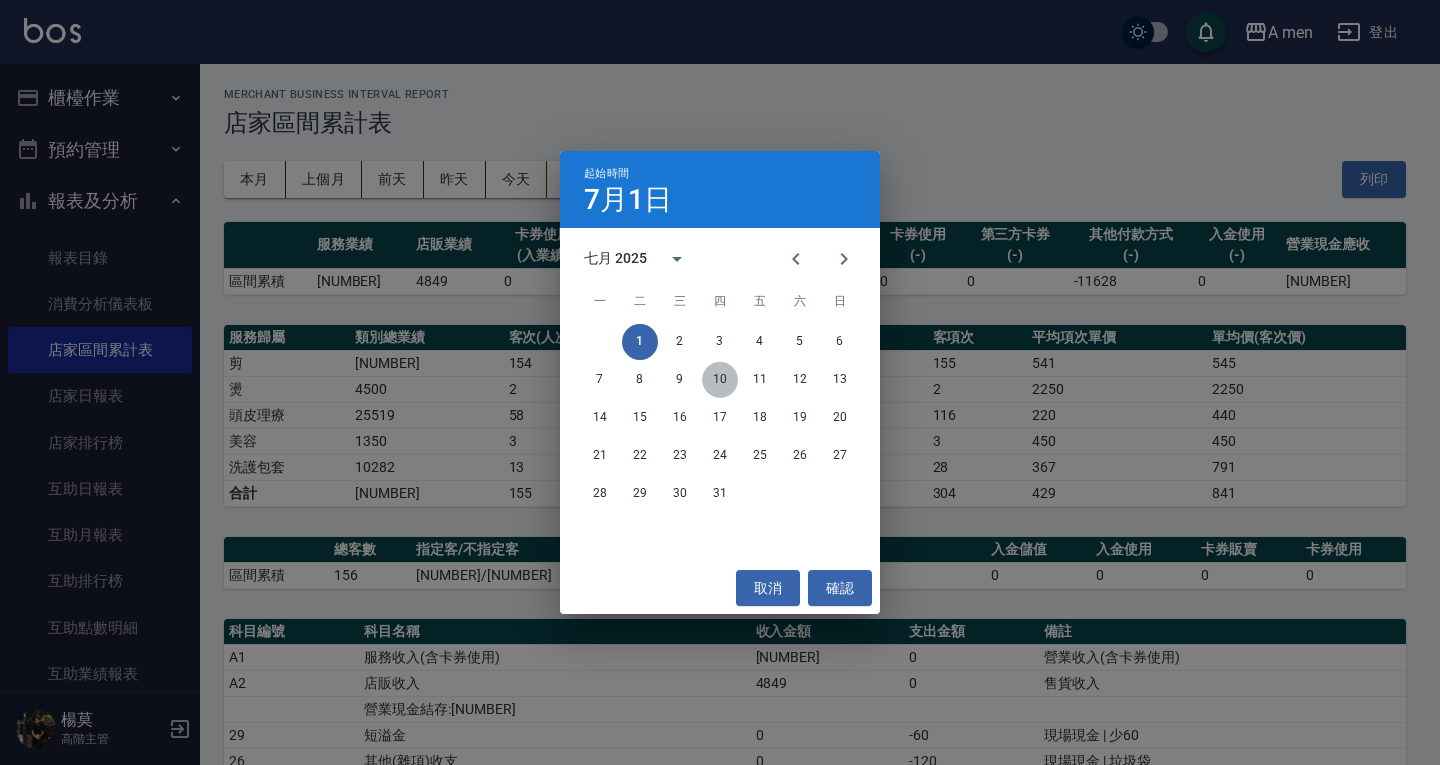 click on "10" at bounding box center [720, 380] 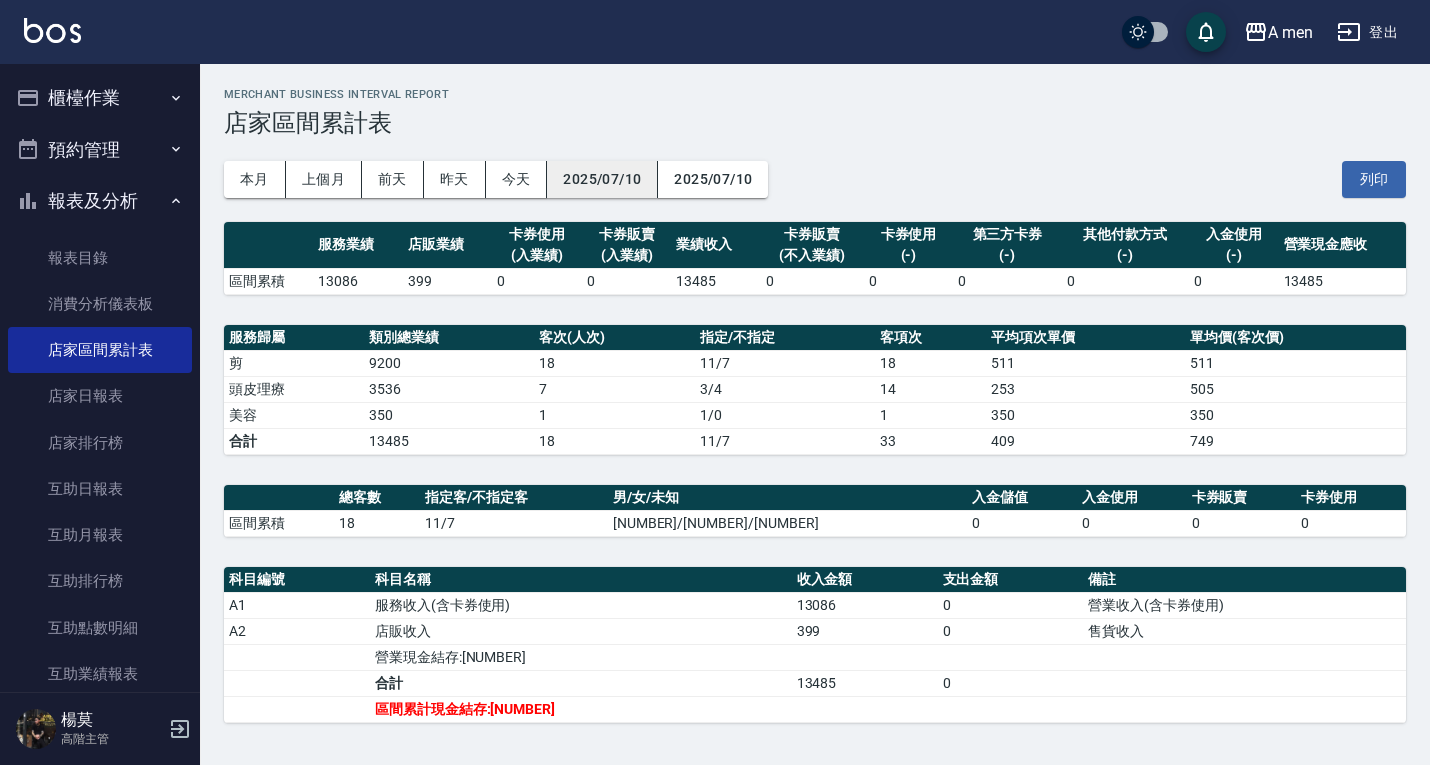 click on "2025/07/10" at bounding box center (602, 179) 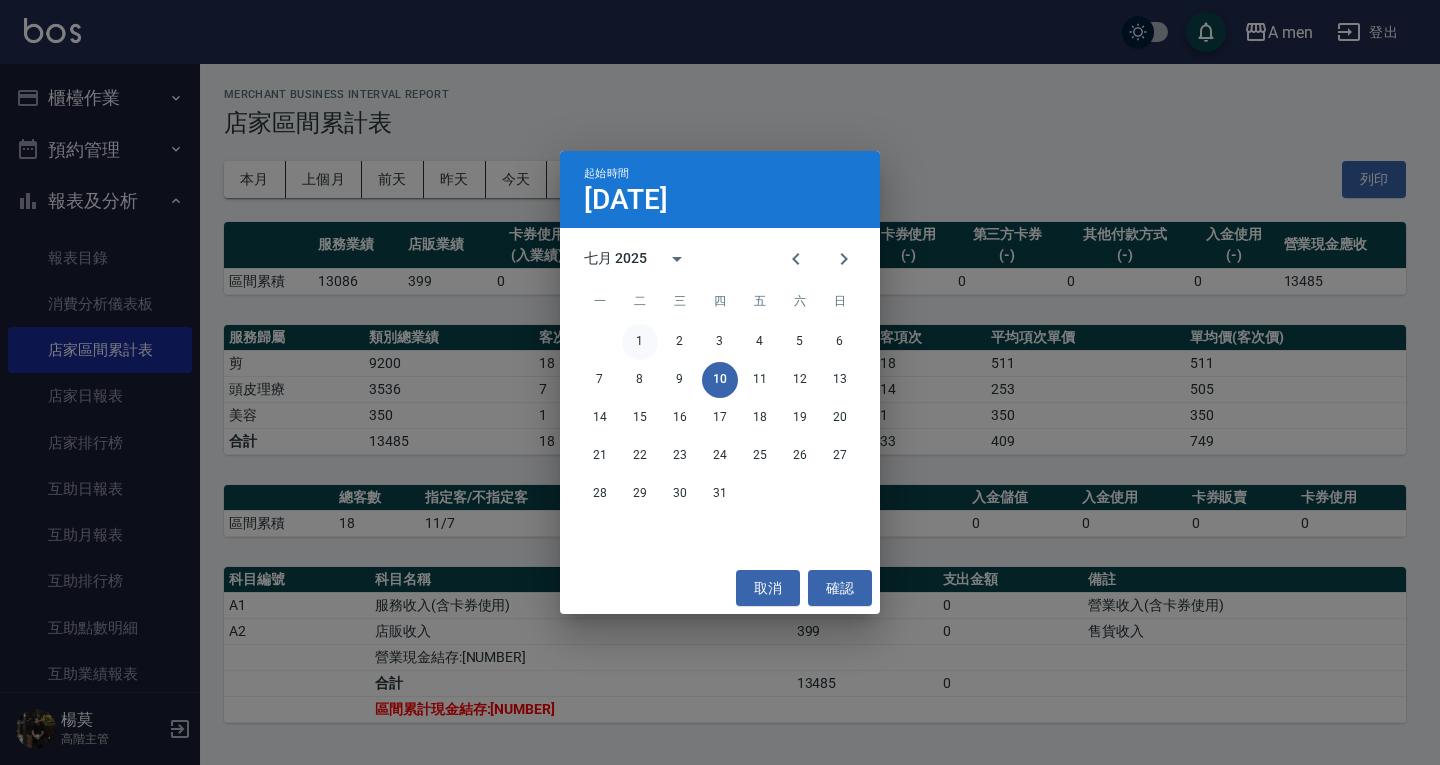 click on "1" at bounding box center (640, 342) 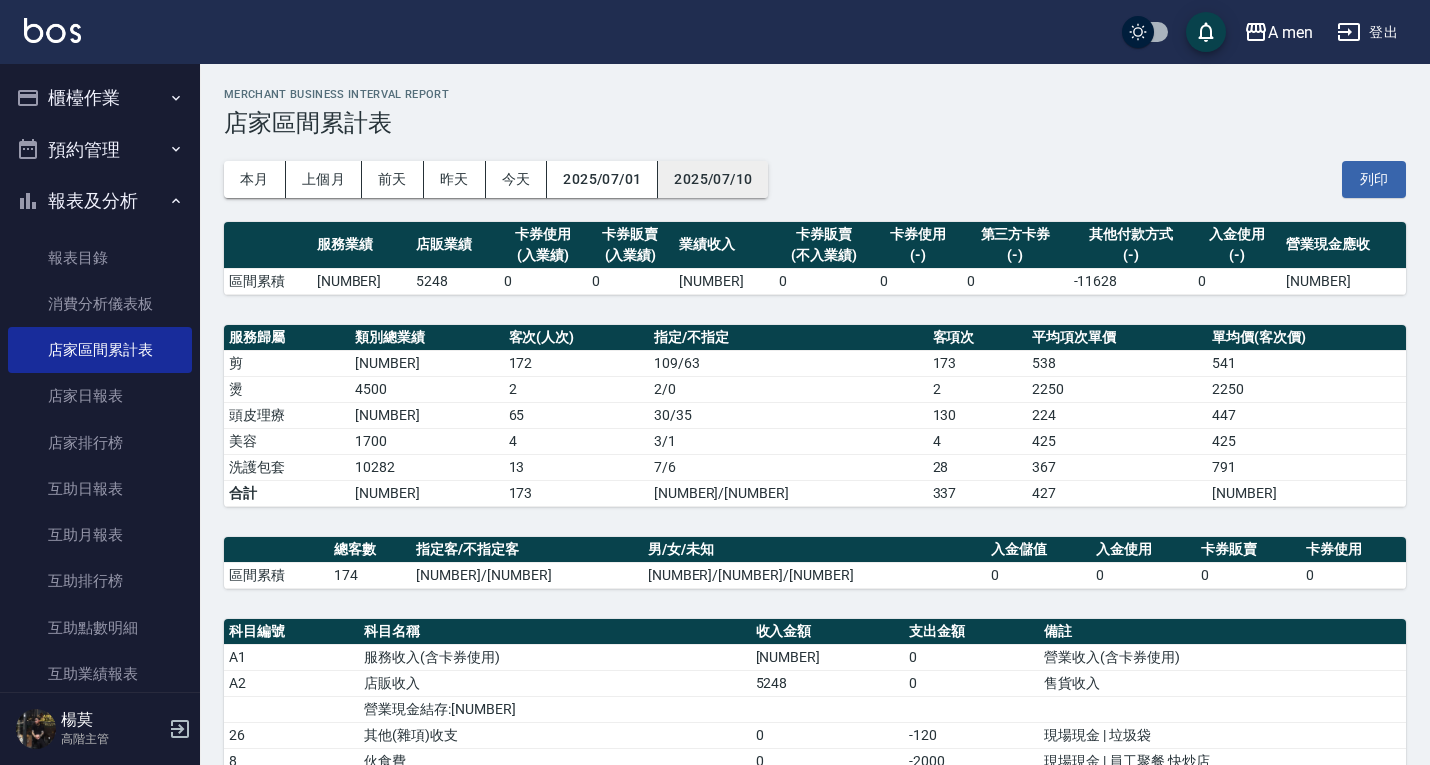 click on "2025/07/10" at bounding box center [713, 179] 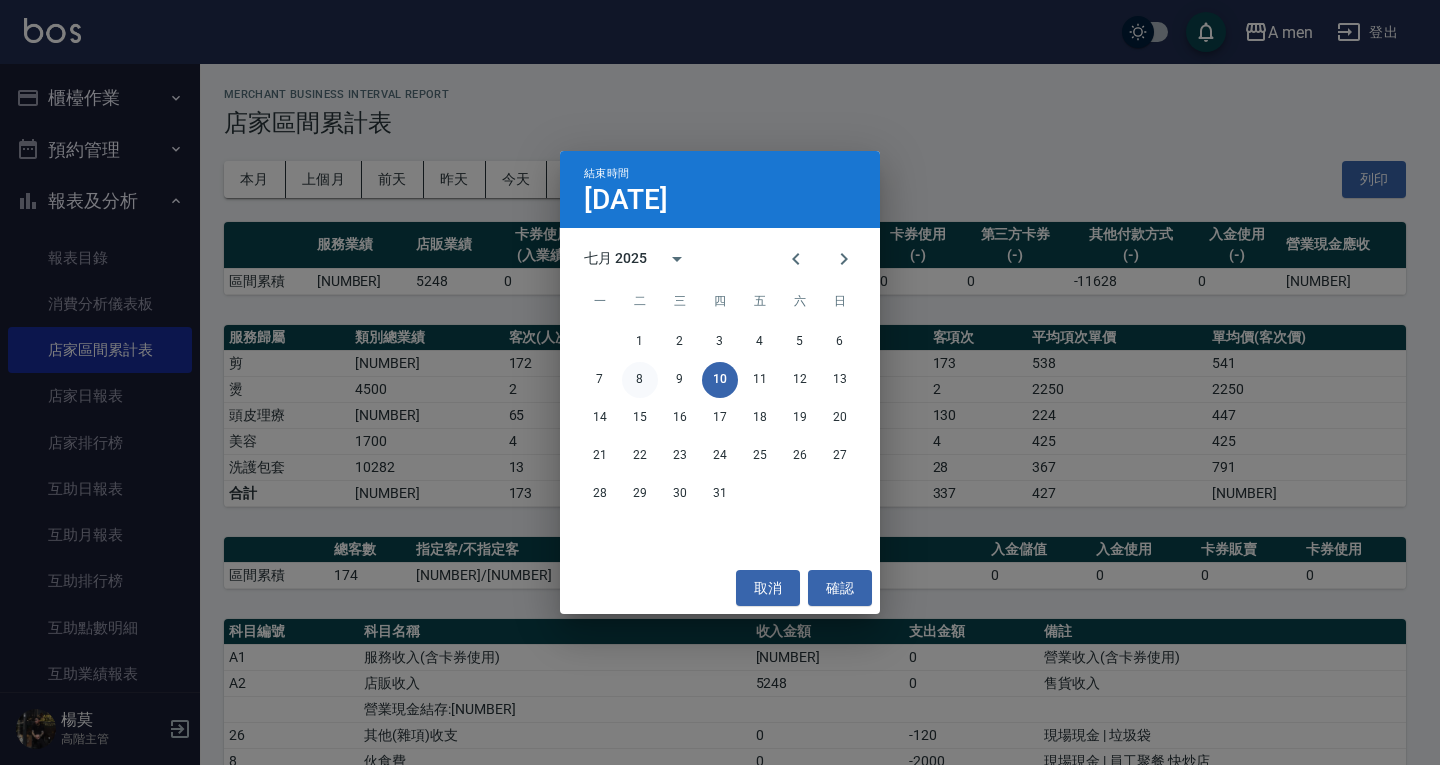 click on "8" at bounding box center [640, 380] 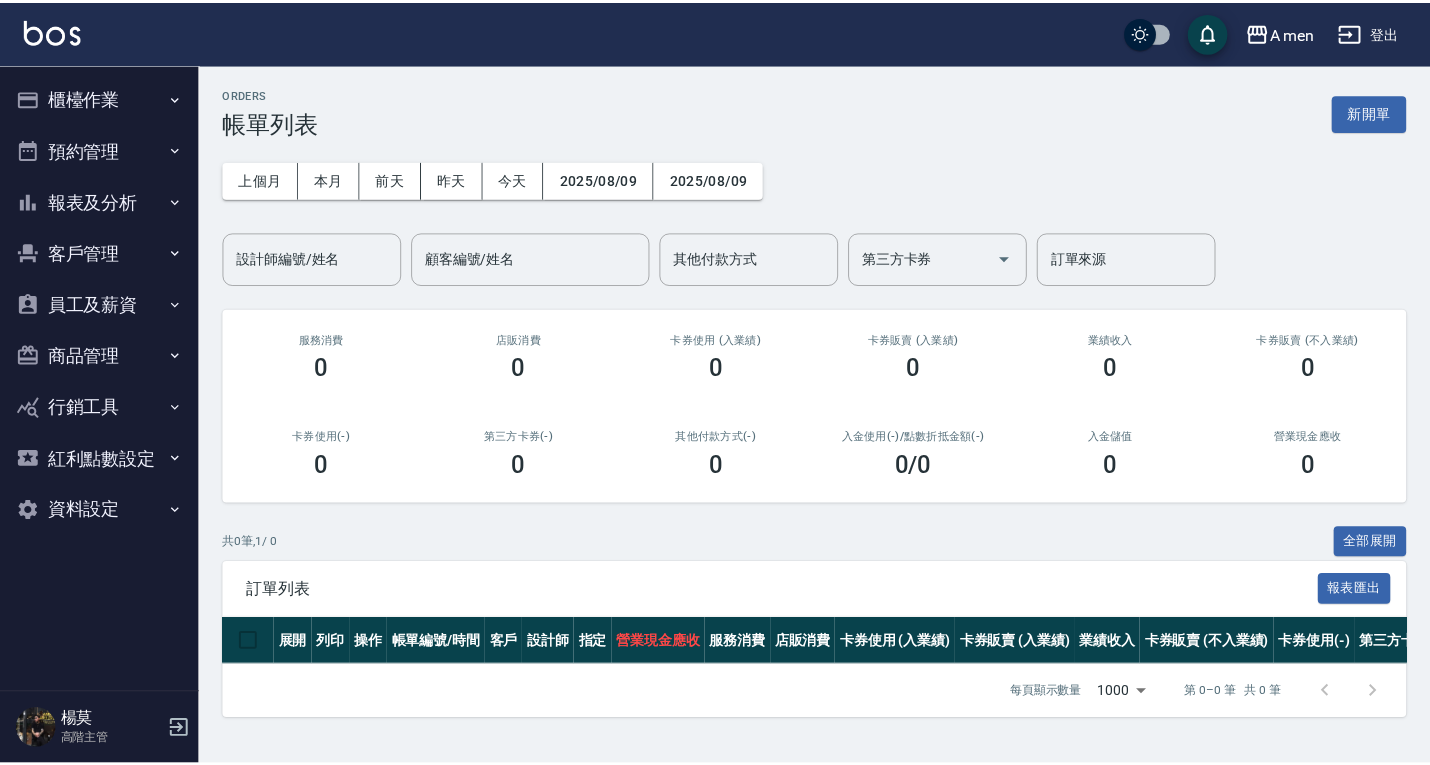 scroll, scrollTop: 0, scrollLeft: 0, axis: both 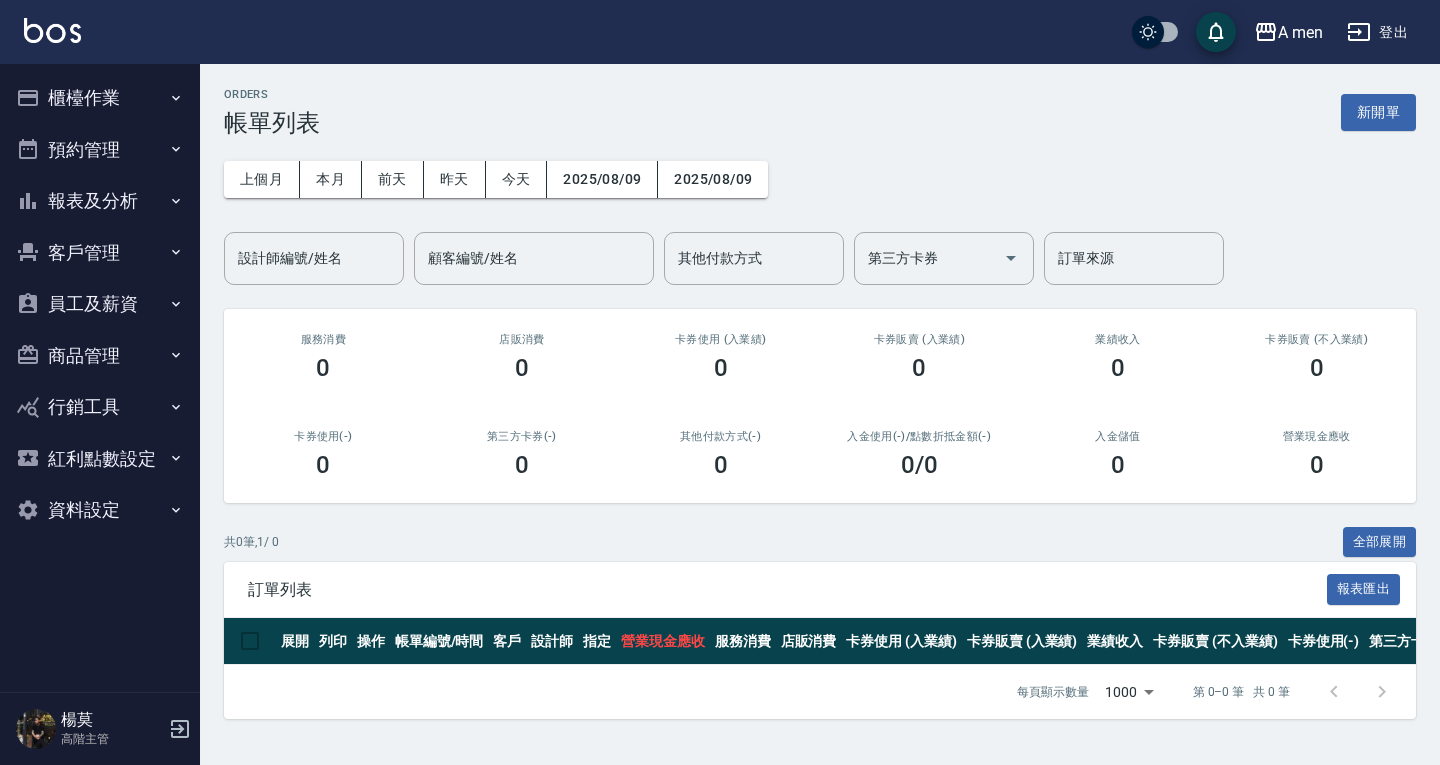 click on "預約管理" at bounding box center (100, 150) 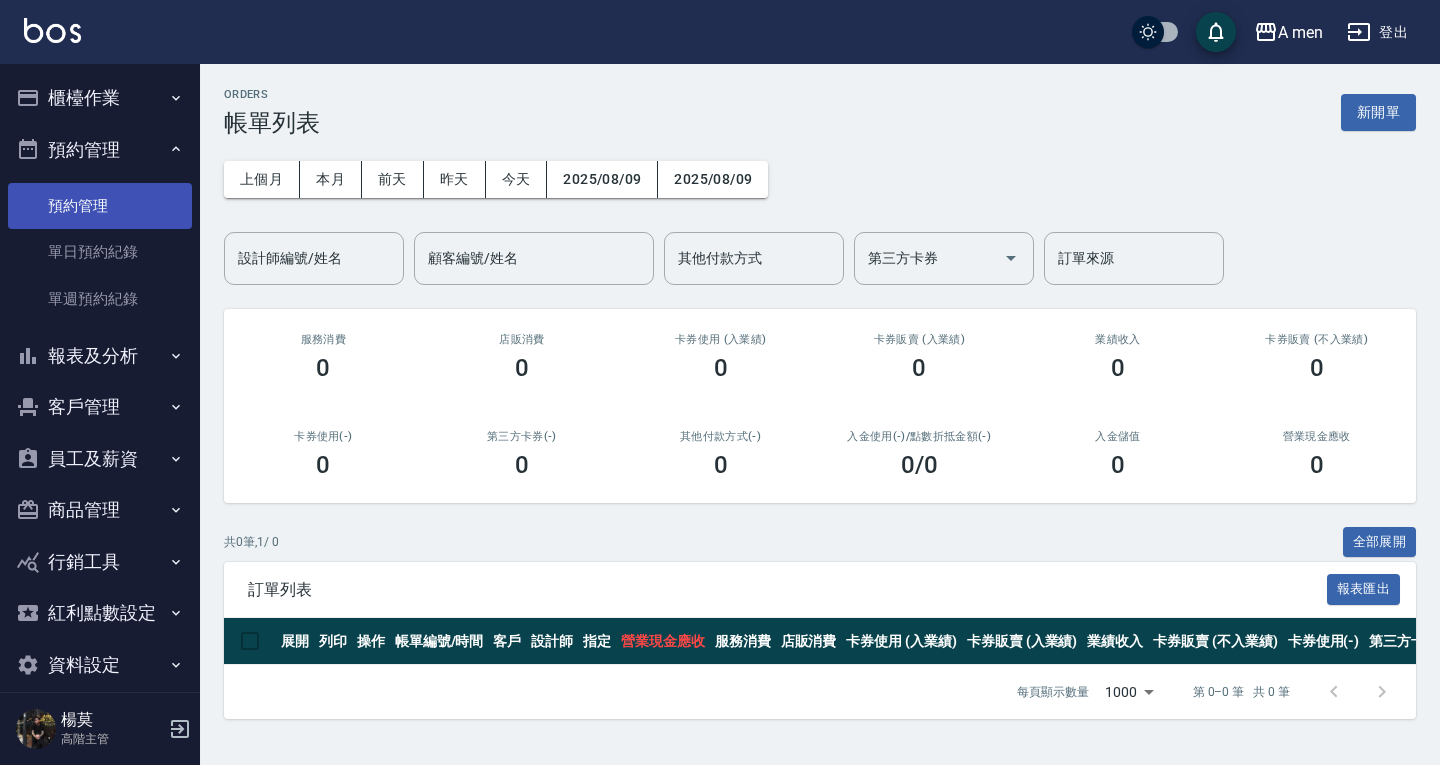 click on "預約管理" at bounding box center [100, 206] 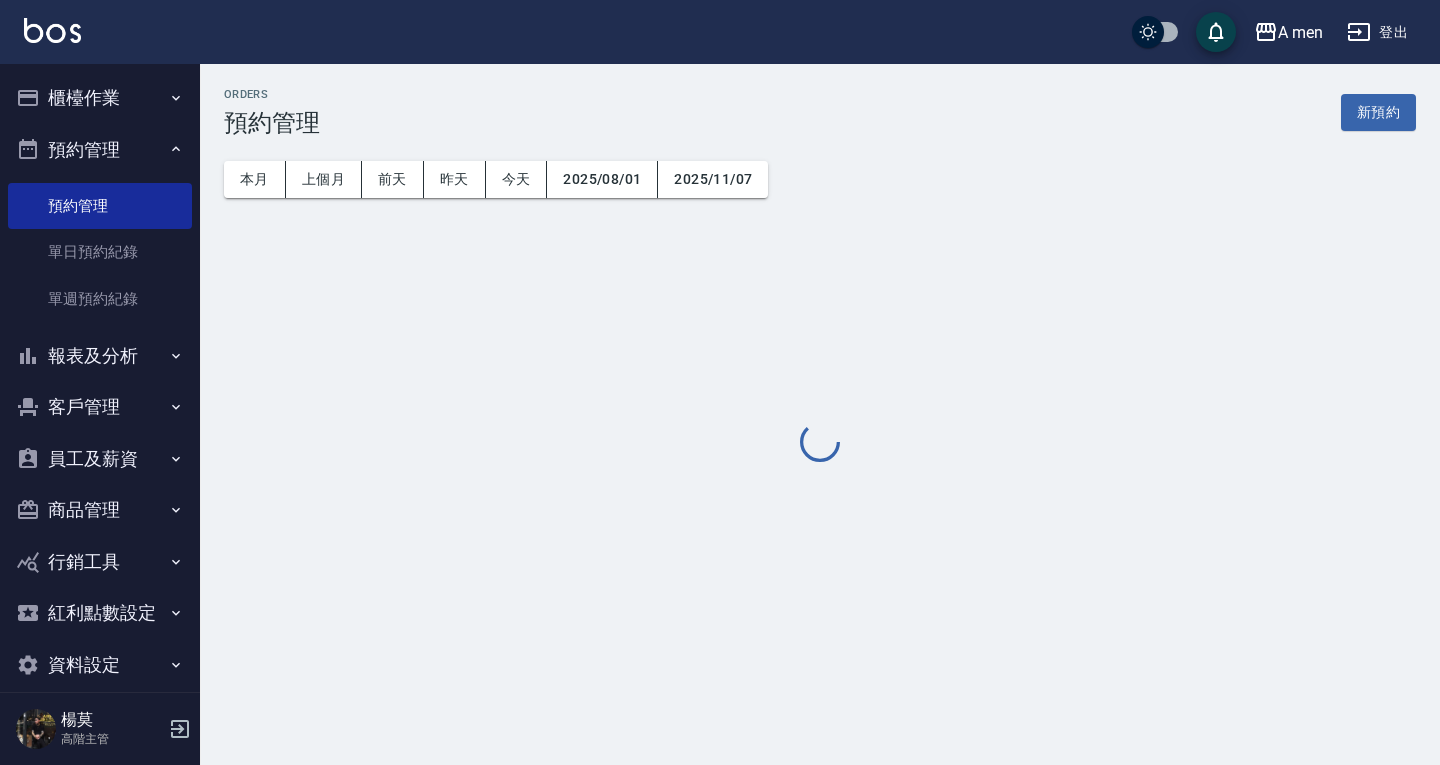 click on "報表及分析" at bounding box center (100, 356) 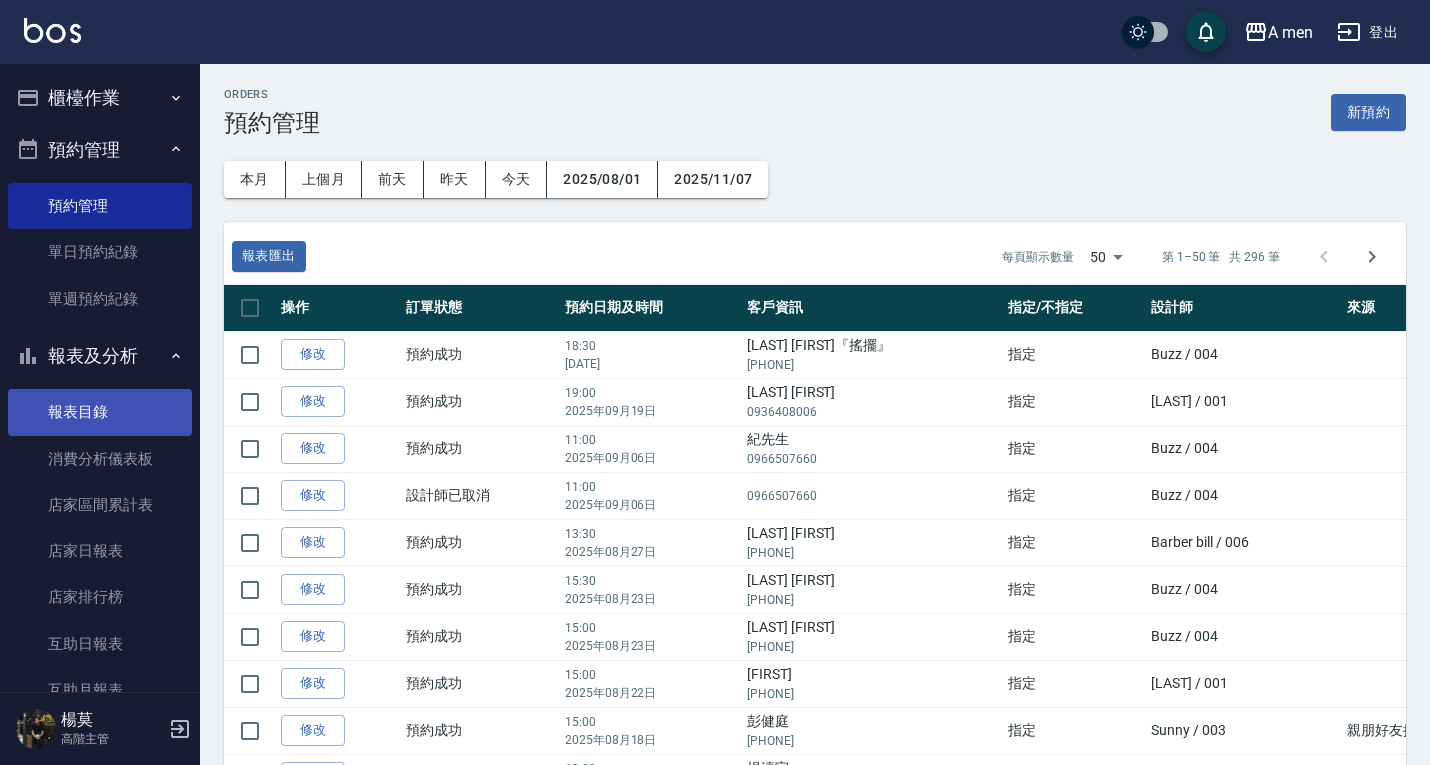 click on "報表目錄" at bounding box center [100, 412] 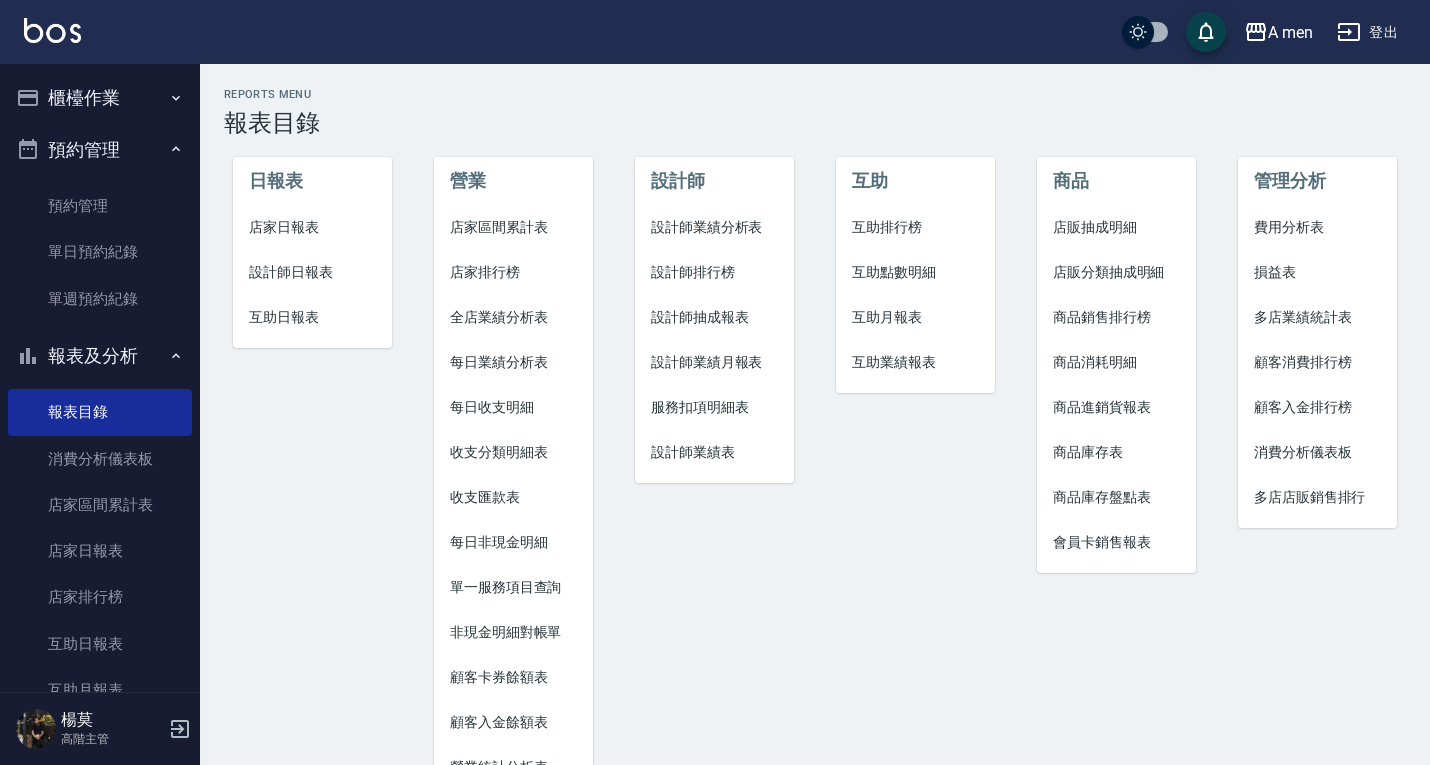 click on "店家區間累計表" at bounding box center (513, 227) 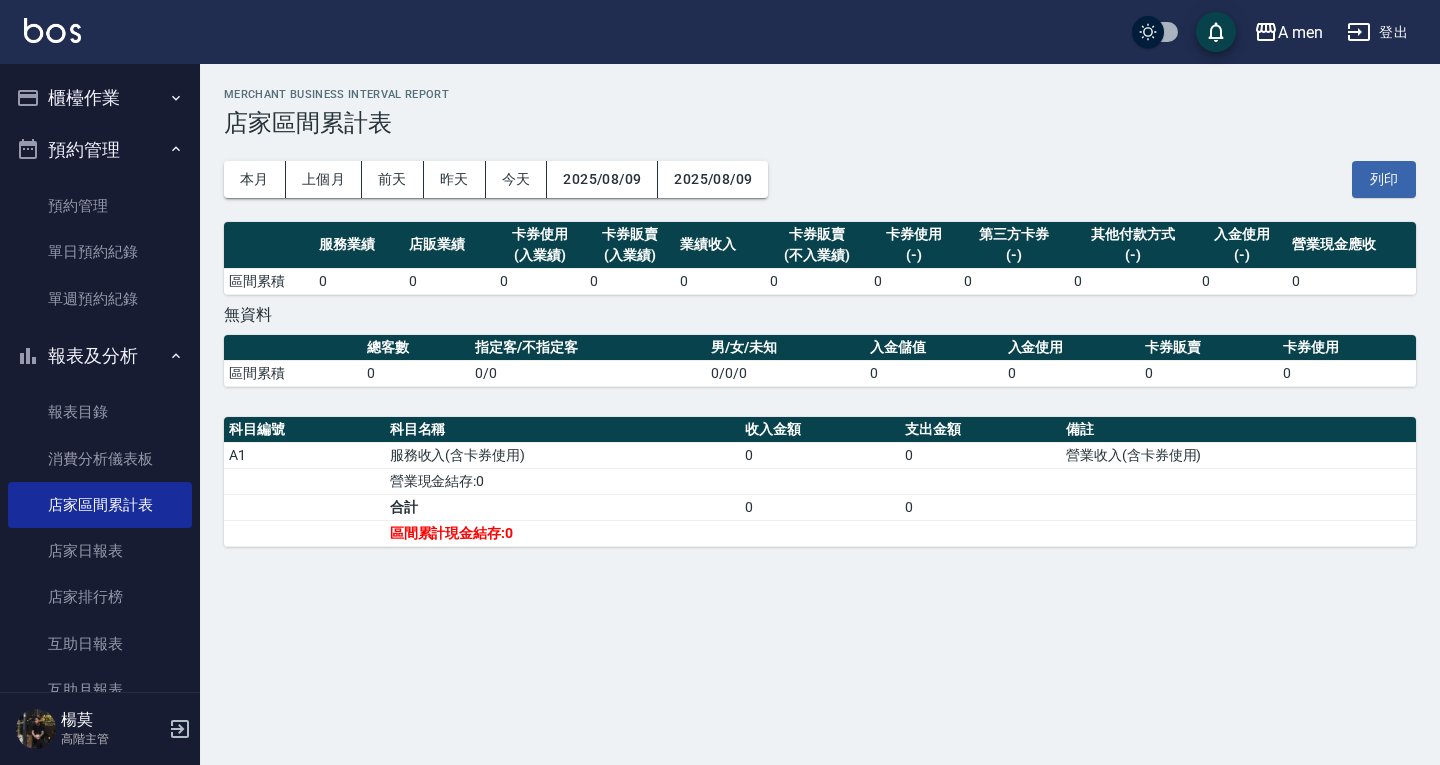 click on "2025/08/09" at bounding box center (602, 179) 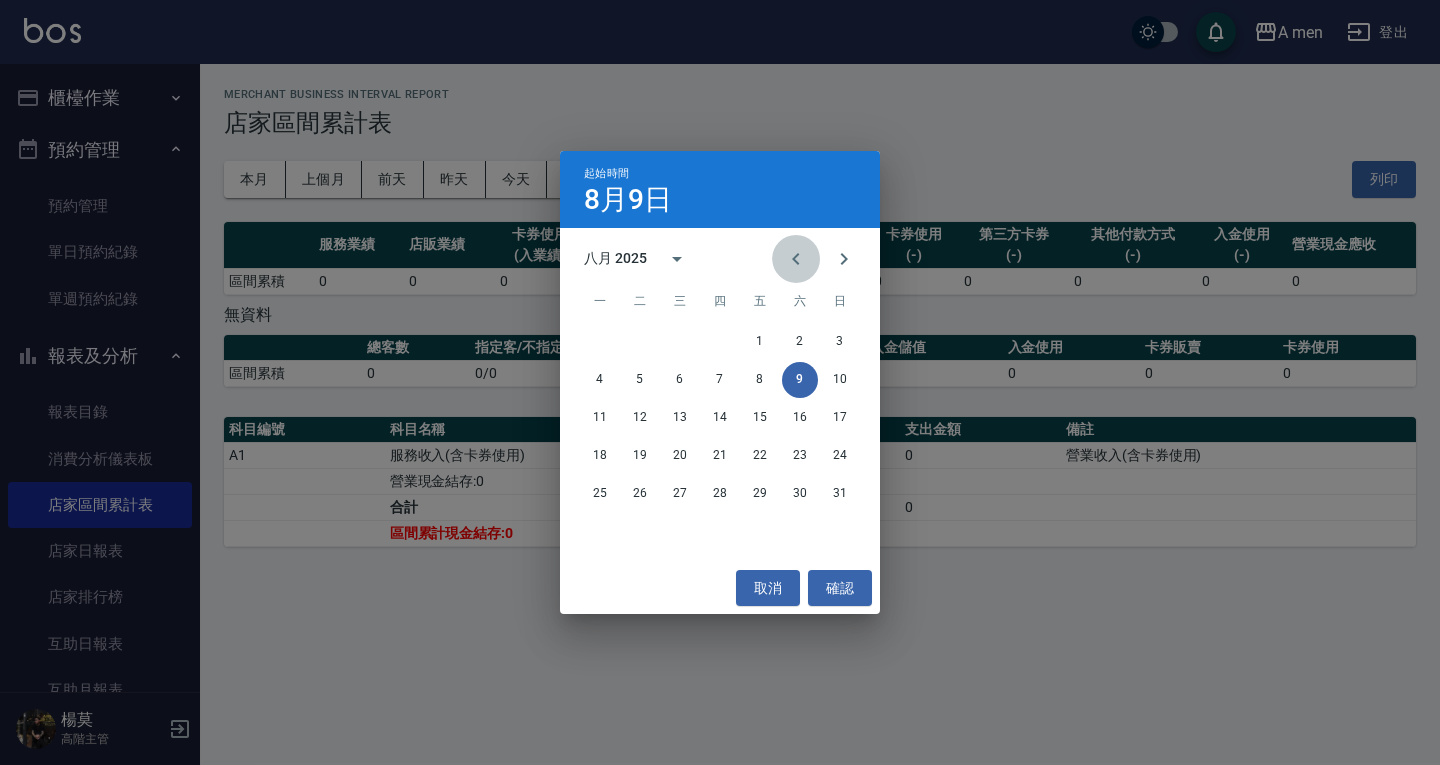 click at bounding box center [796, 259] 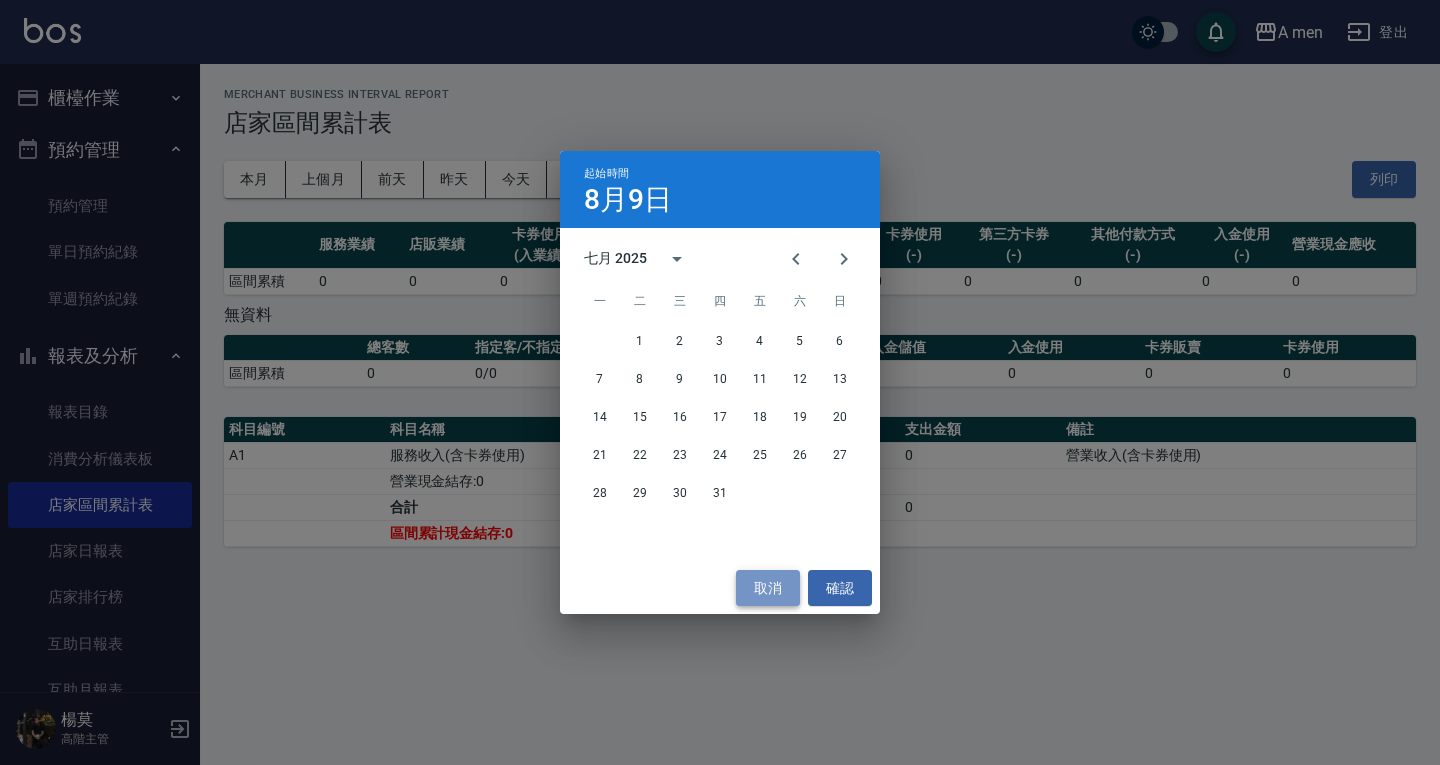 click on "取消" at bounding box center [768, 588] 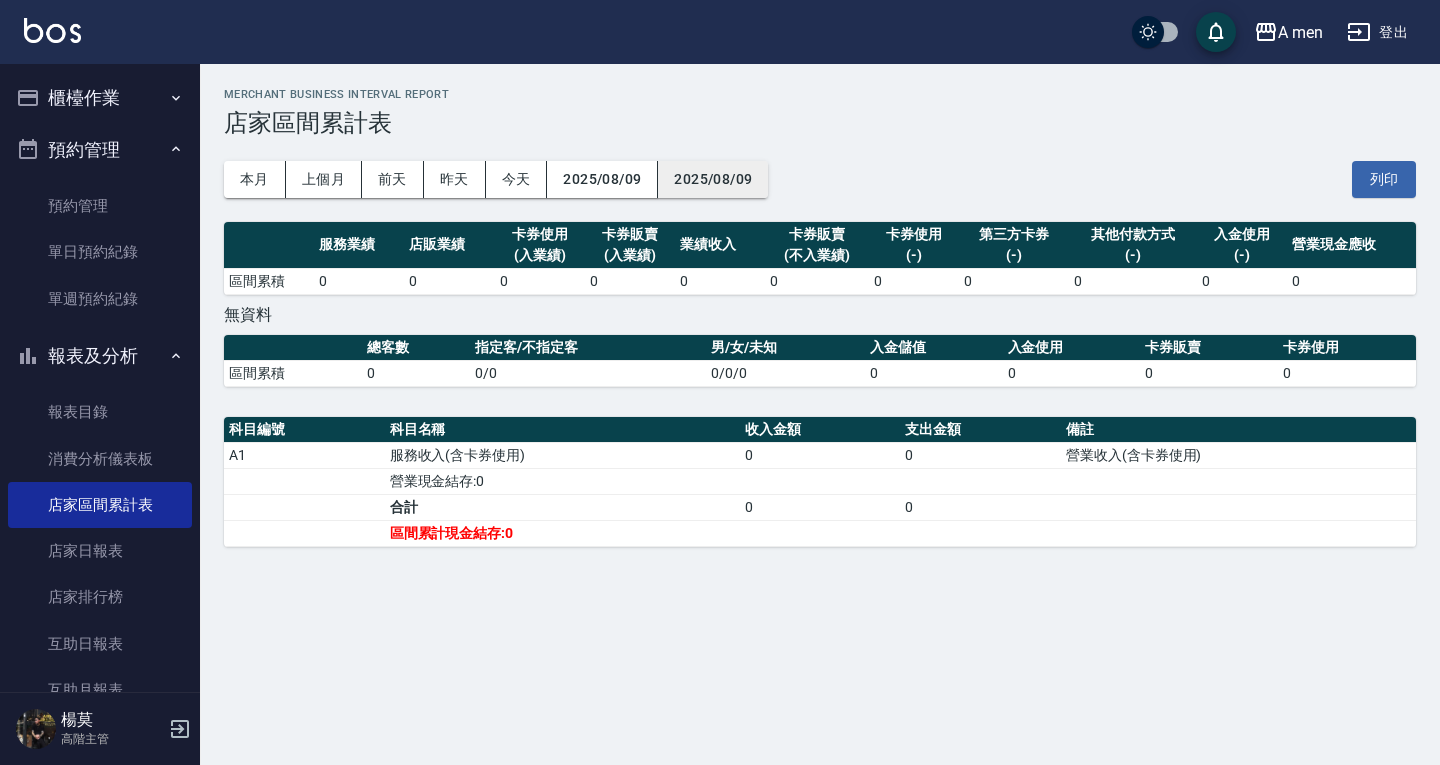 click on "2025/08/09" at bounding box center [713, 179] 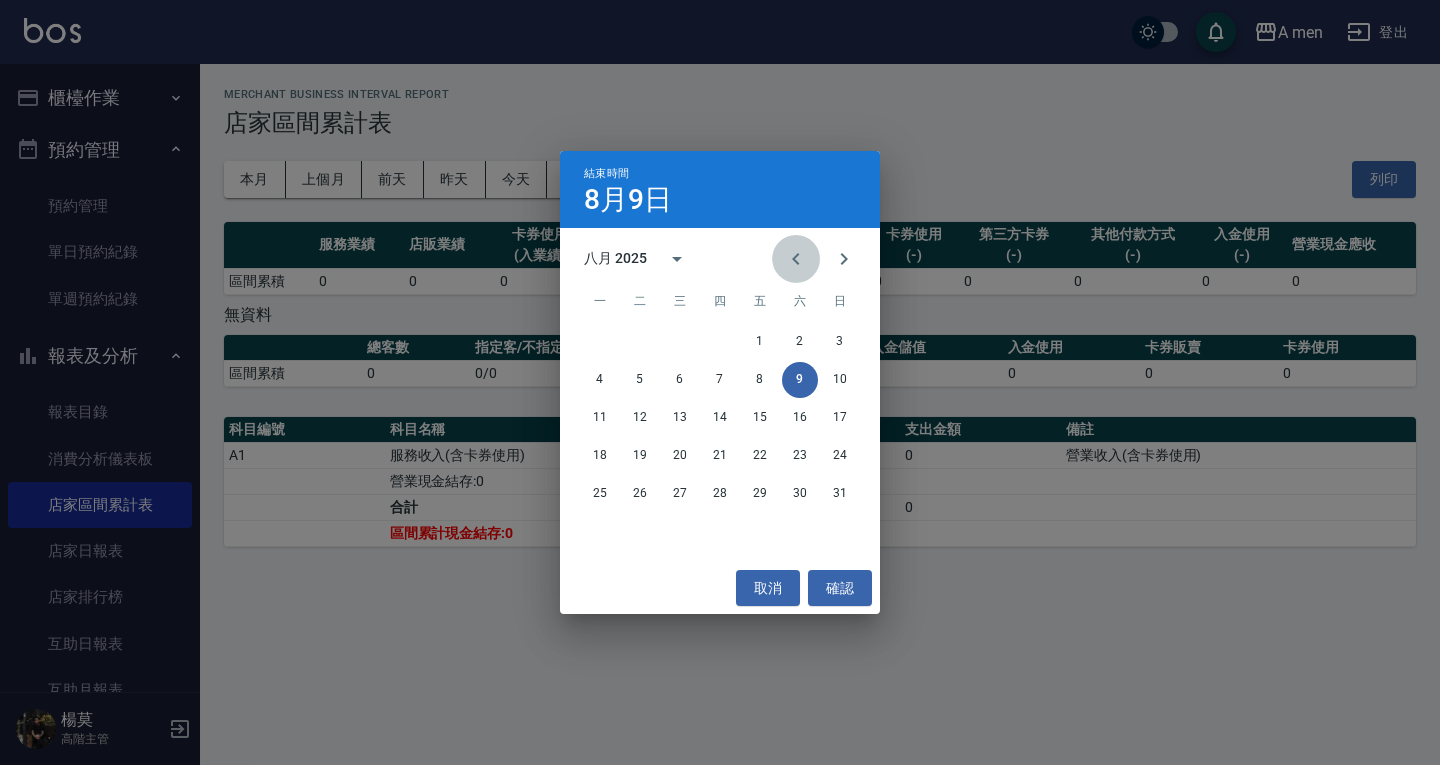 click 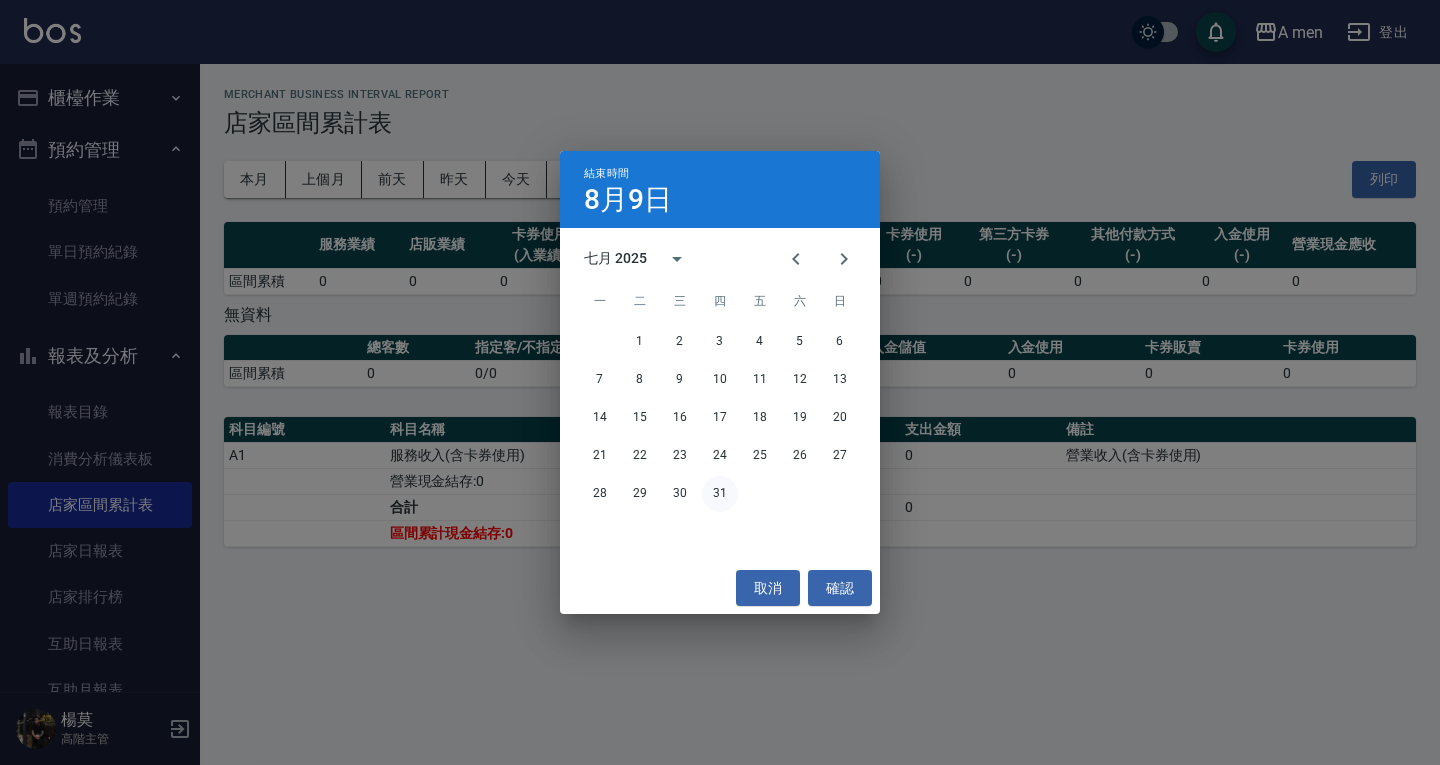 click on "31" at bounding box center (720, 494) 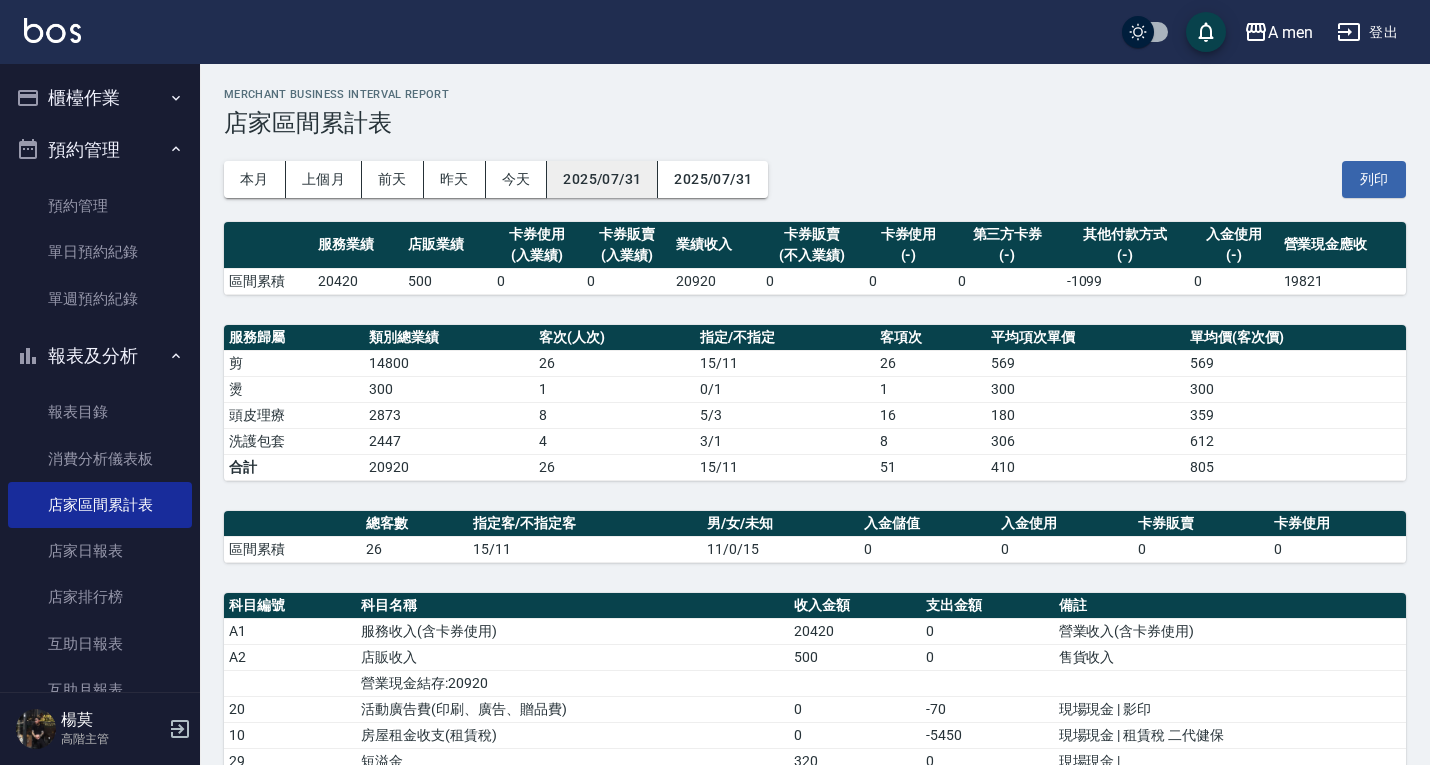 click on "2025/07/31" at bounding box center (602, 179) 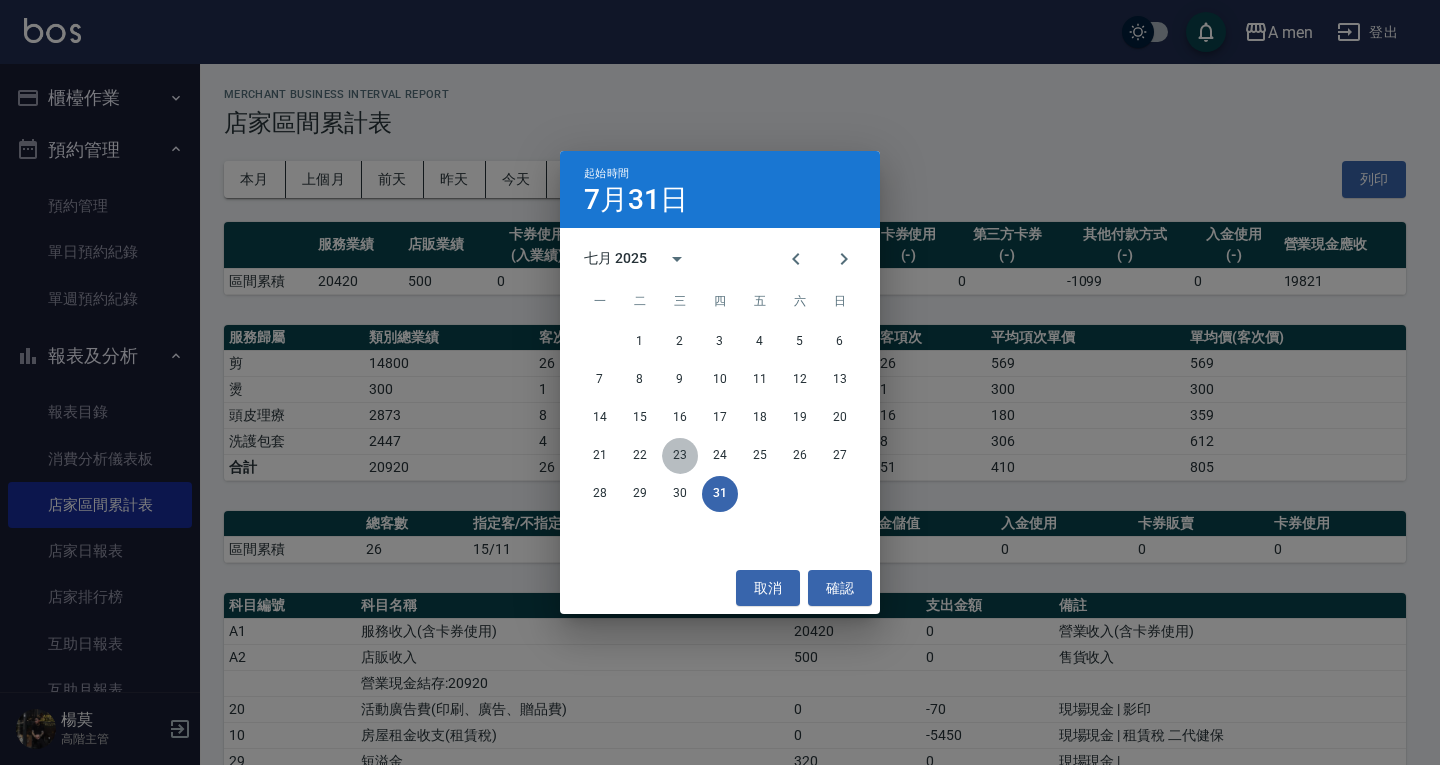 click on "23" at bounding box center (680, 456) 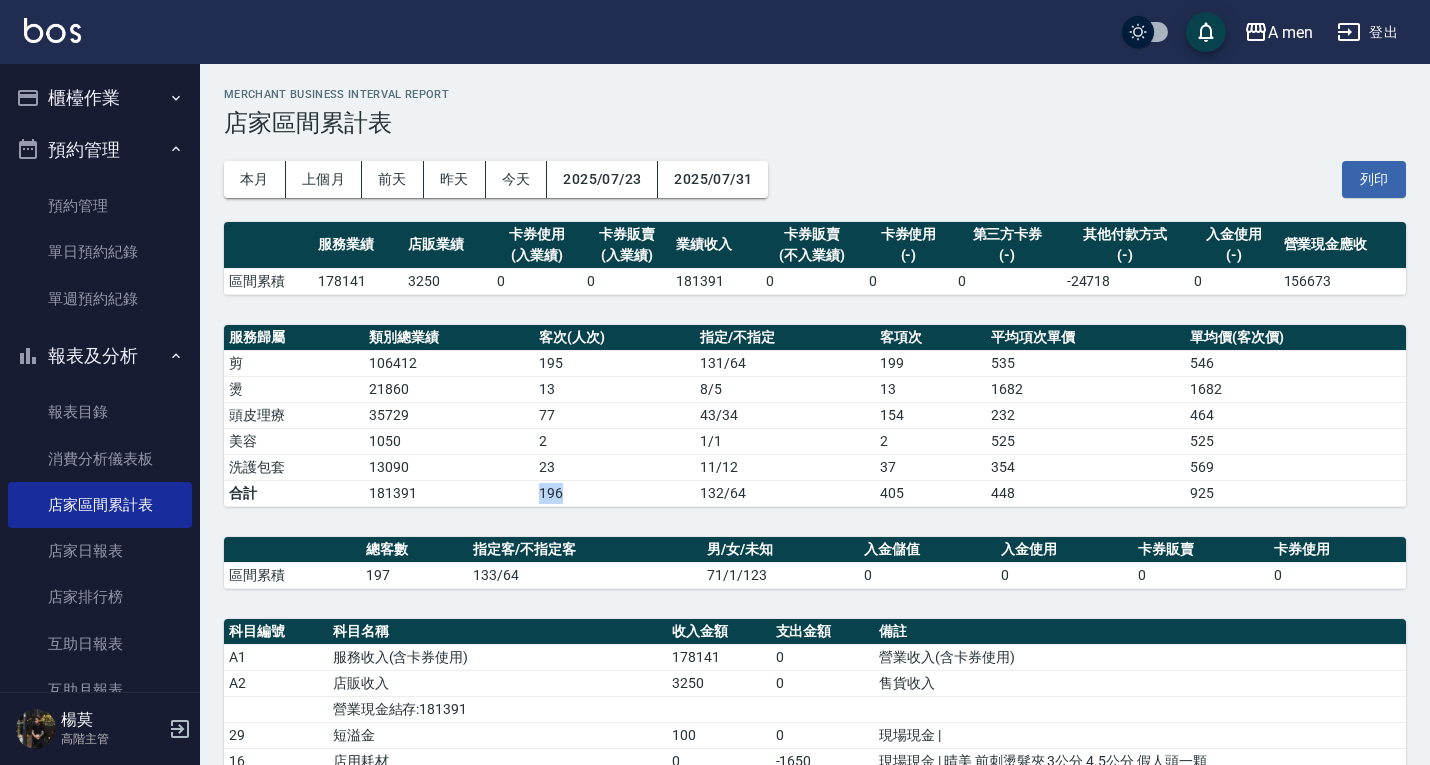 drag, startPoint x: 542, startPoint y: 493, endPoint x: 570, endPoint y: 494, distance: 28.01785 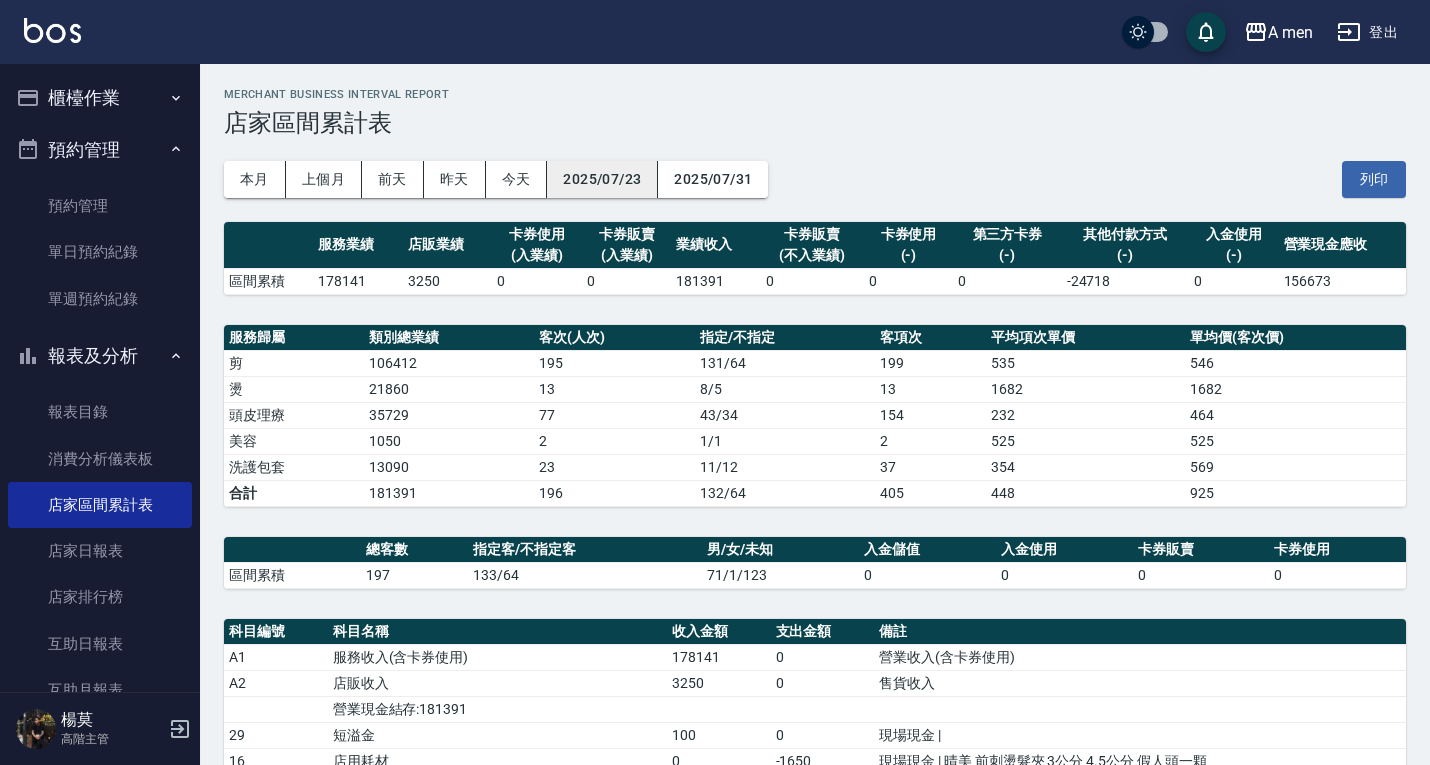 click on "2025/07/23" at bounding box center (602, 179) 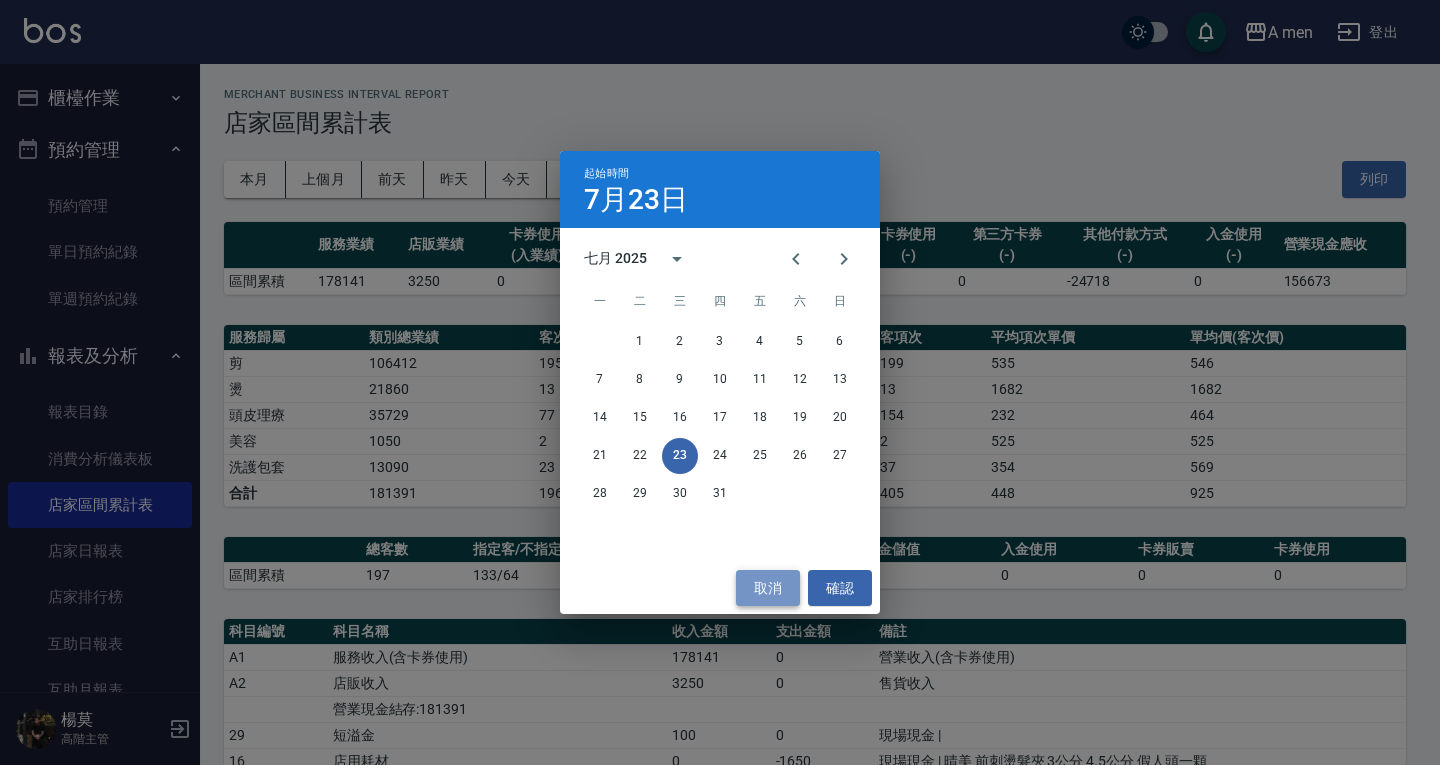 click on "取消" at bounding box center [768, 588] 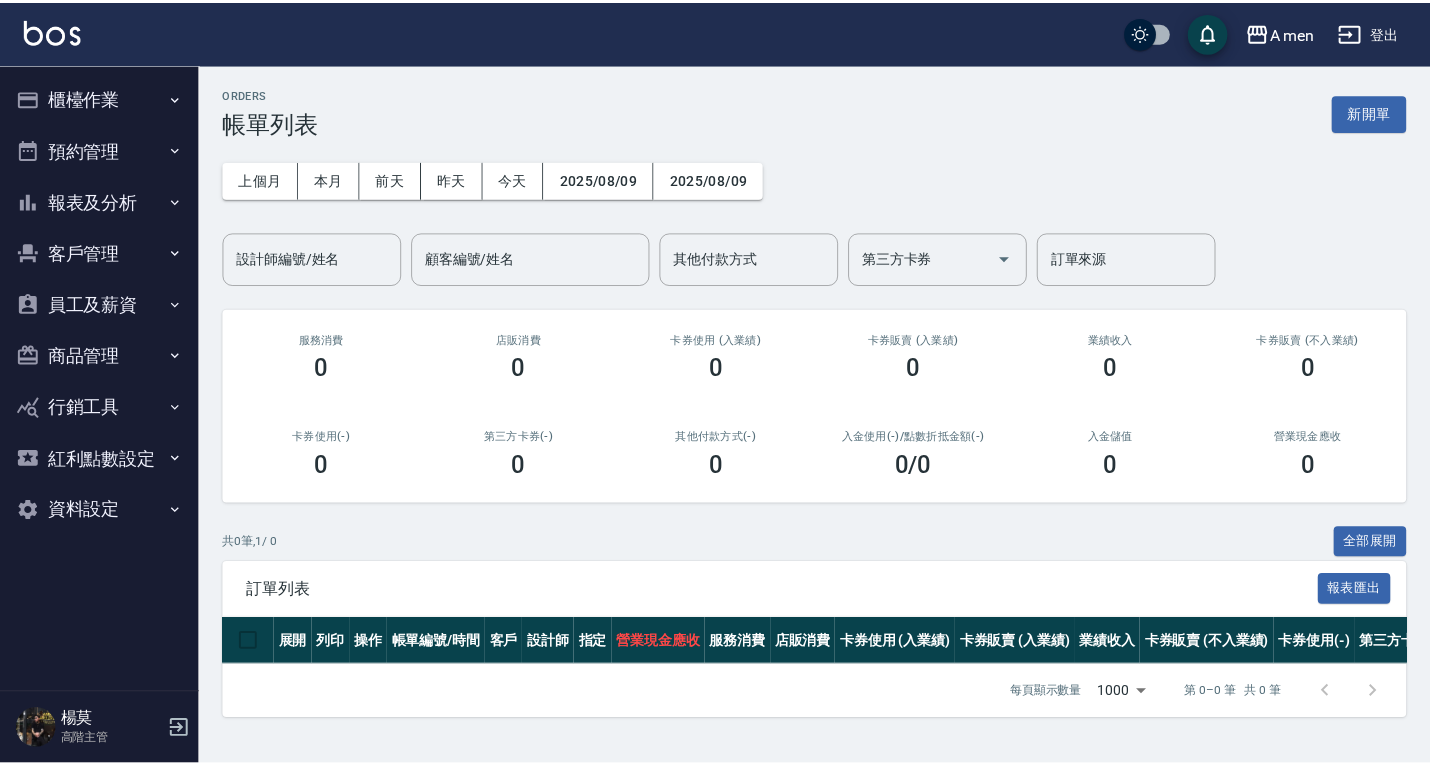 scroll, scrollTop: 0, scrollLeft: 0, axis: both 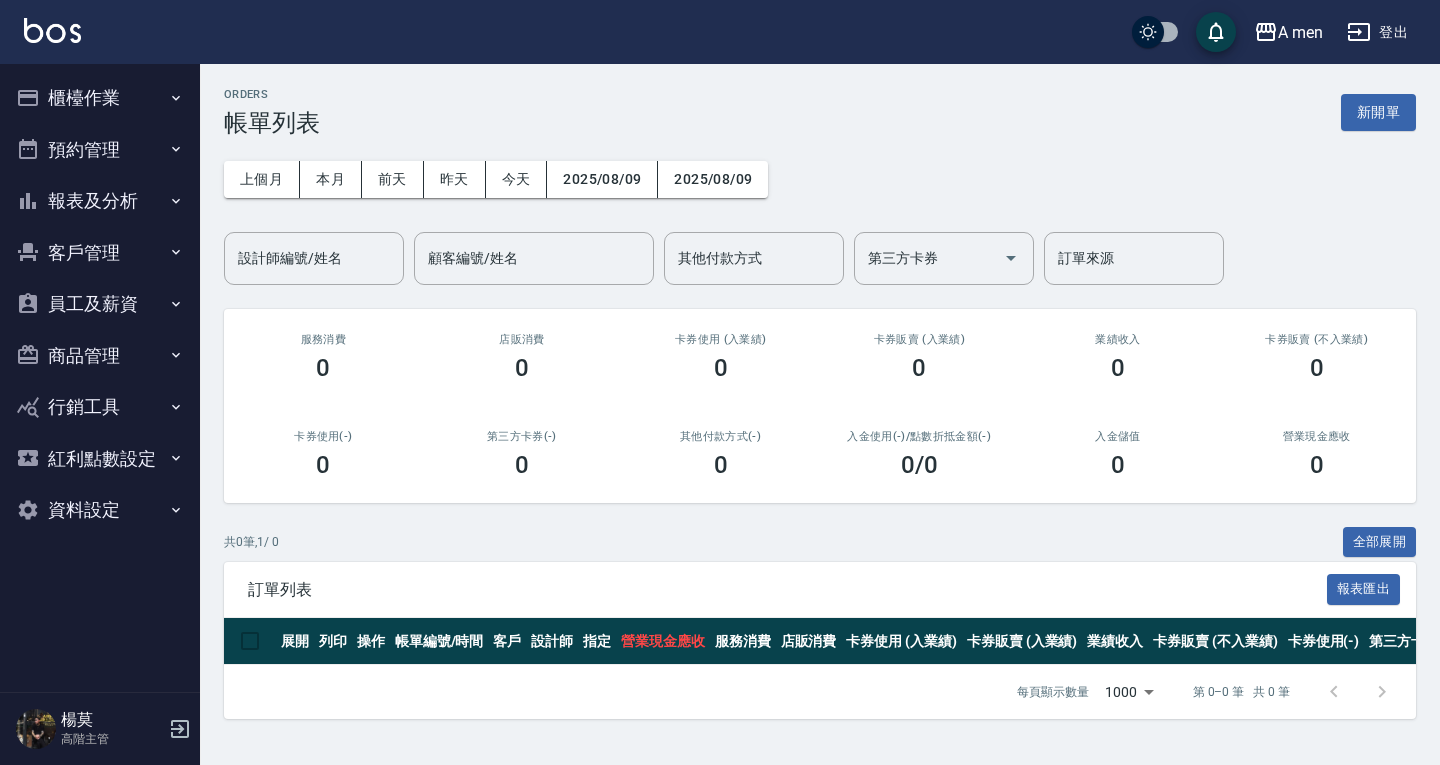 click on "報表及分析" at bounding box center [100, 201] 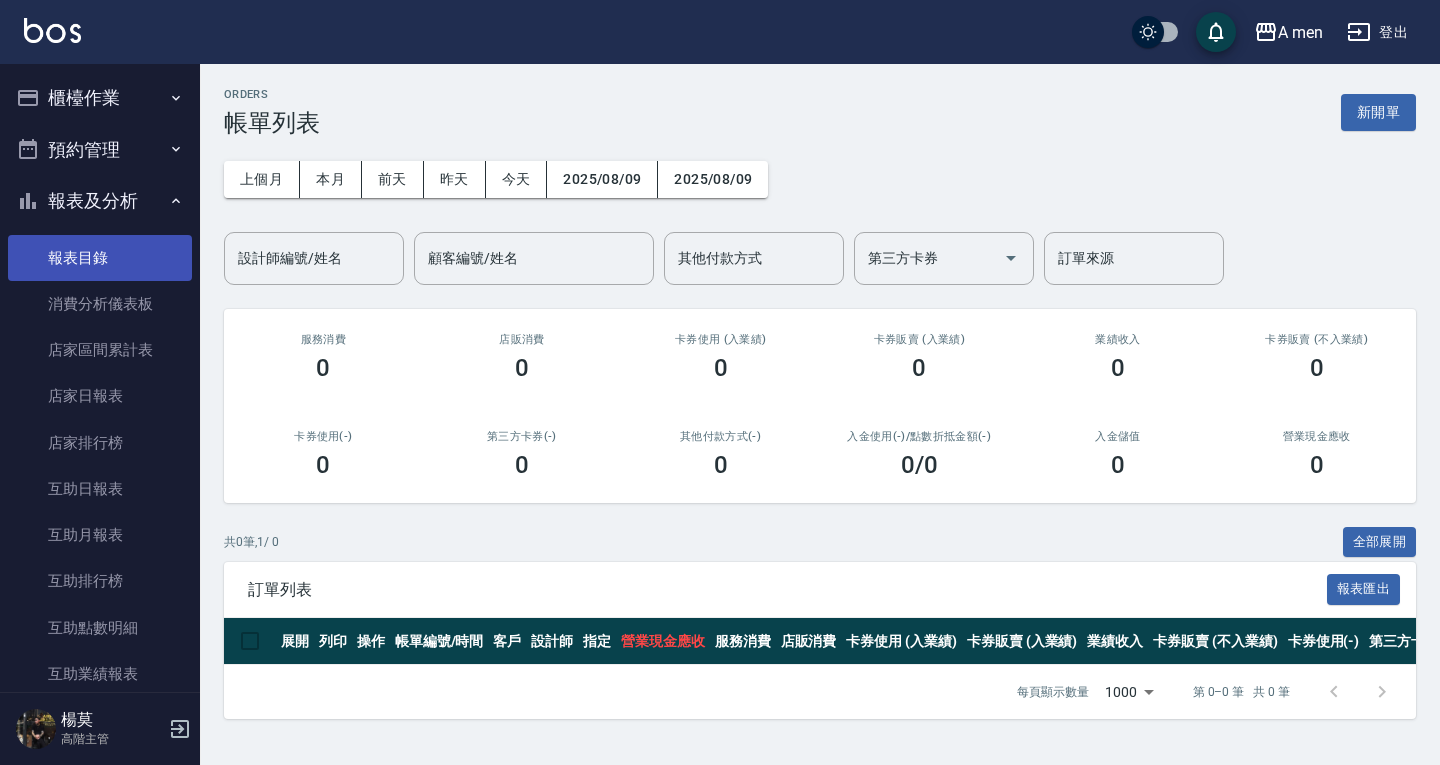 click on "報表目錄" at bounding box center (100, 258) 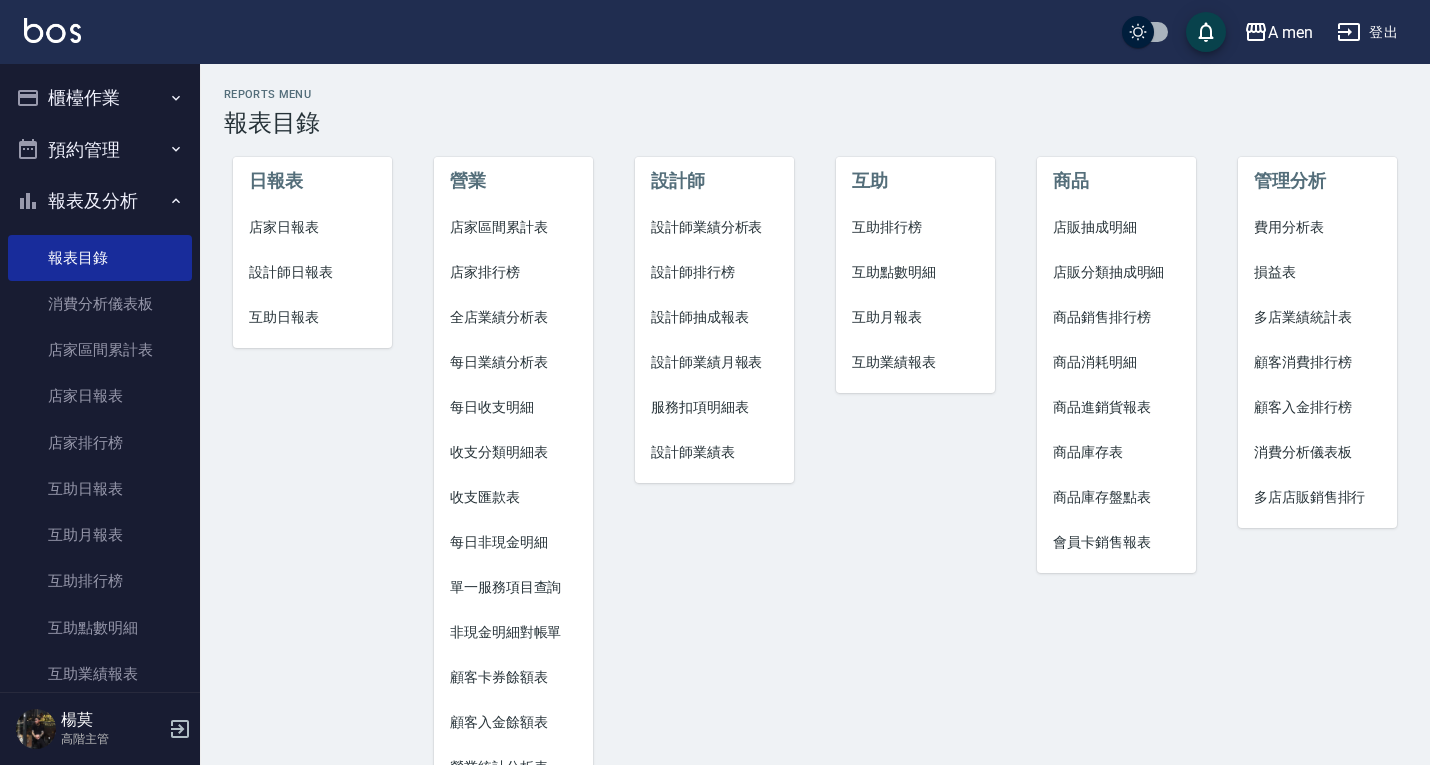 click on "店家區間累計表" at bounding box center [513, 227] 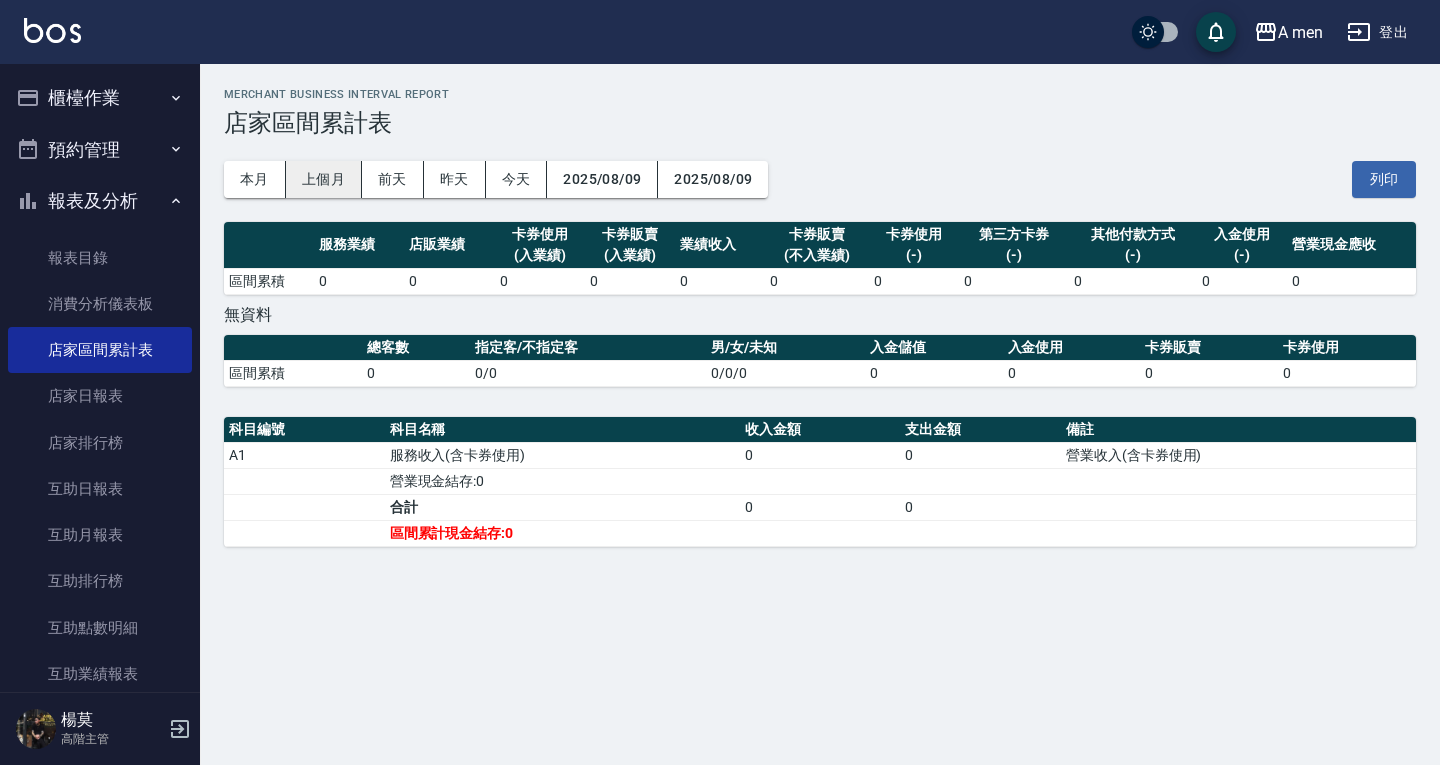 click on "上個月" at bounding box center [324, 179] 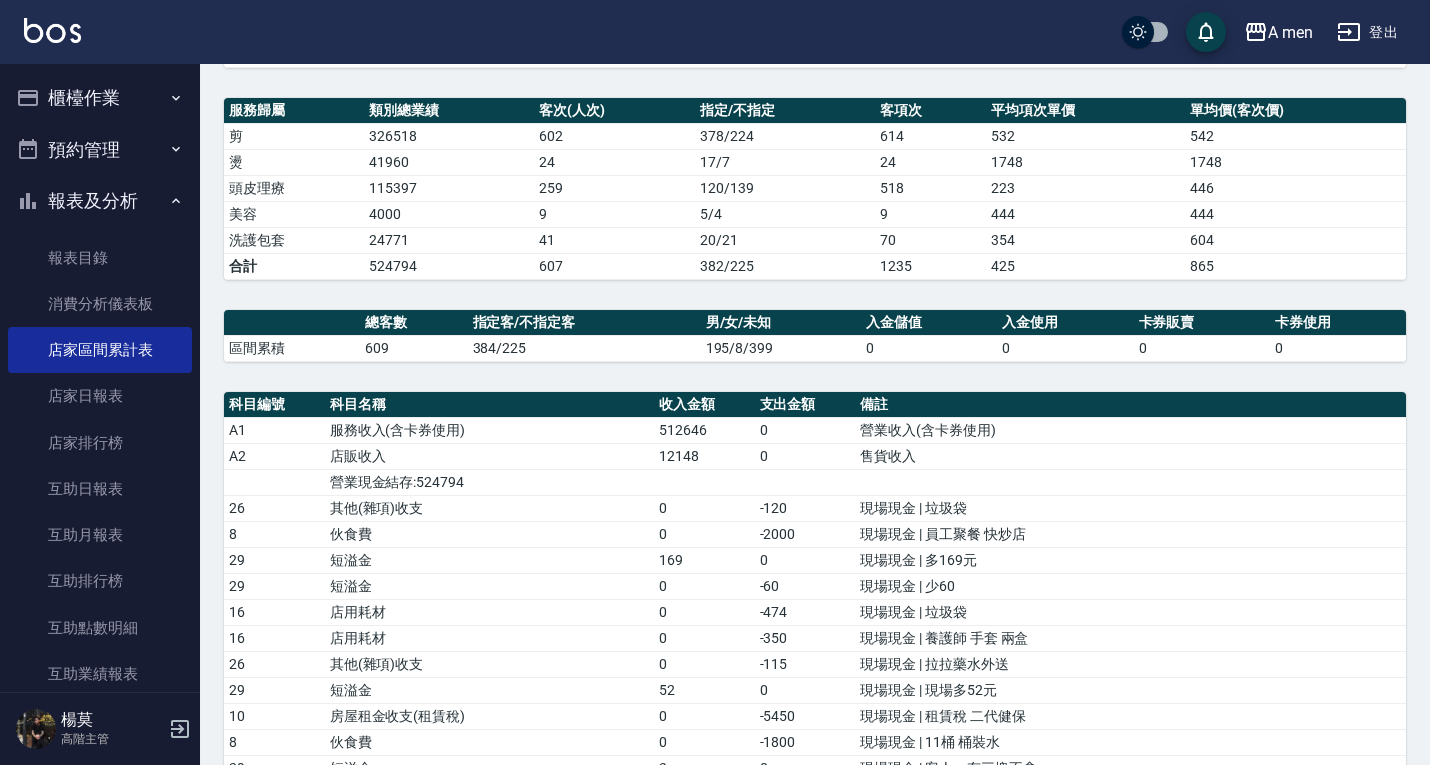 scroll, scrollTop: 227, scrollLeft: 0, axis: vertical 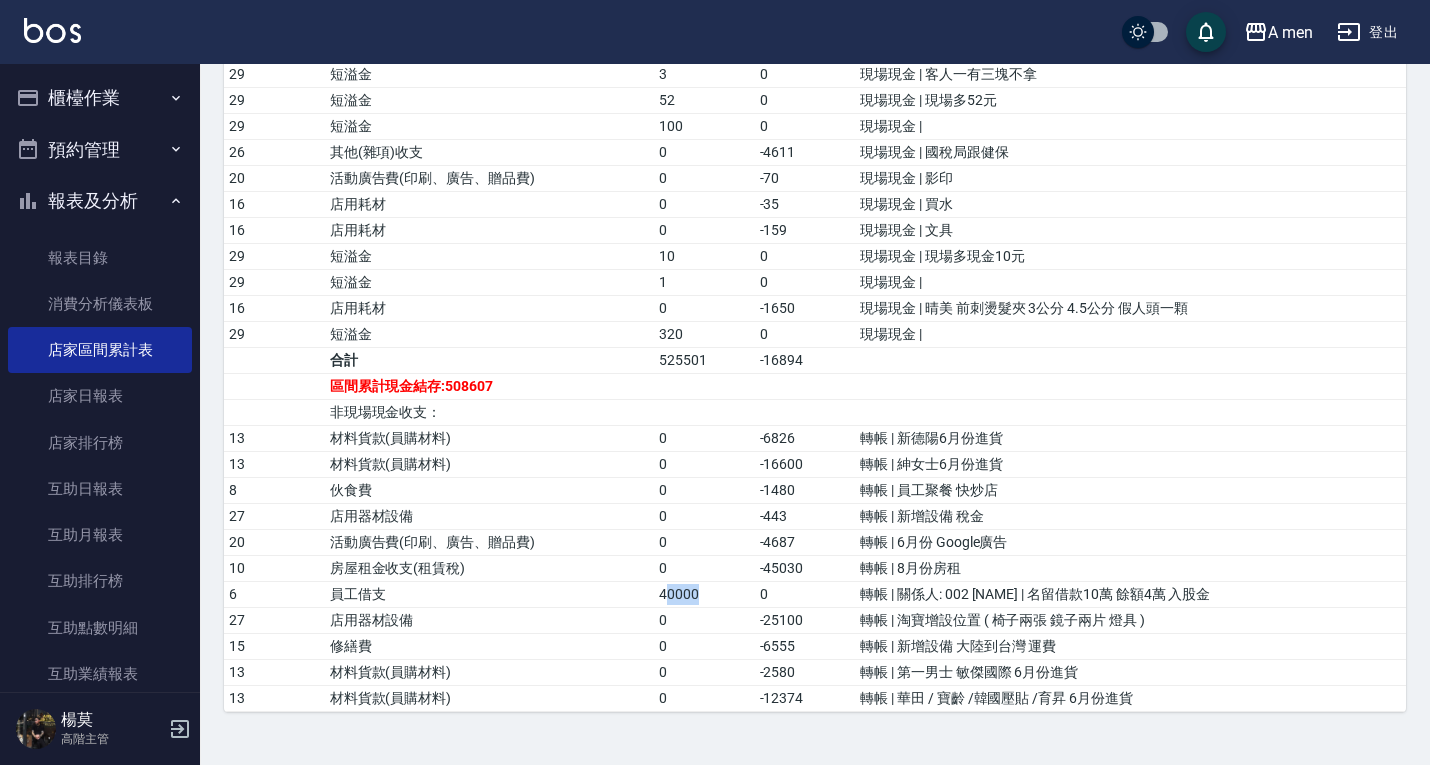 drag, startPoint x: 674, startPoint y: 596, endPoint x: 708, endPoint y: 595, distance: 34.0147 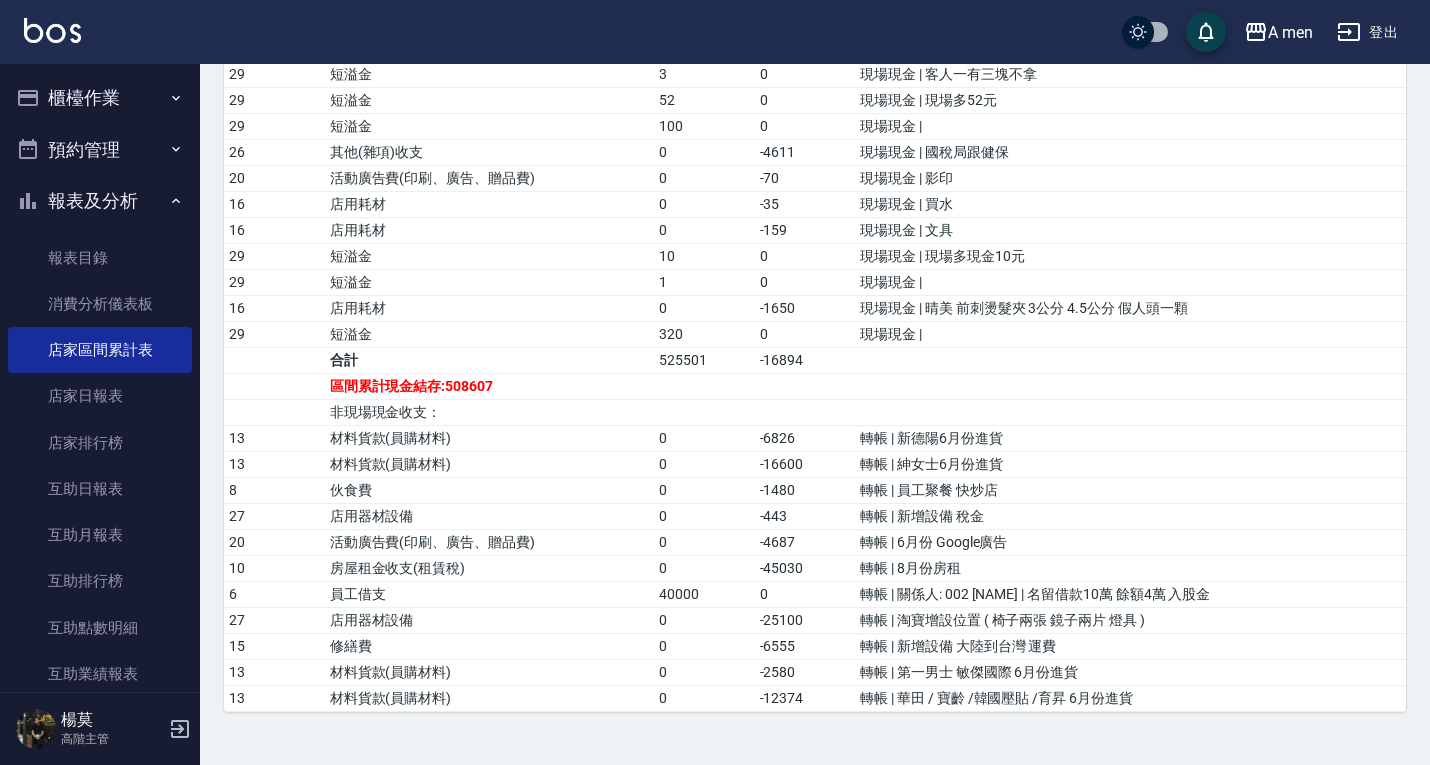 scroll, scrollTop: 380, scrollLeft: 0, axis: vertical 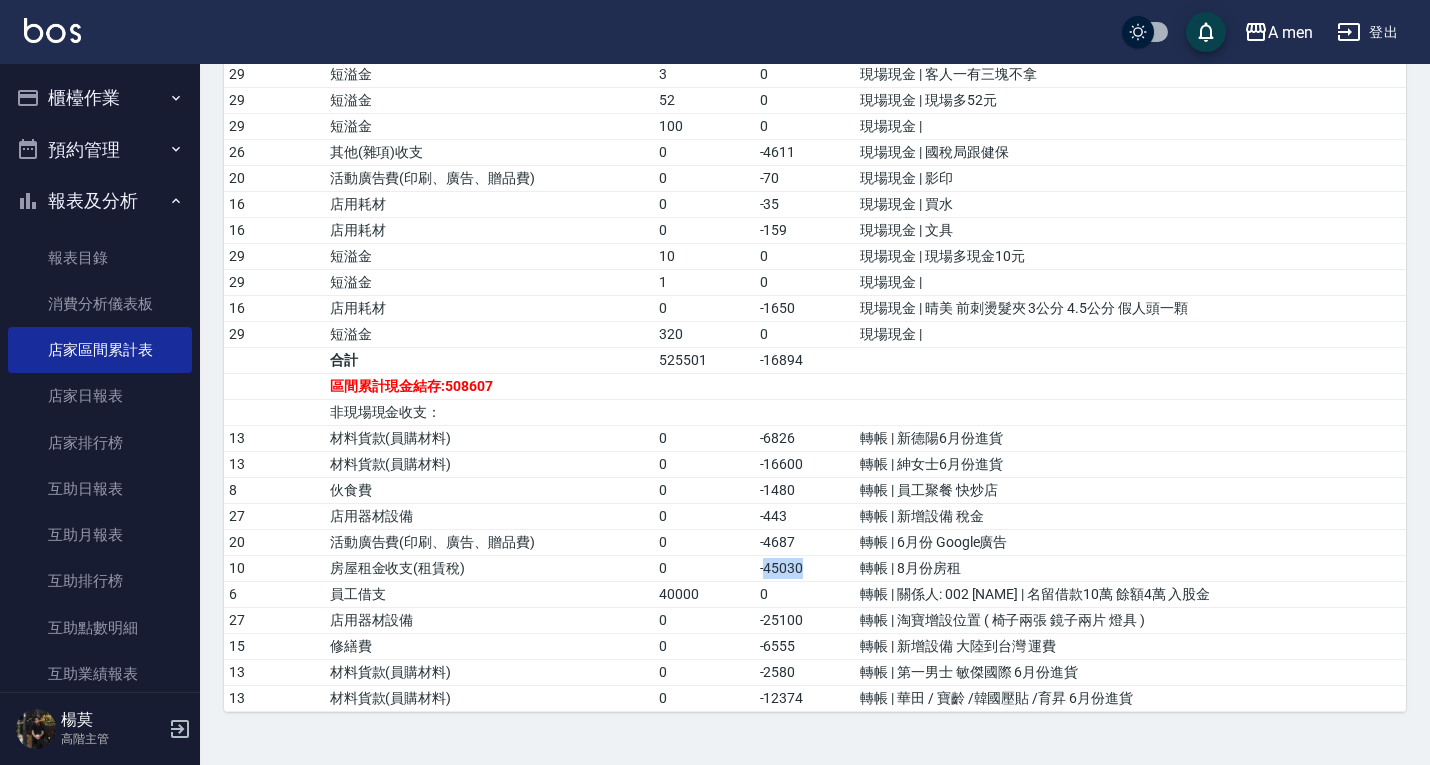 drag, startPoint x: 774, startPoint y: 566, endPoint x: 813, endPoint y: 573, distance: 39.623226 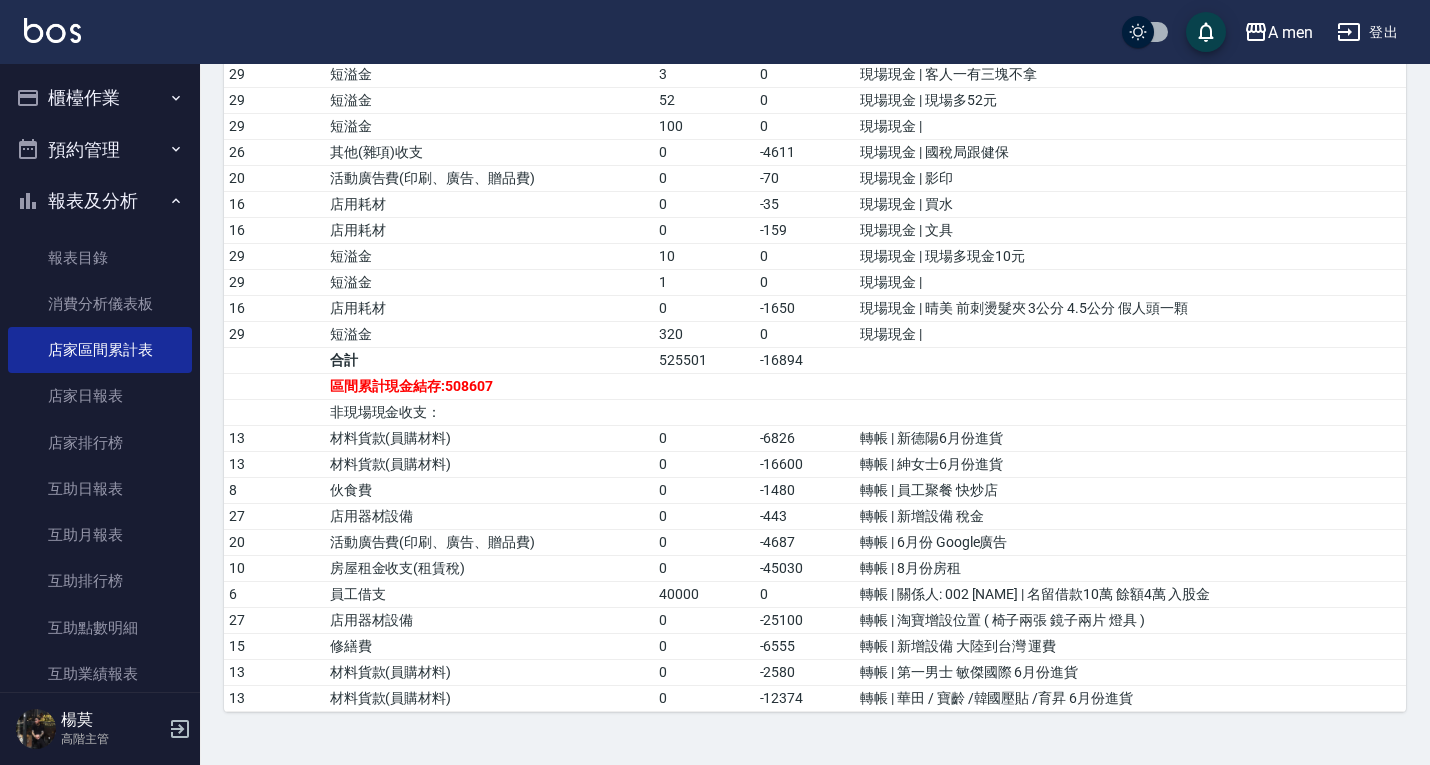 click on "0" at bounding box center [805, 594] 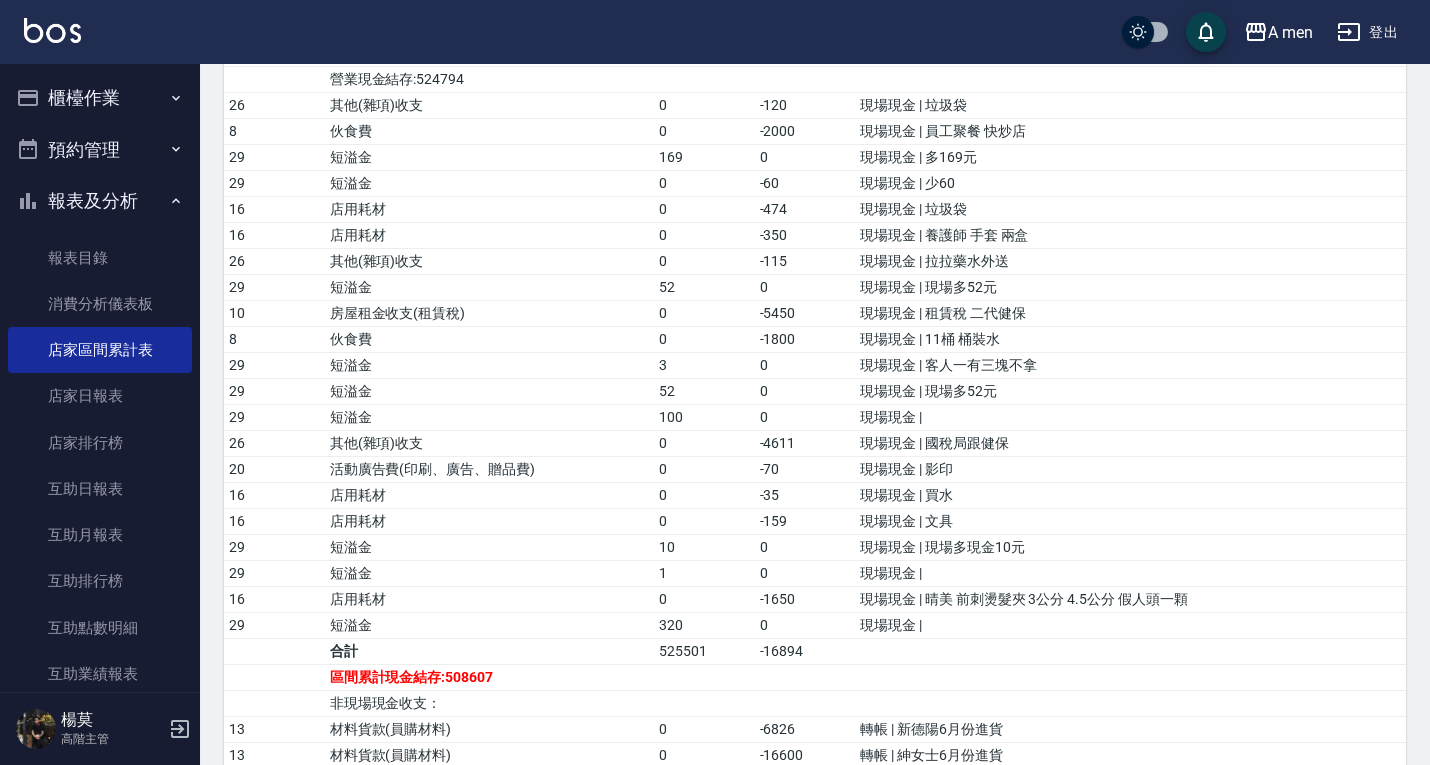 scroll, scrollTop: 921, scrollLeft: 0, axis: vertical 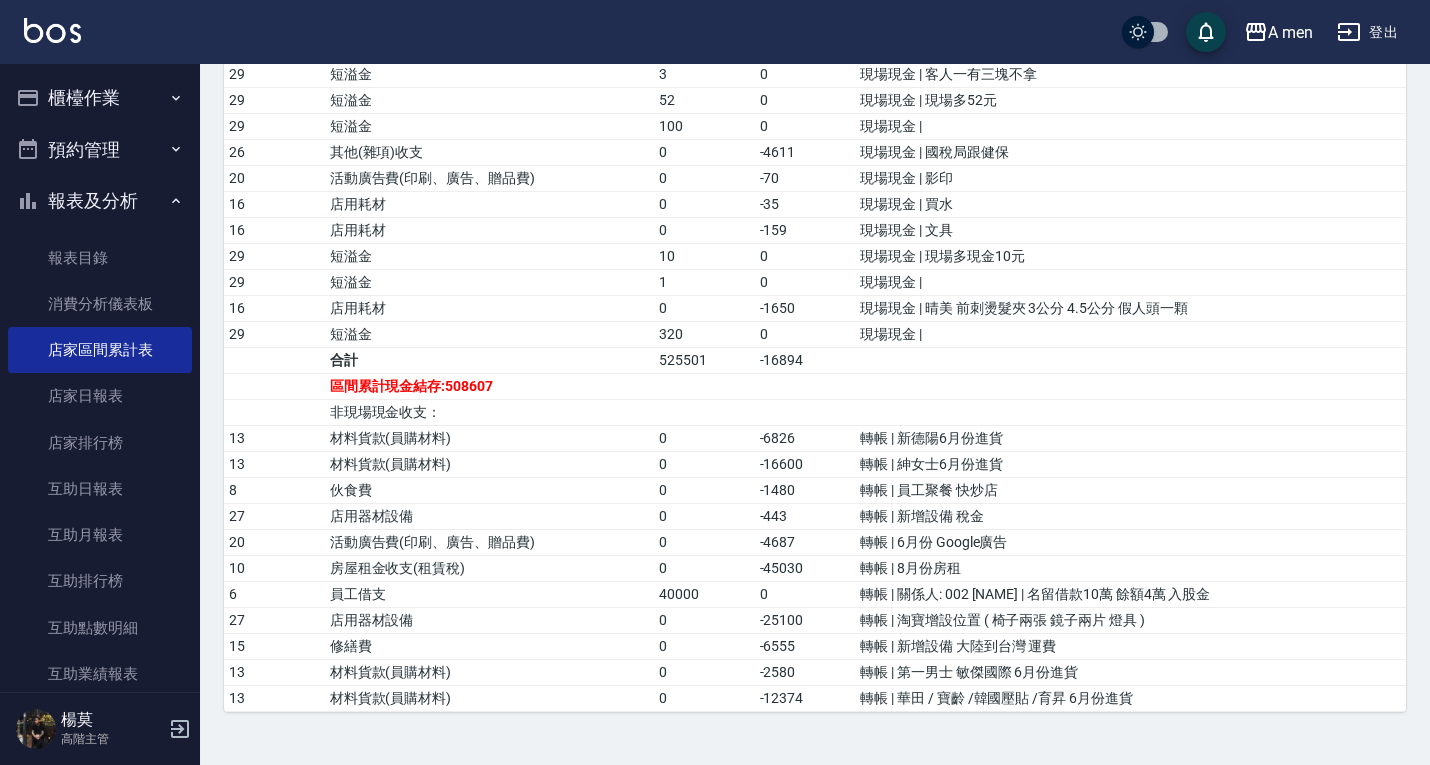 drag, startPoint x: 1436, startPoint y: 499, endPoint x: 1311, endPoint y: 239, distance: 288.48743 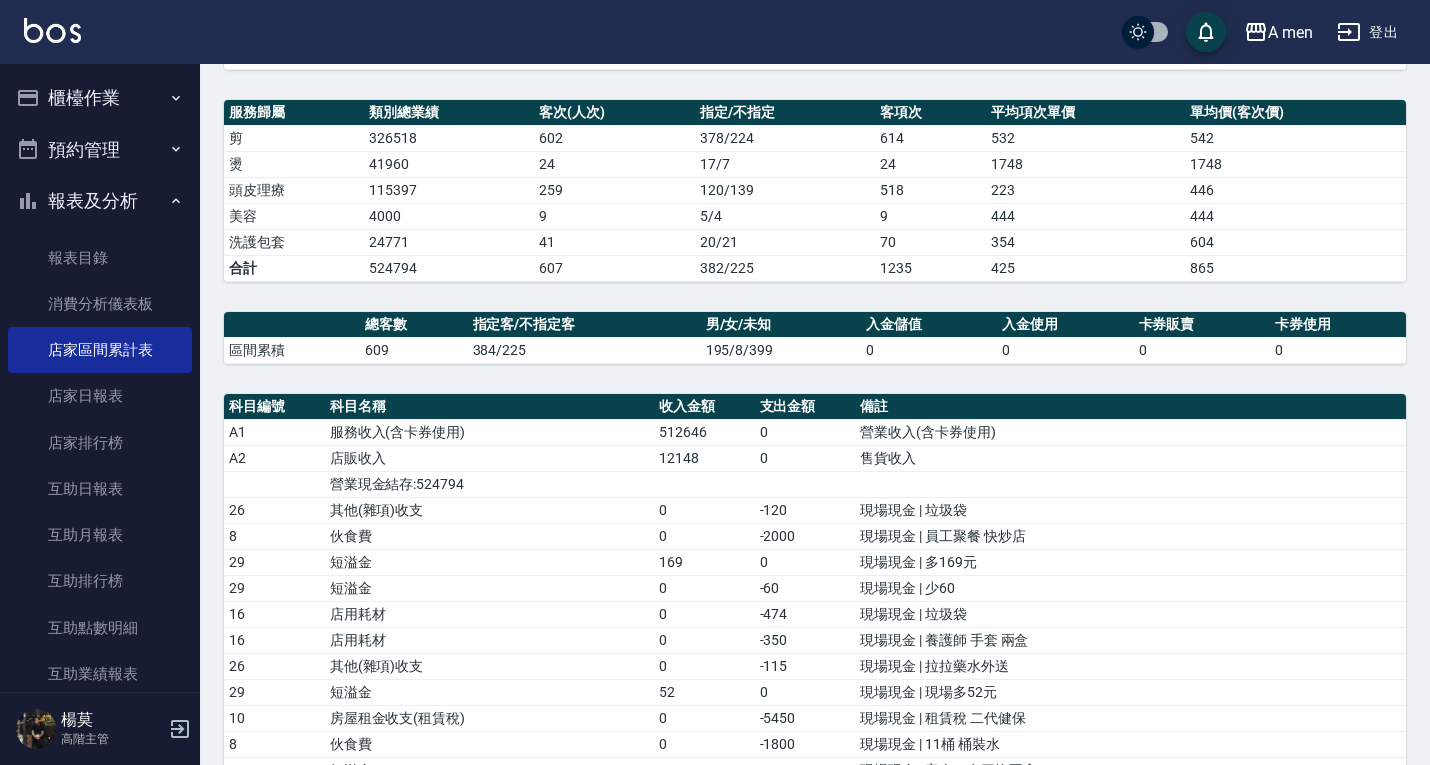 scroll, scrollTop: 21, scrollLeft: 0, axis: vertical 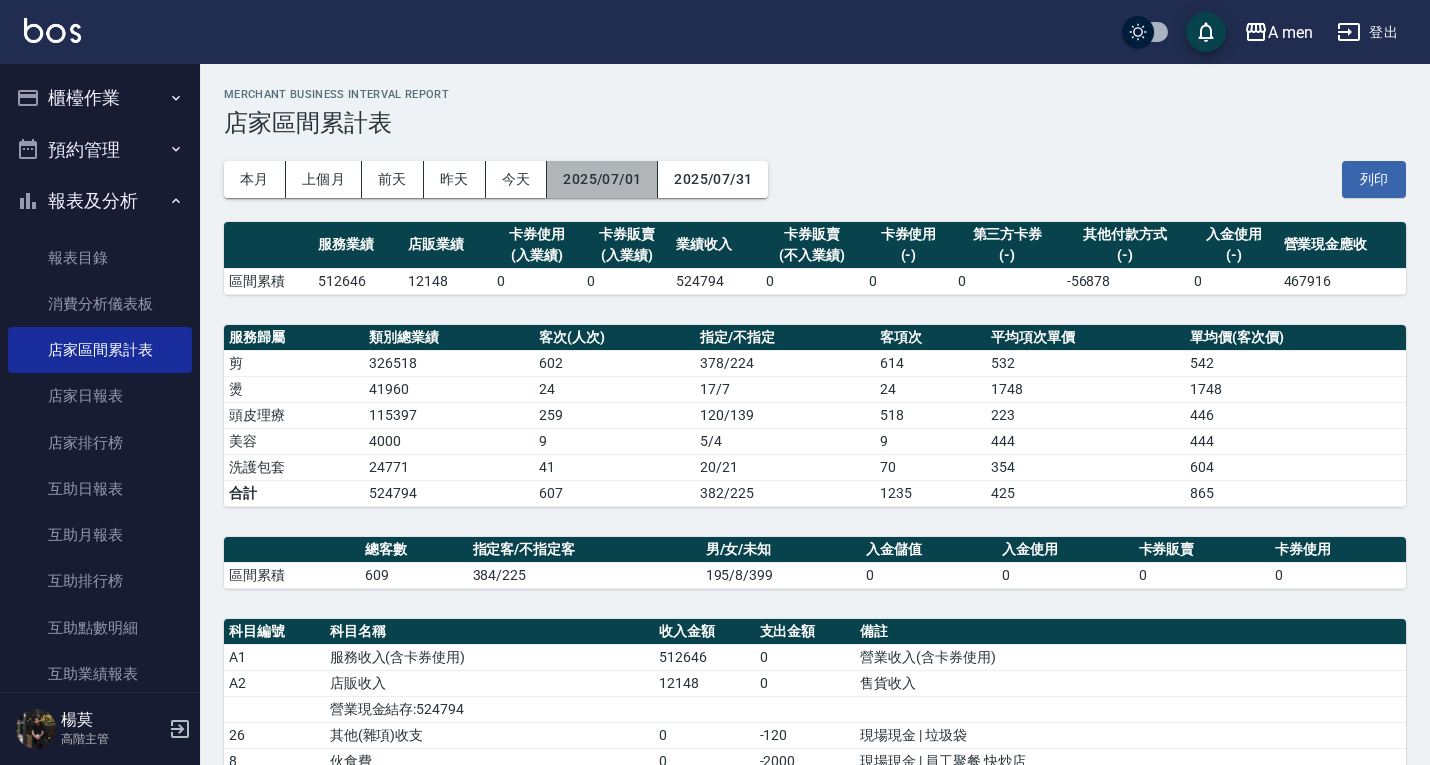 click on "2025/07/01" at bounding box center [602, 179] 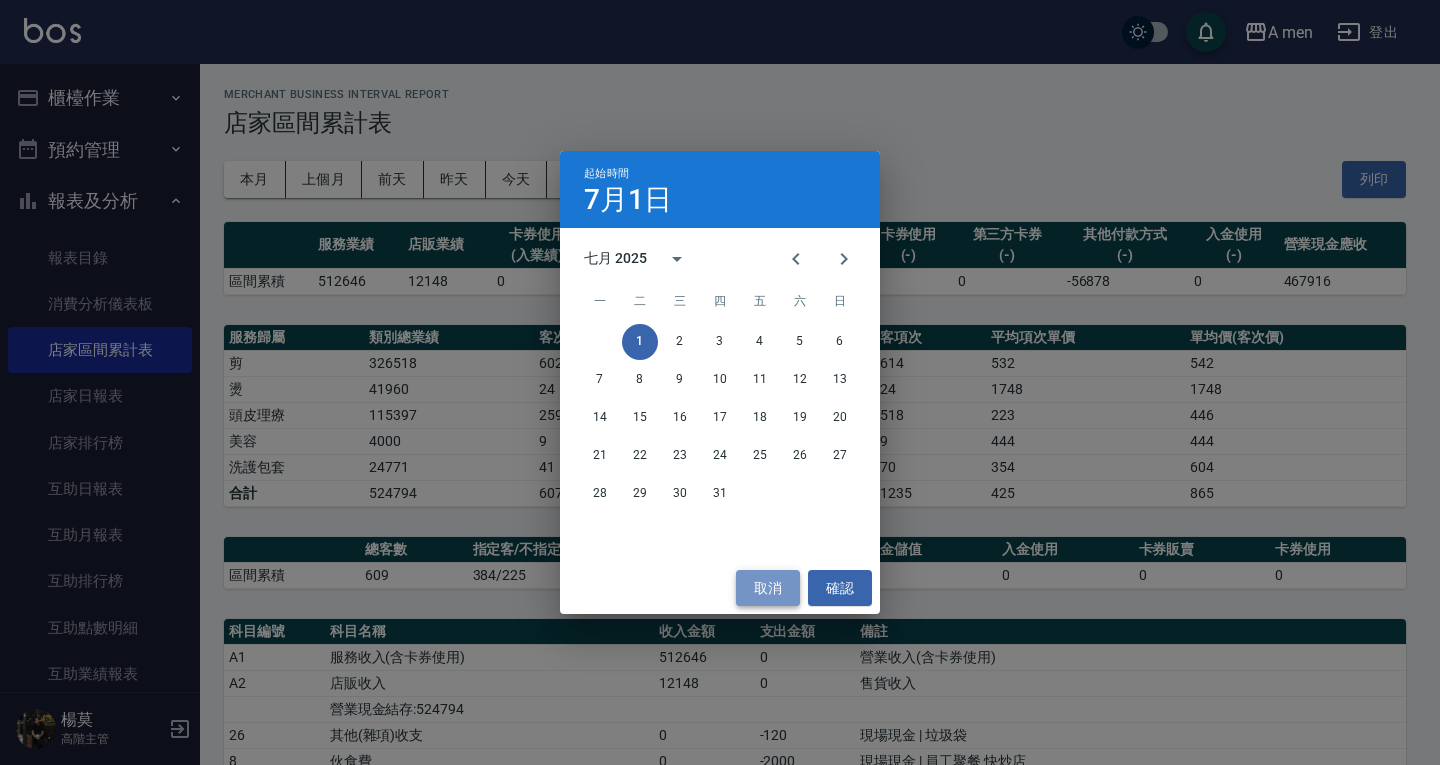click on "取消" at bounding box center [768, 588] 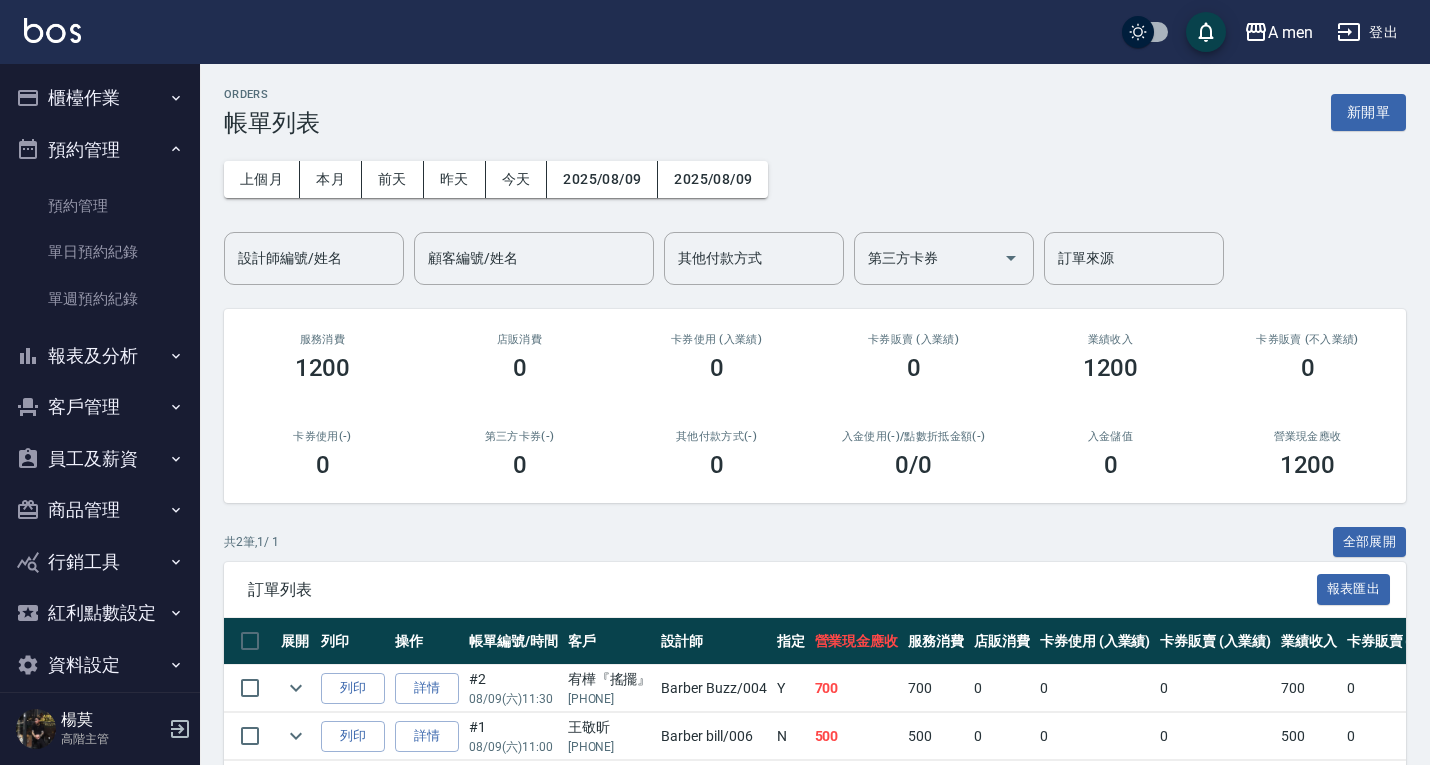 scroll, scrollTop: 0, scrollLeft: 0, axis: both 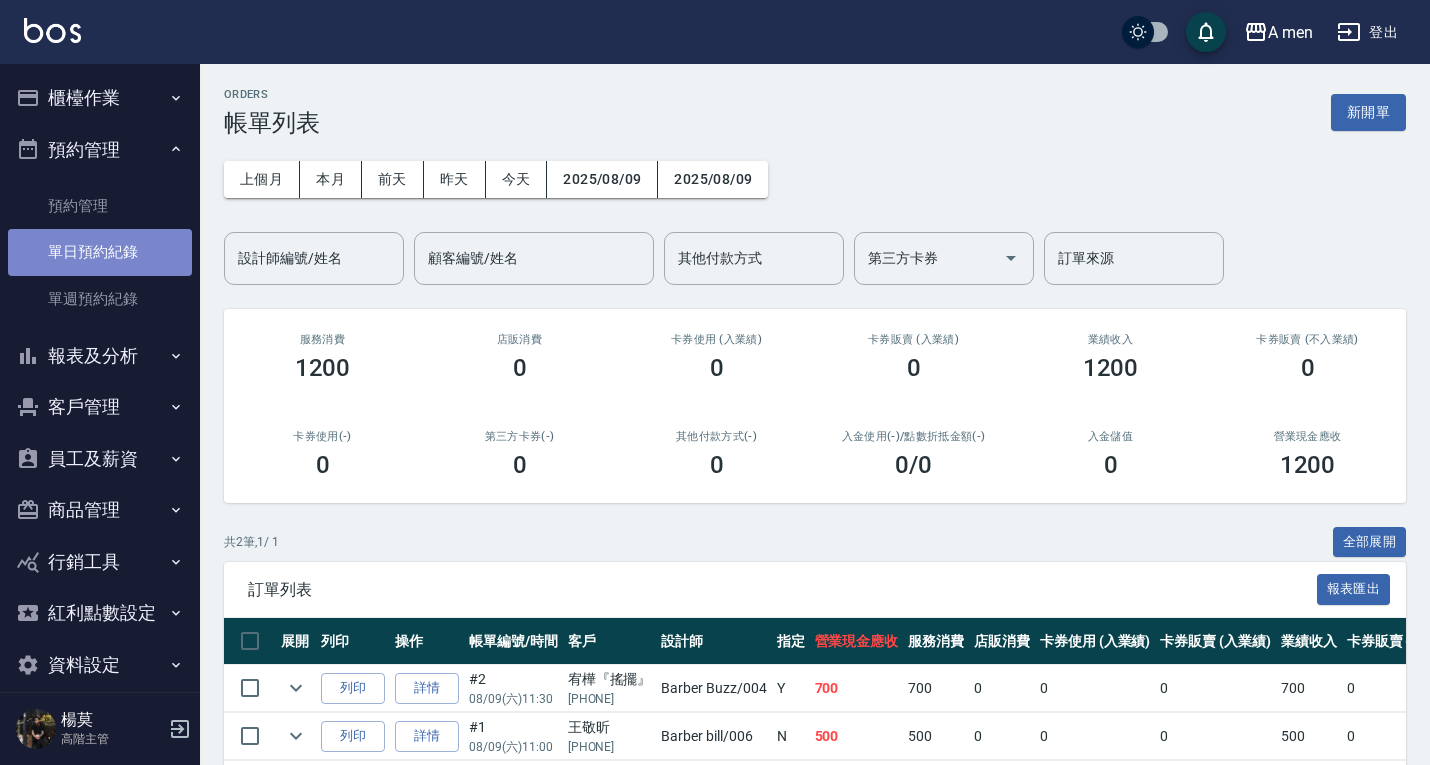 click on "單日預約紀錄" at bounding box center (100, 252) 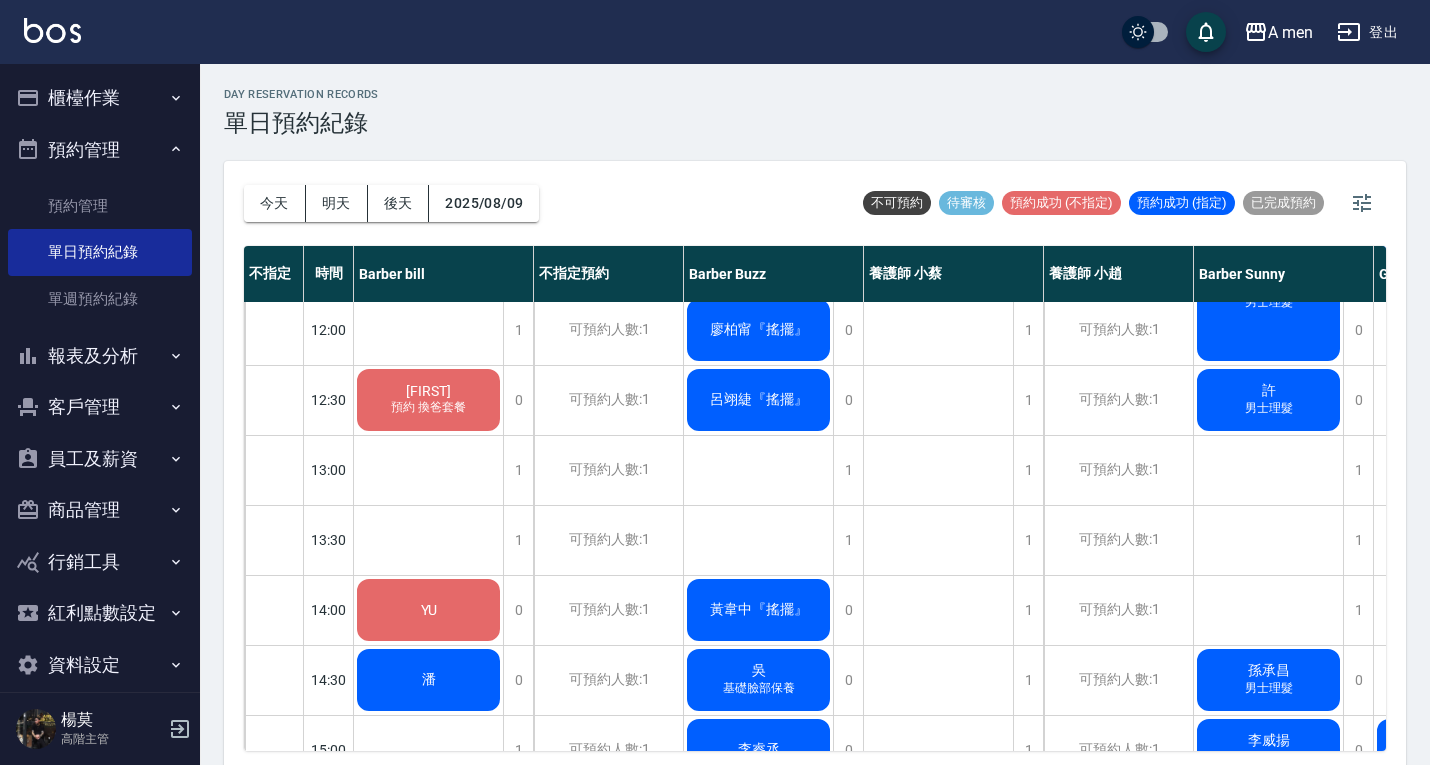 scroll, scrollTop: 68, scrollLeft: 0, axis: vertical 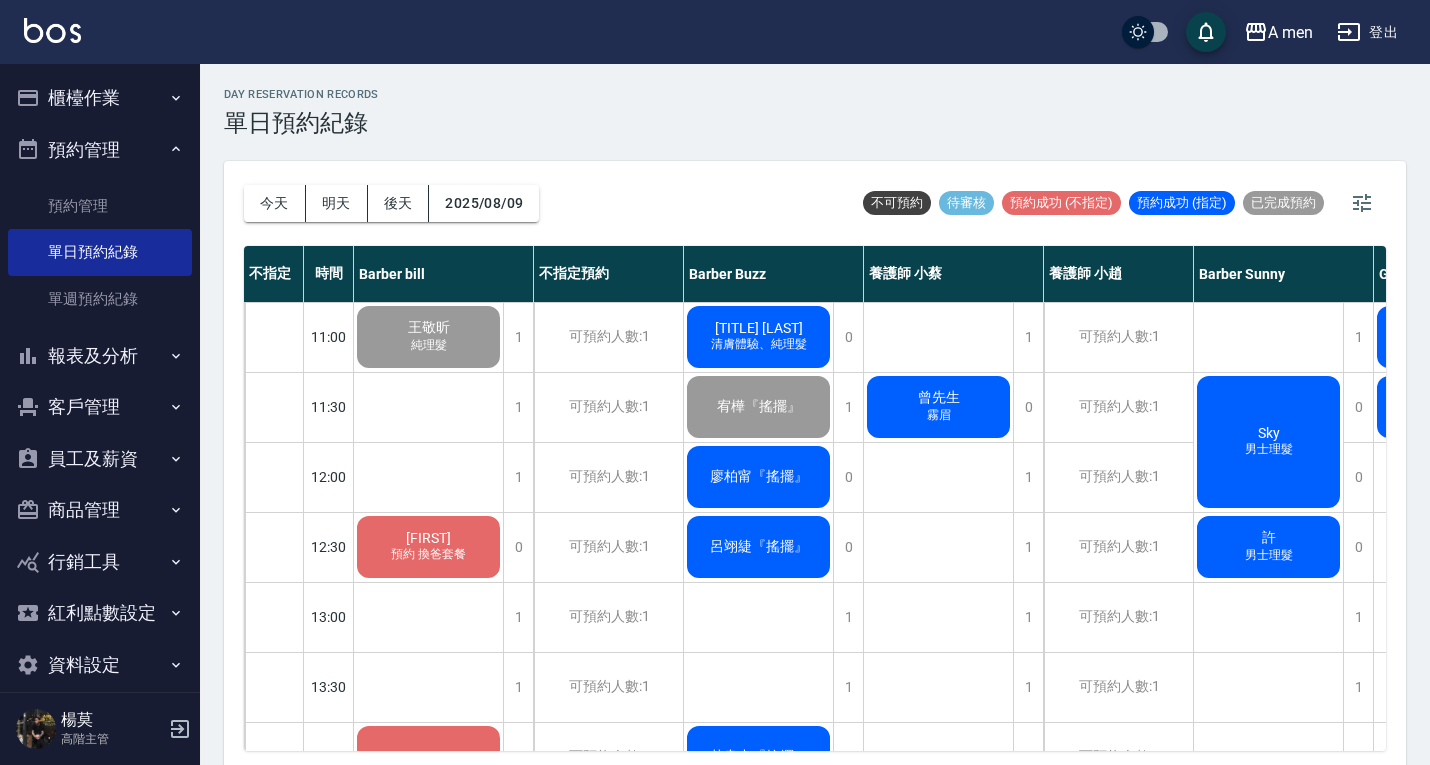 click on "預約管理" at bounding box center [100, 150] 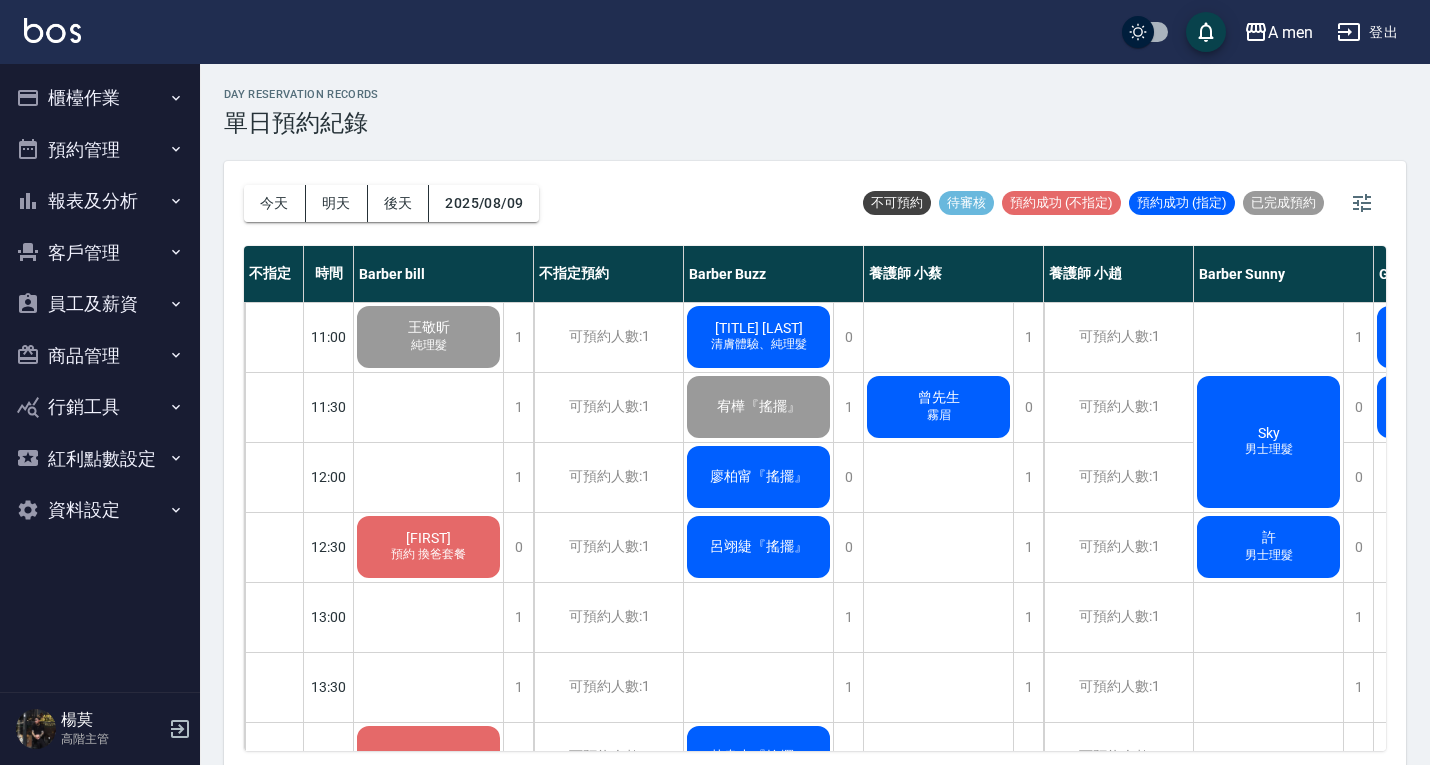 click on "預約管理" at bounding box center (100, 150) 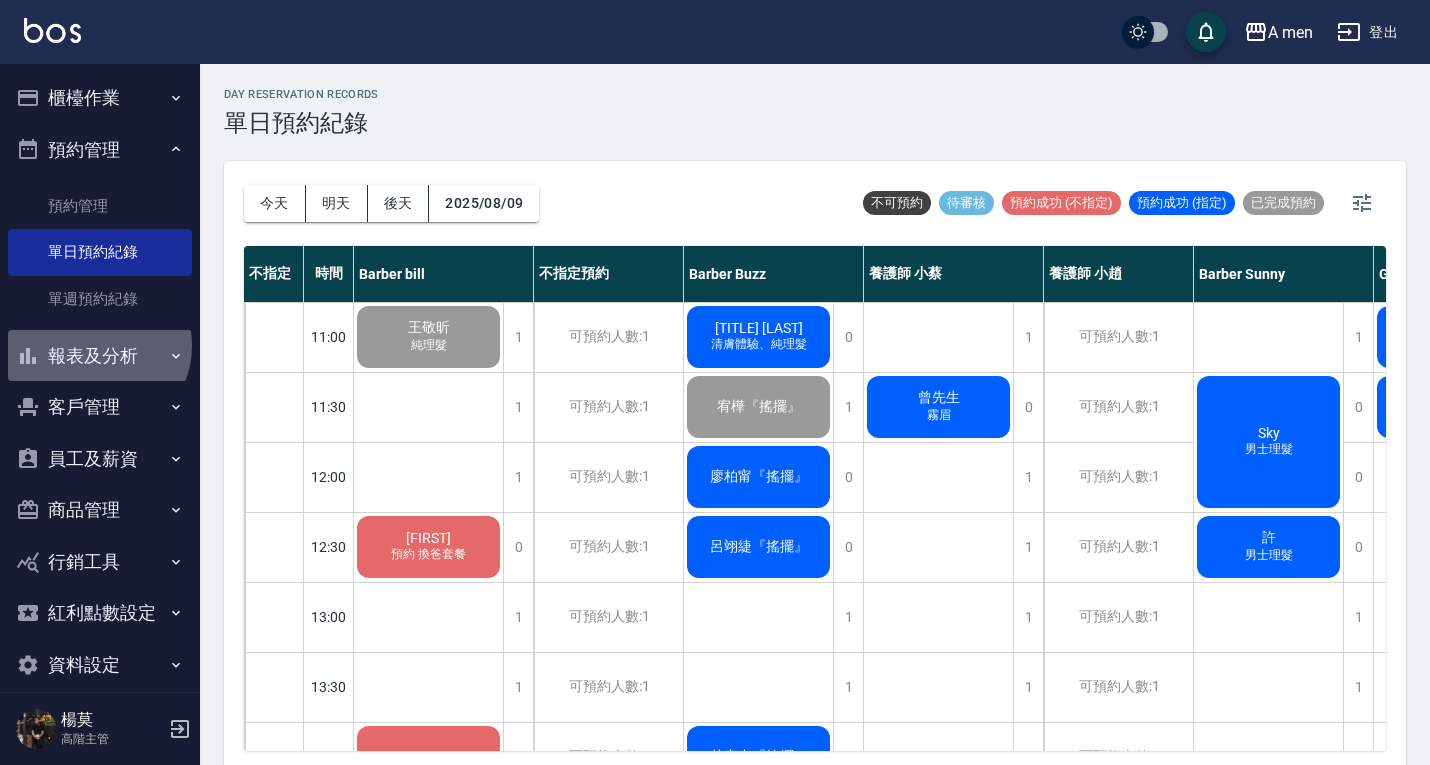 click on "報表及分析" at bounding box center (100, 356) 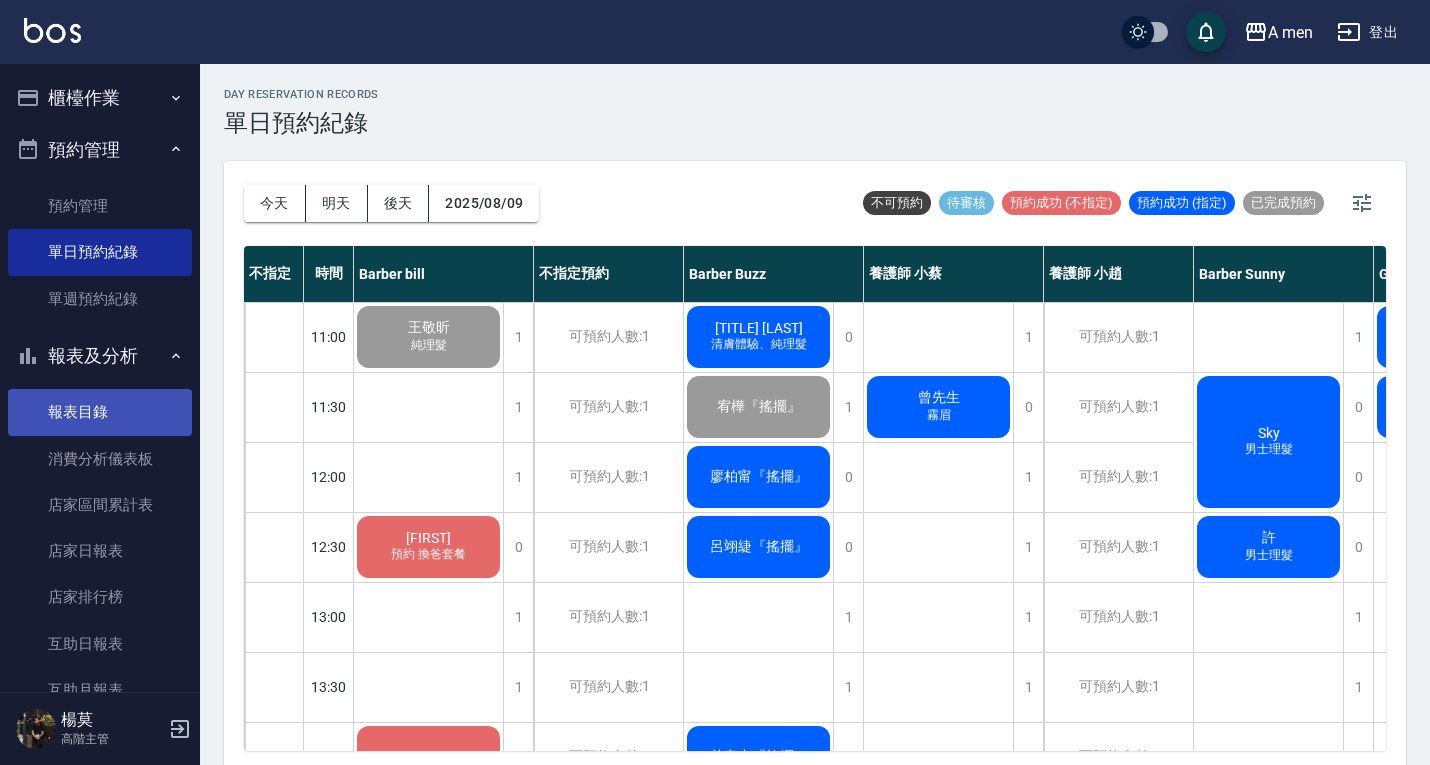 click on "報表目錄" at bounding box center [100, 412] 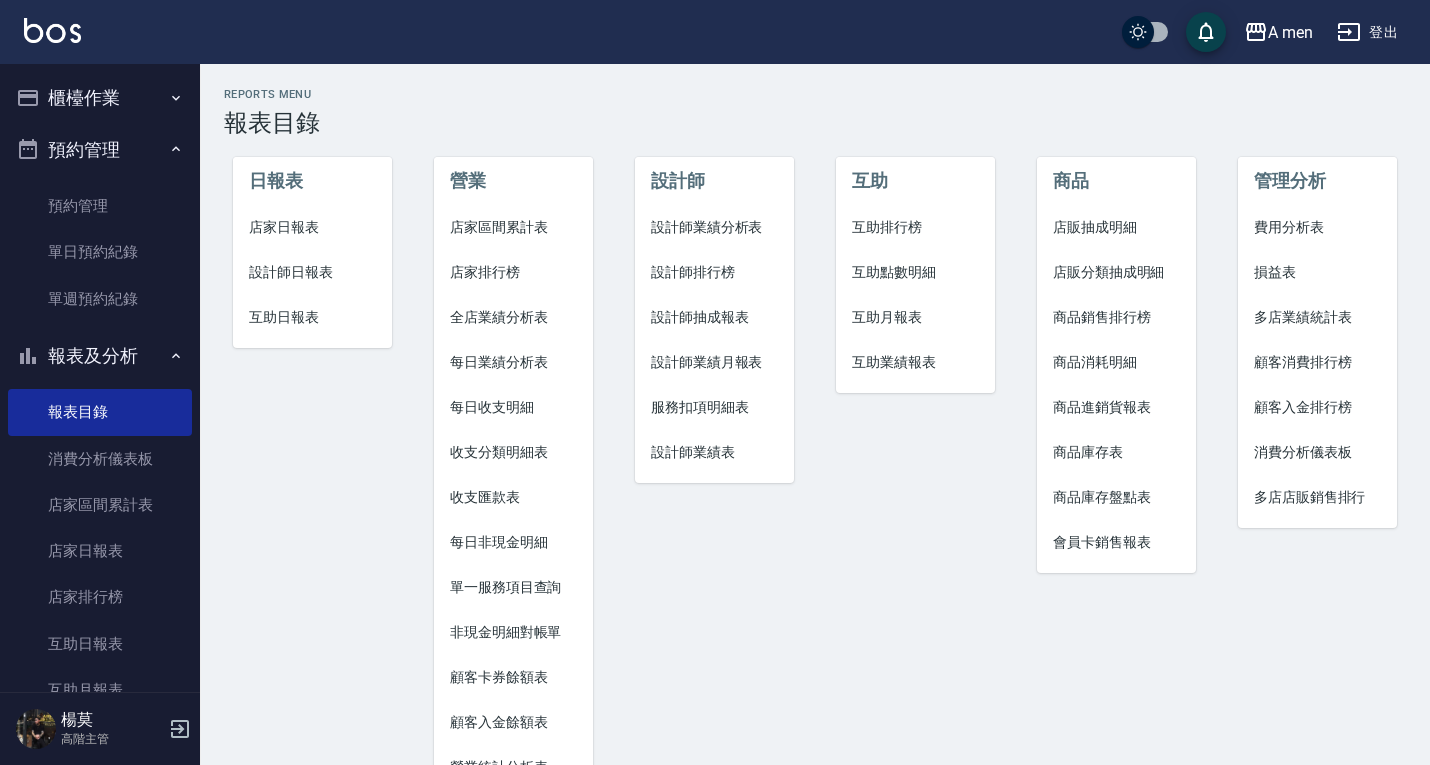 click on "店家區間累計表" at bounding box center [513, 227] 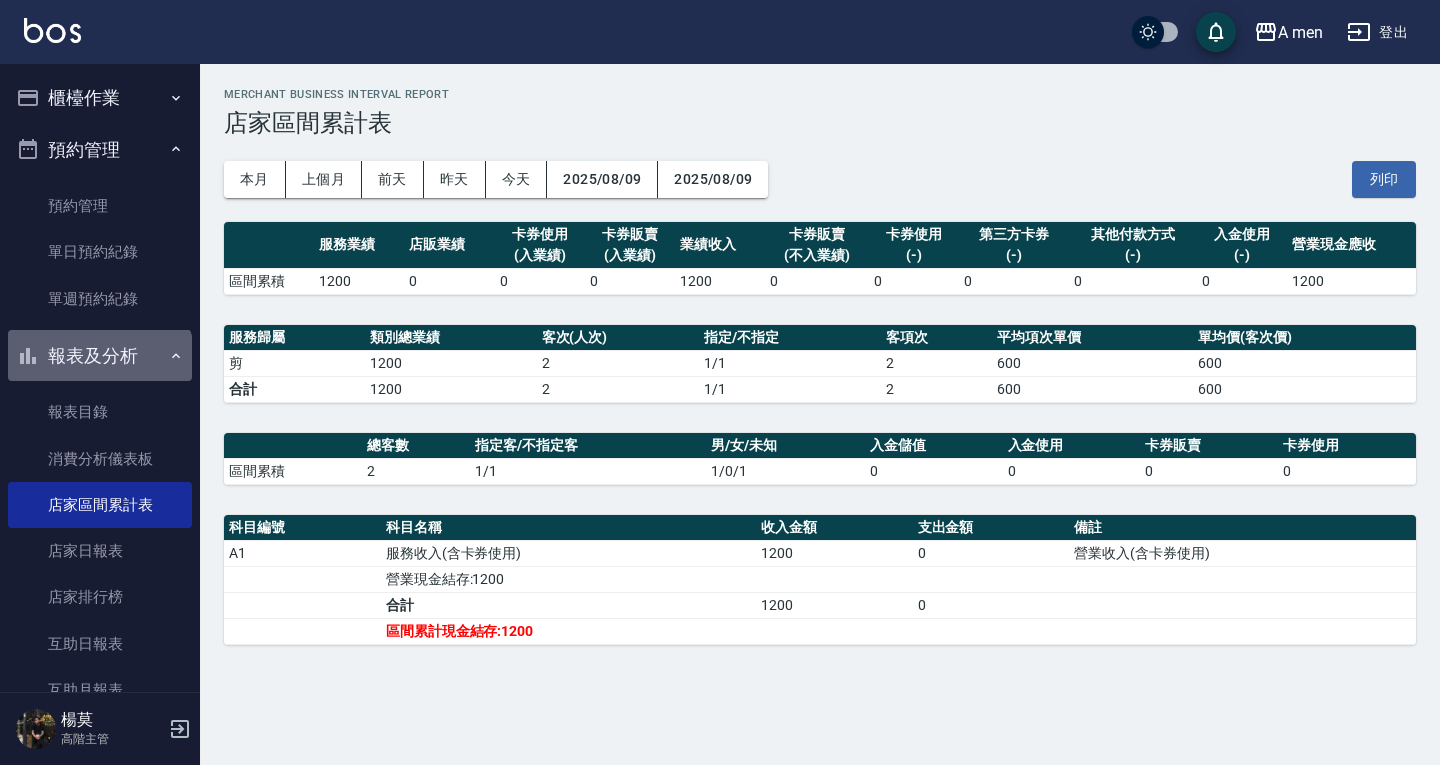 click on "報表及分析" at bounding box center [100, 356] 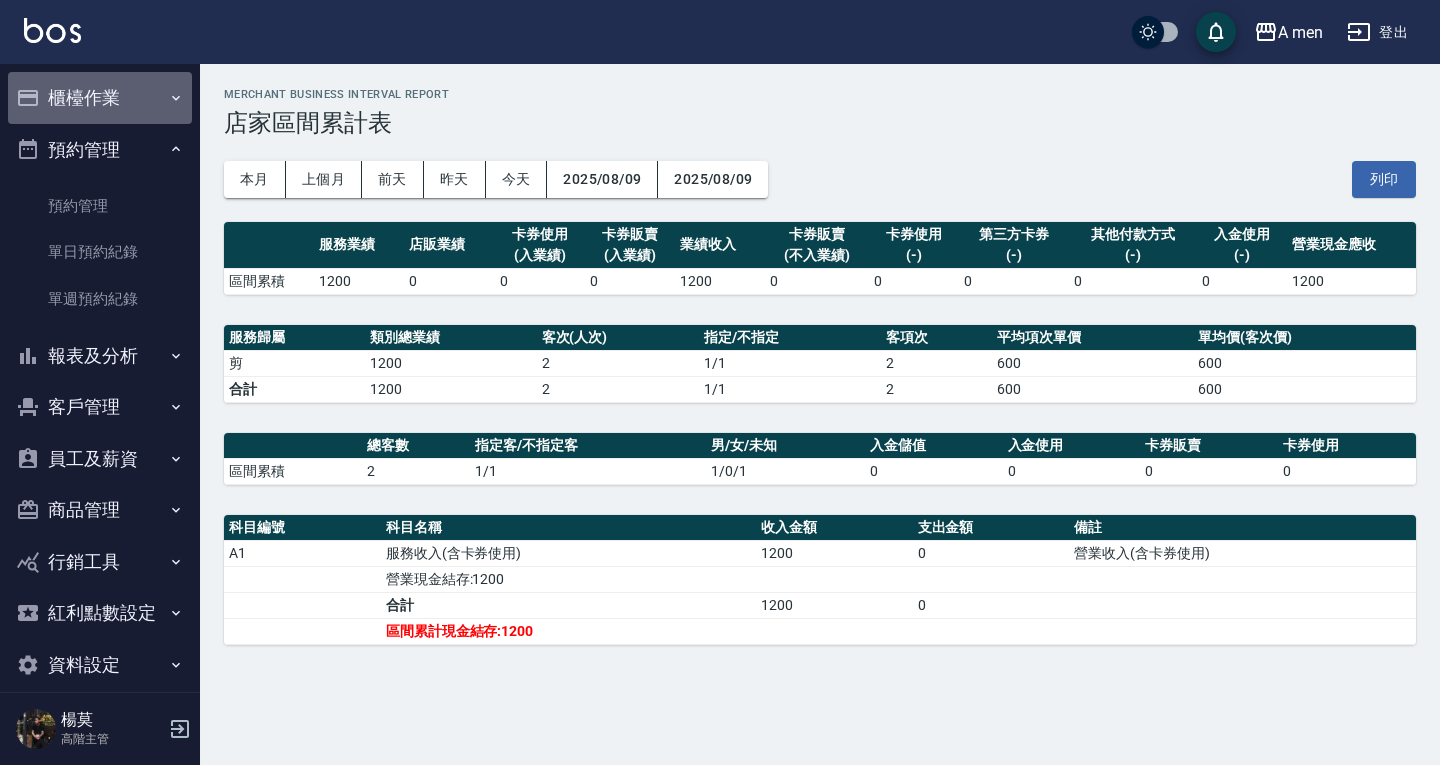click on "櫃檯作業" at bounding box center (100, 98) 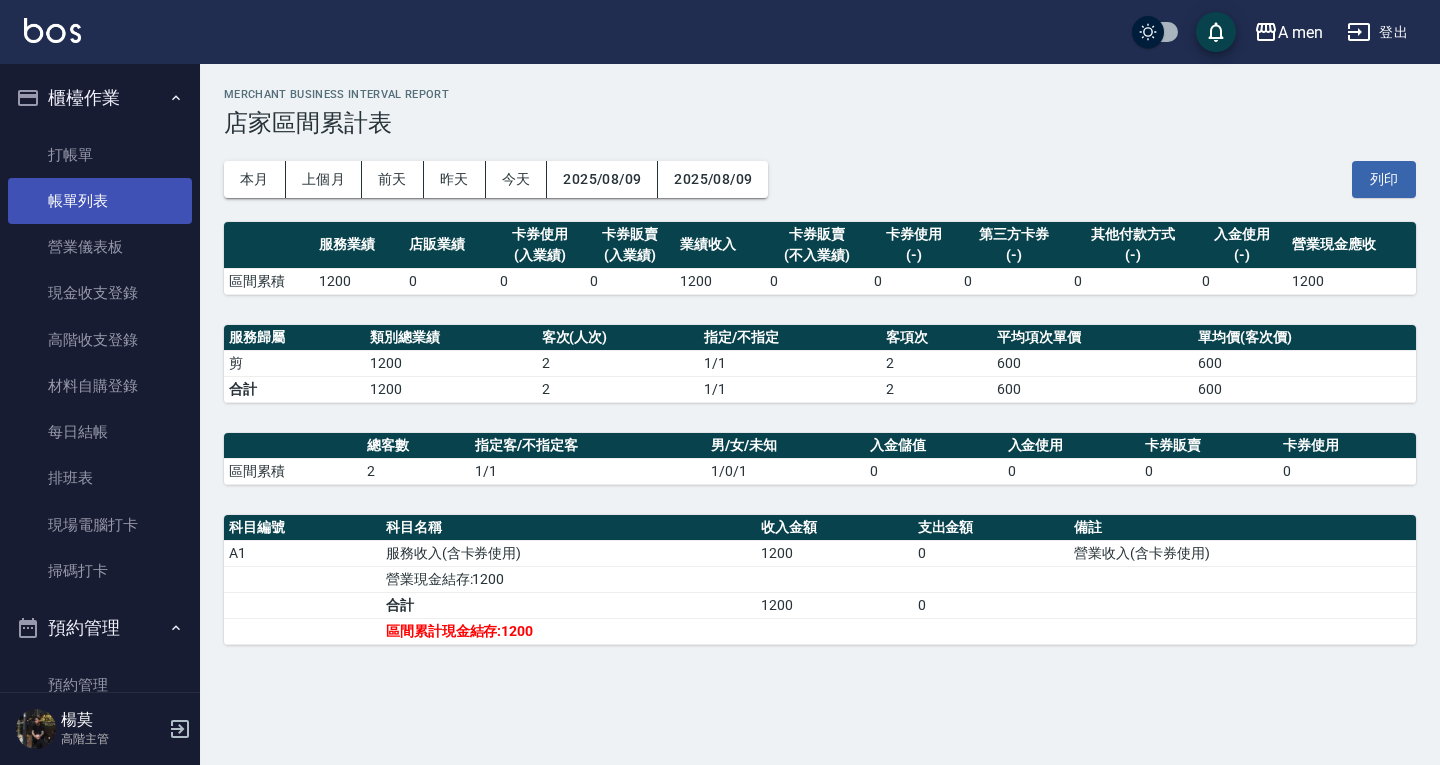click on "帳單列表" at bounding box center [100, 201] 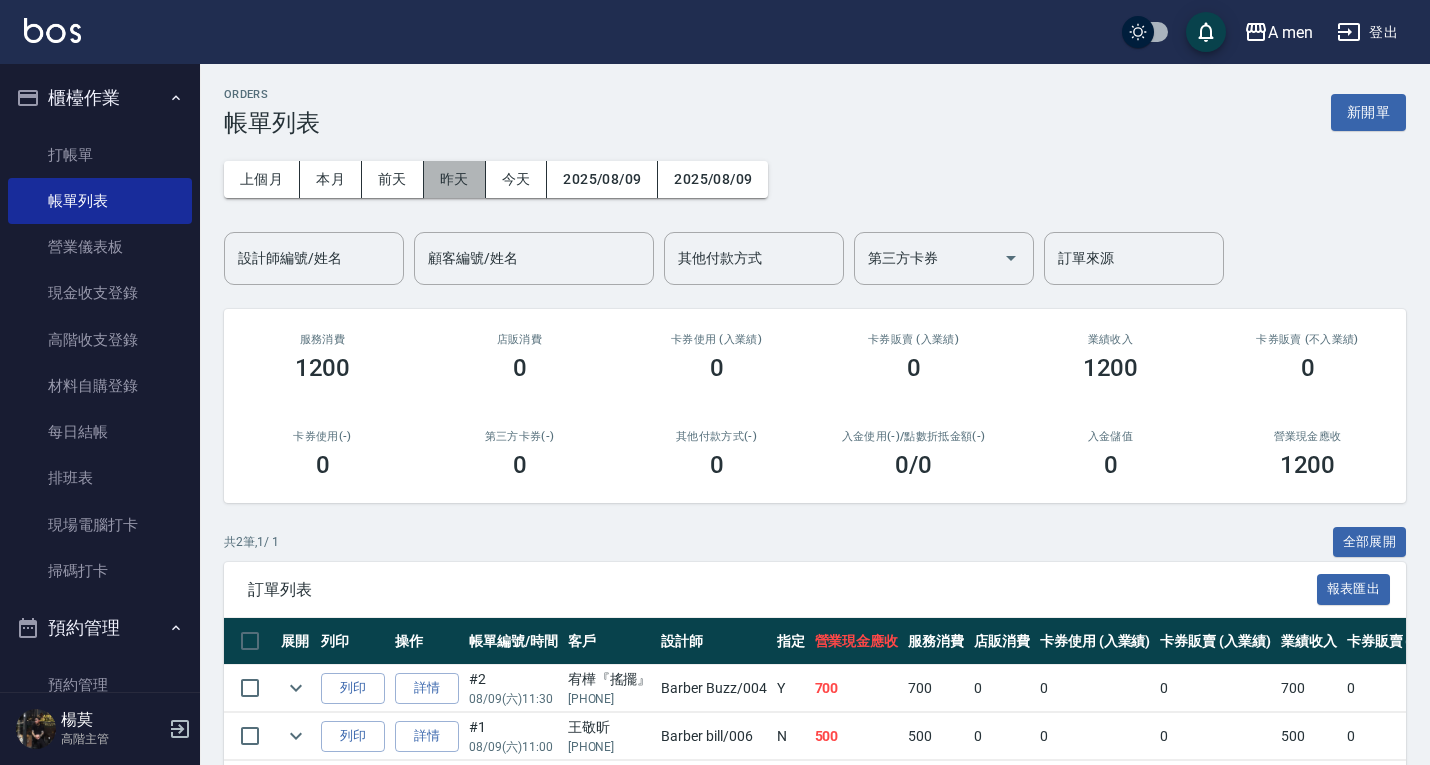 click on "昨天" at bounding box center [455, 179] 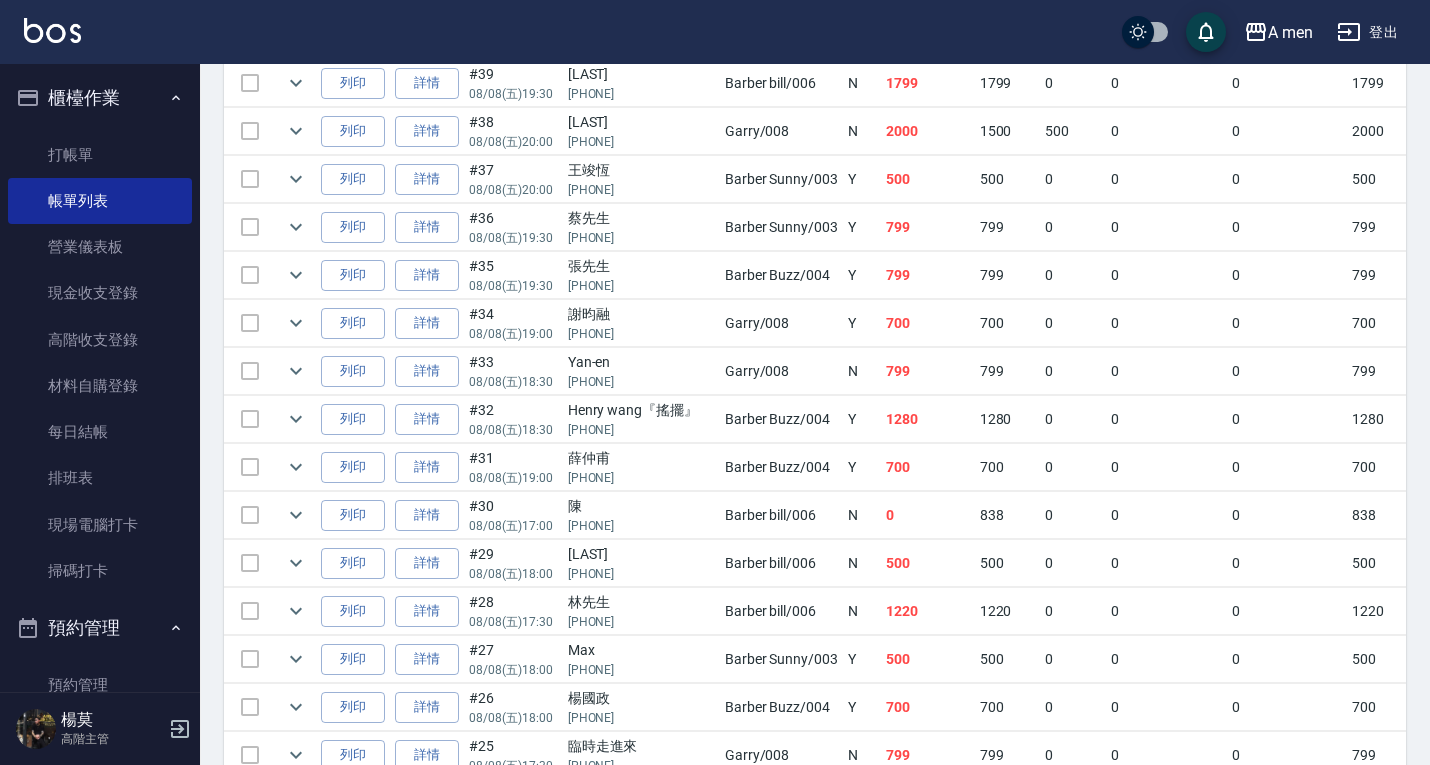 scroll, scrollTop: 667, scrollLeft: 0, axis: vertical 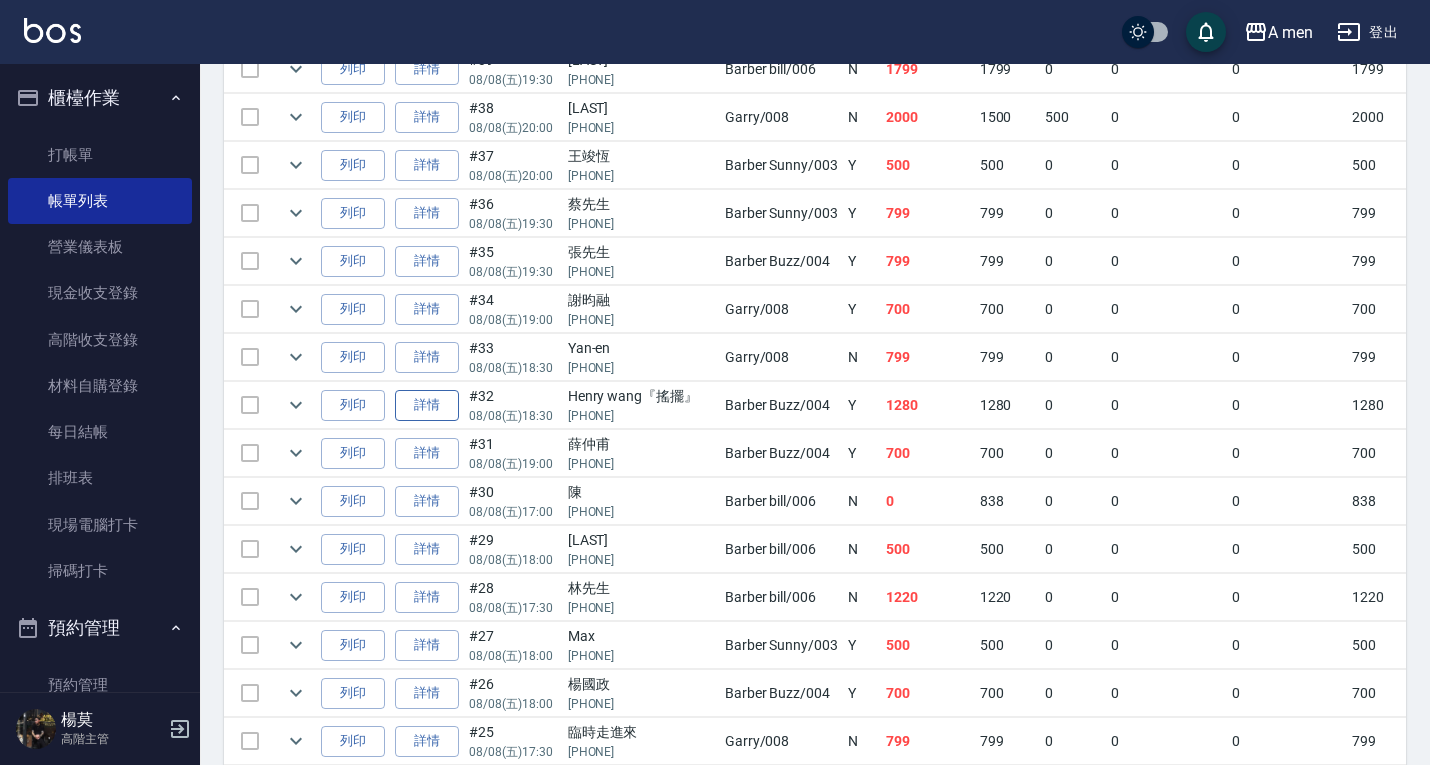 click on "詳情" at bounding box center (427, 405) 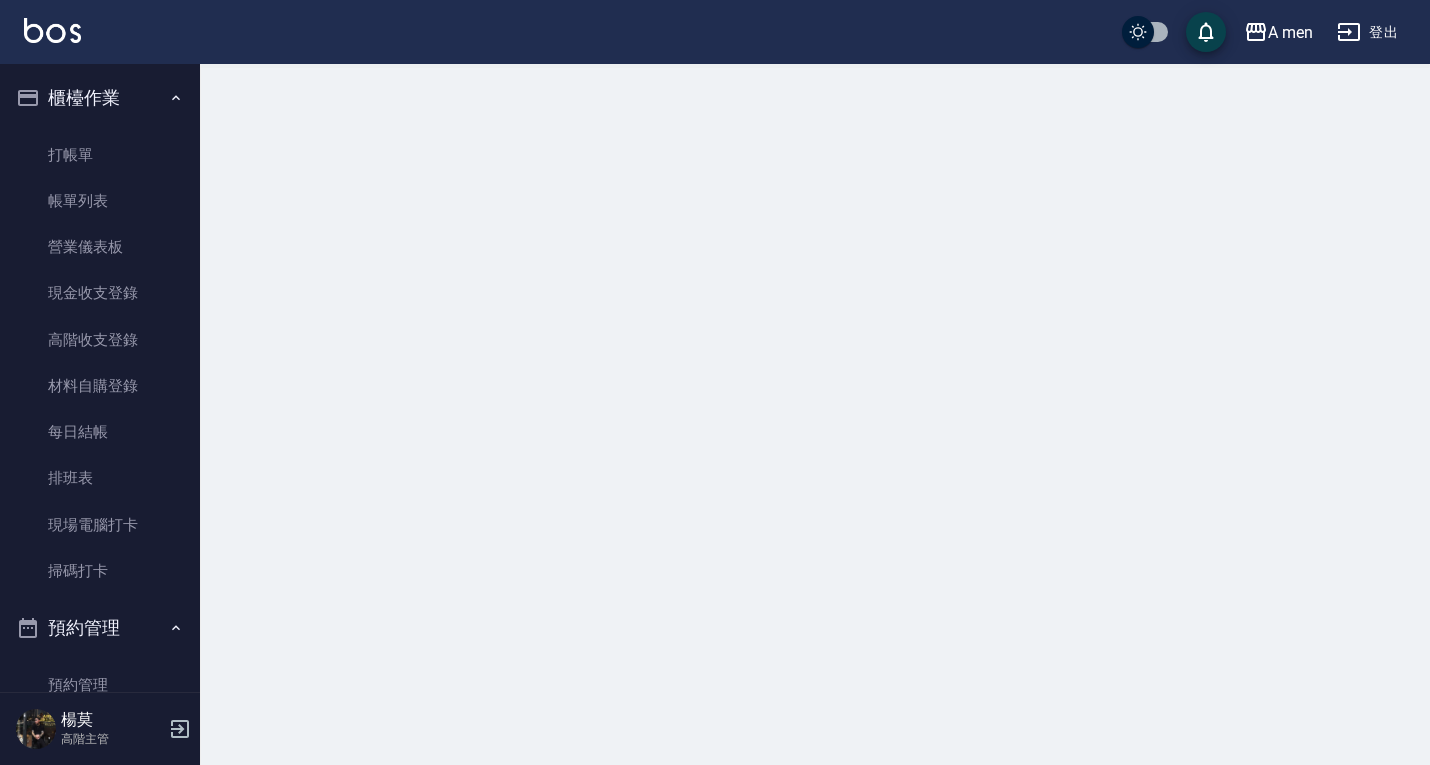 scroll, scrollTop: 0, scrollLeft: 0, axis: both 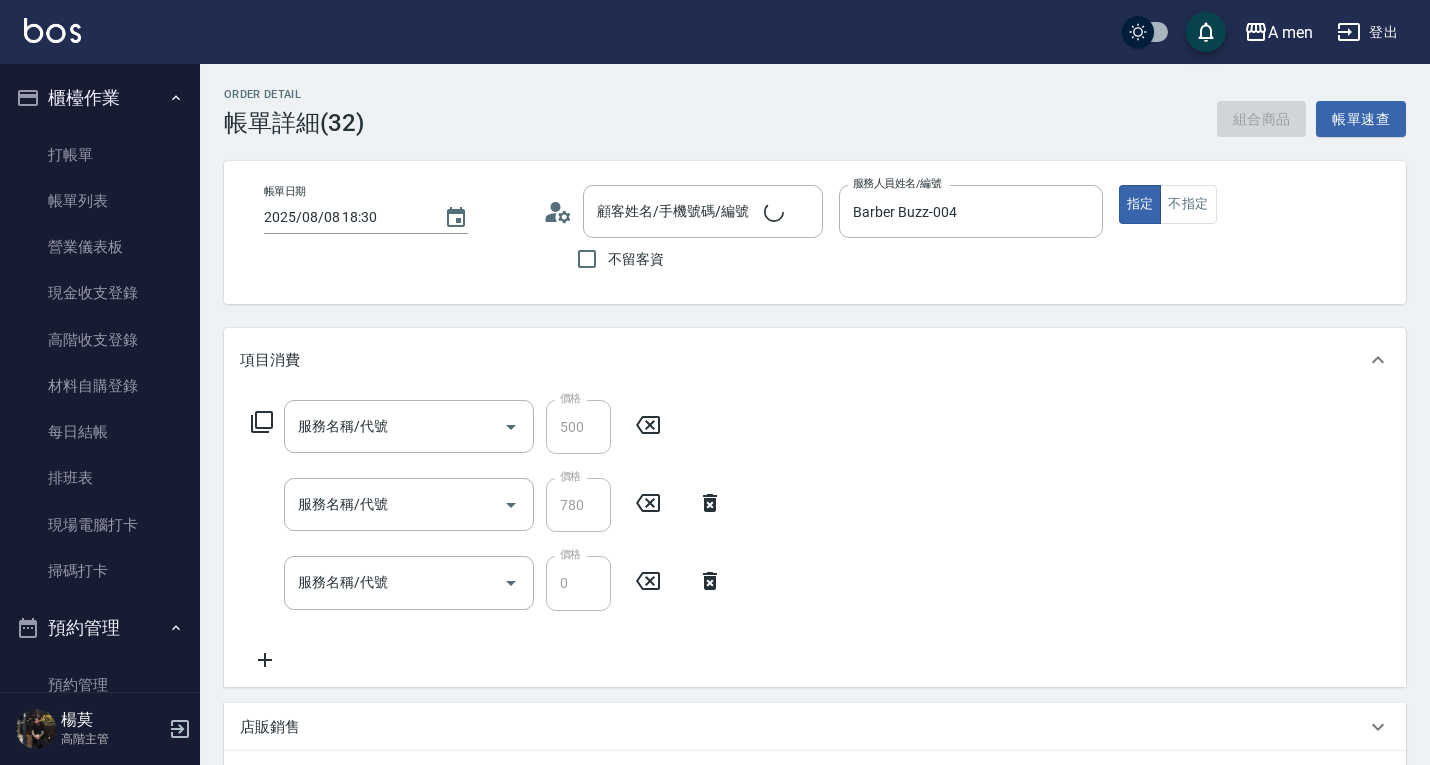 type on "2025/08/08 18:30" 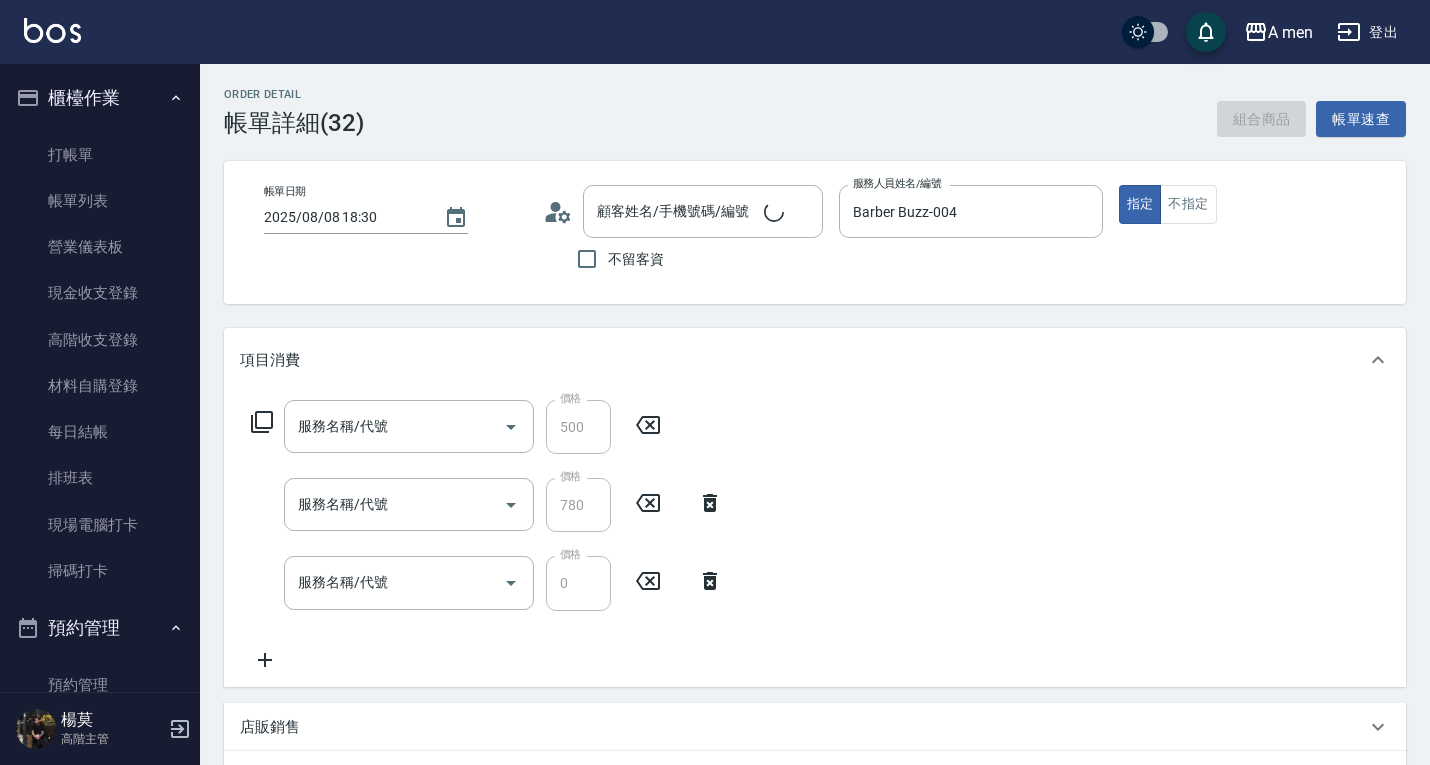 type on "Barber Buzz-004" 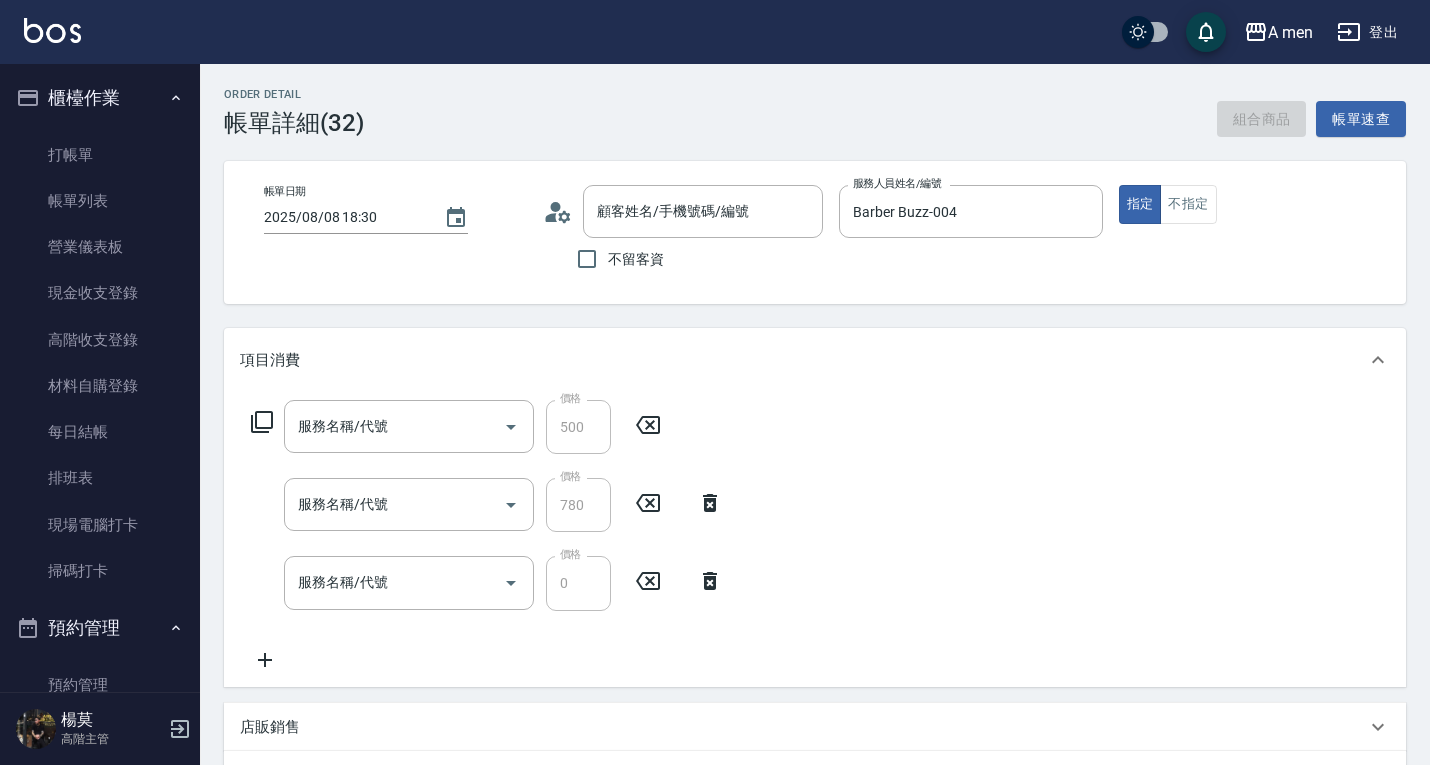 type on "Henry wang『搖擺』/0934179411/null" 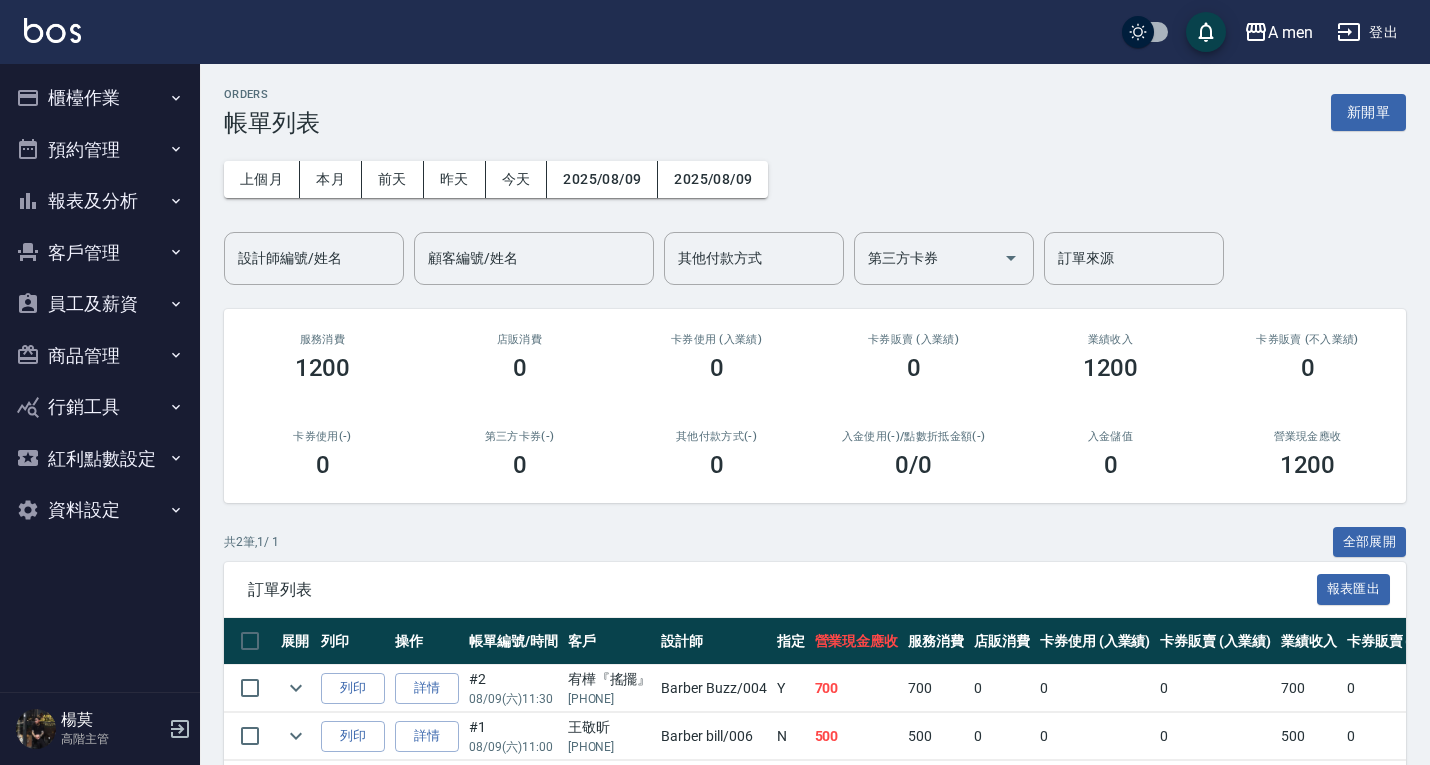 scroll, scrollTop: 0, scrollLeft: 0, axis: both 